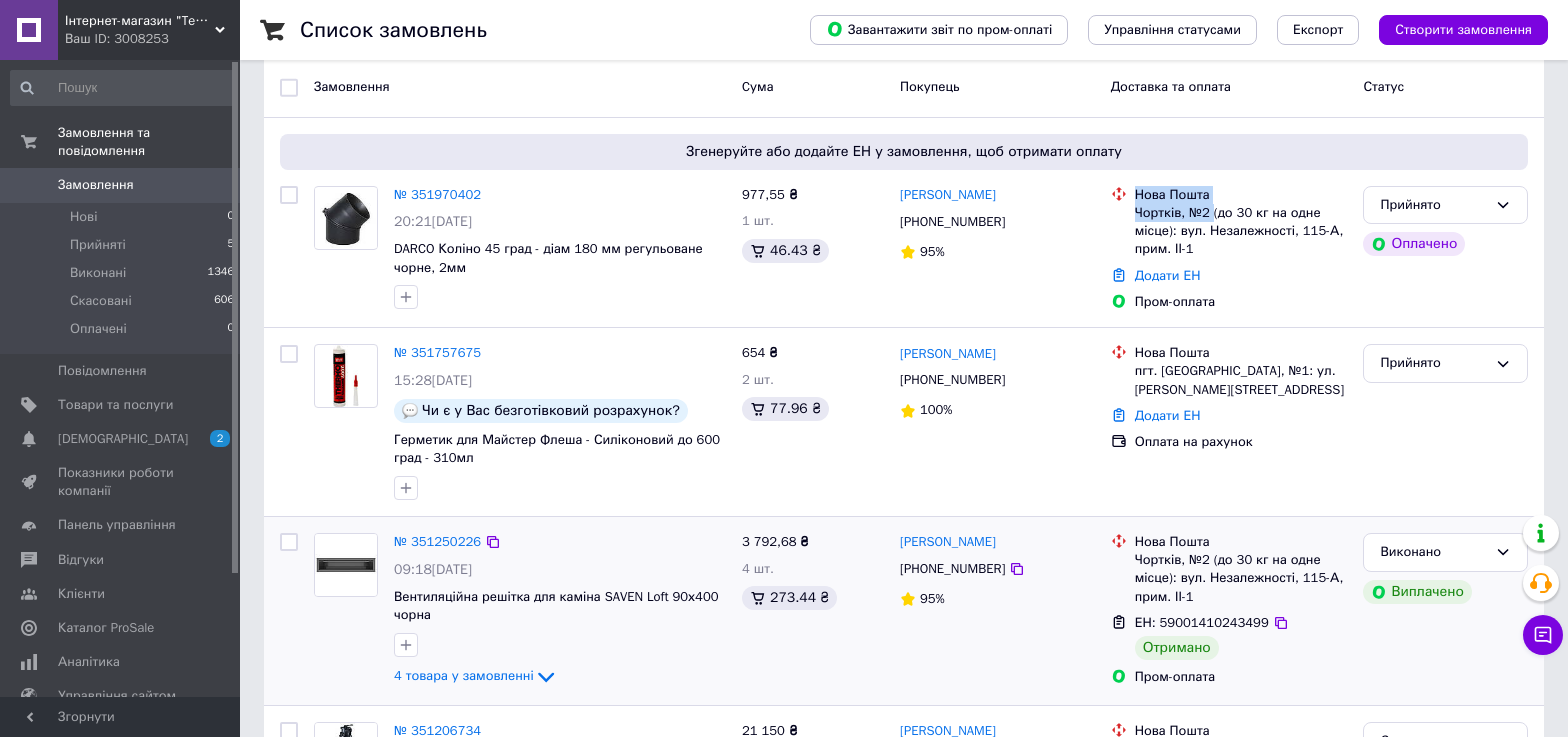 scroll, scrollTop: 300, scrollLeft: 0, axis: vertical 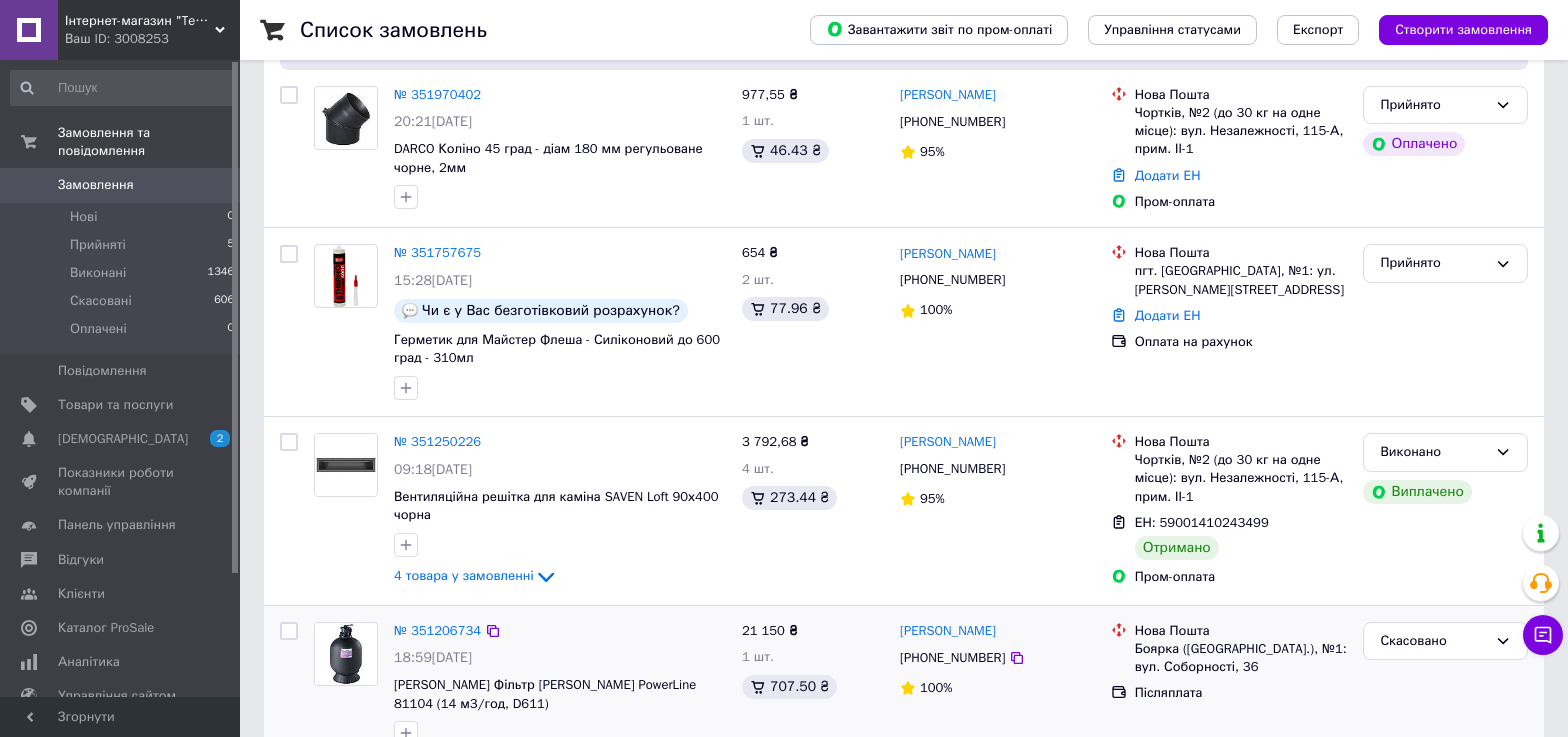 click at bounding box center (289, 684) 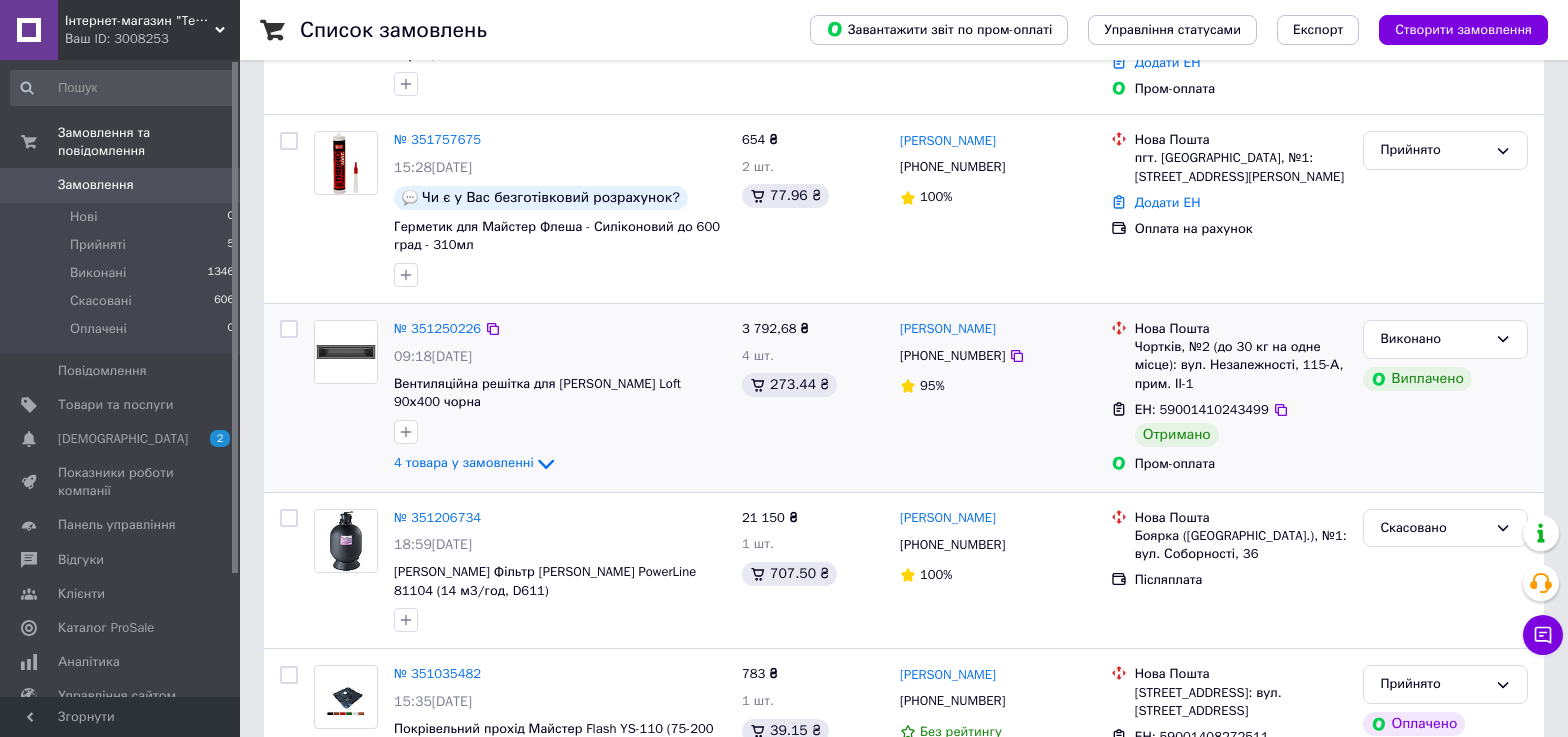 scroll, scrollTop: 500, scrollLeft: 0, axis: vertical 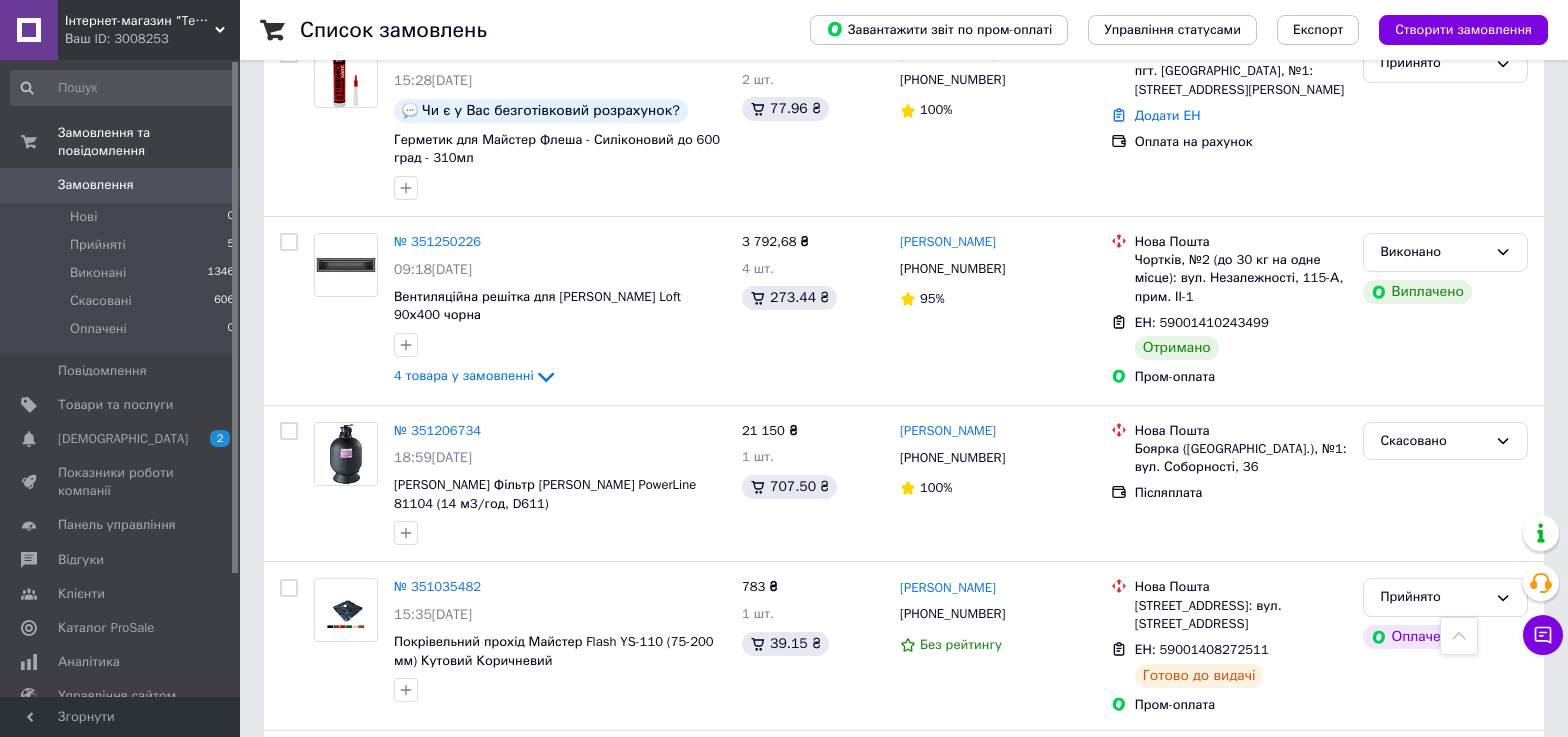 click on "№ 351035482" at bounding box center [437, 586] 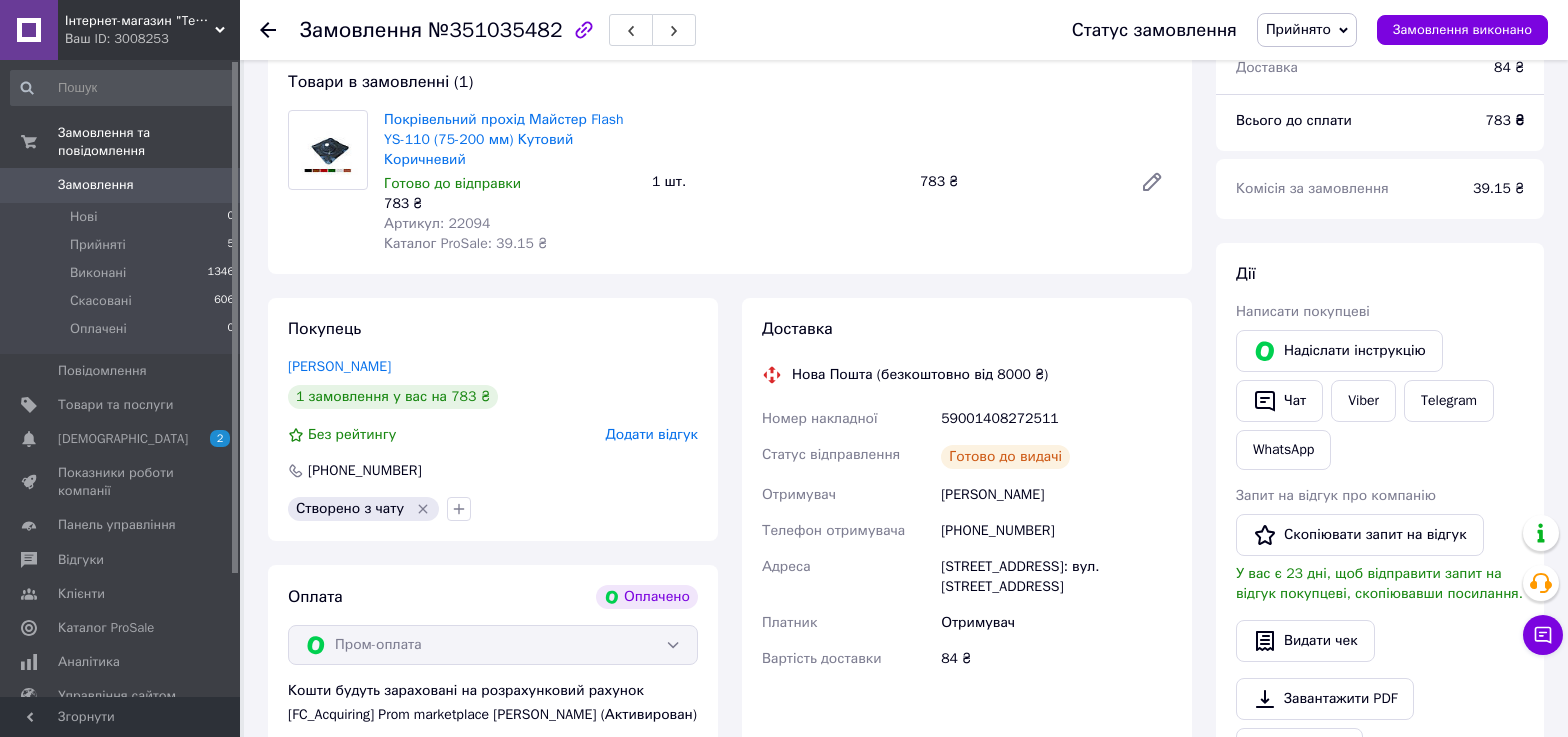 scroll, scrollTop: 200, scrollLeft: 0, axis: vertical 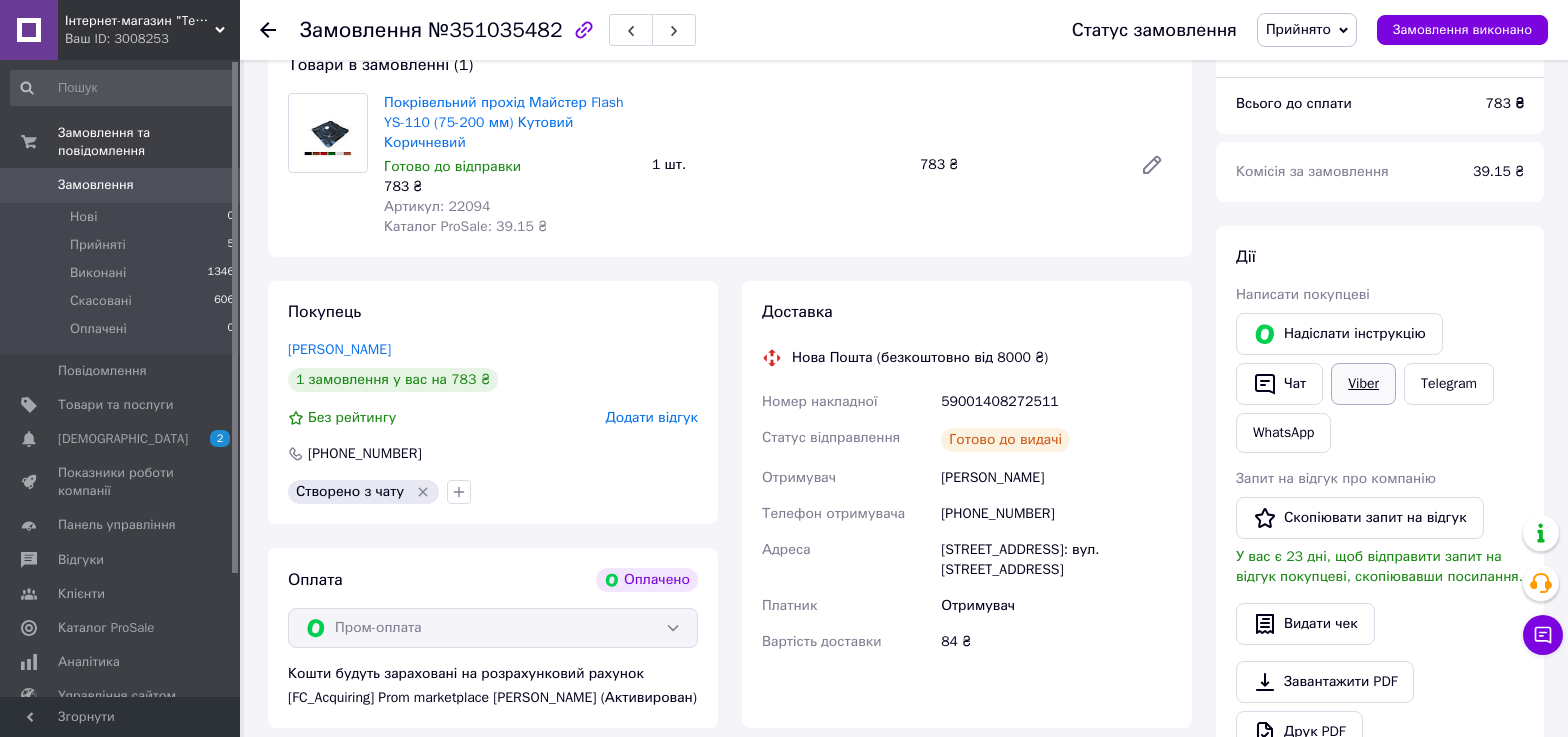 click on "Viber" at bounding box center [1363, 384] 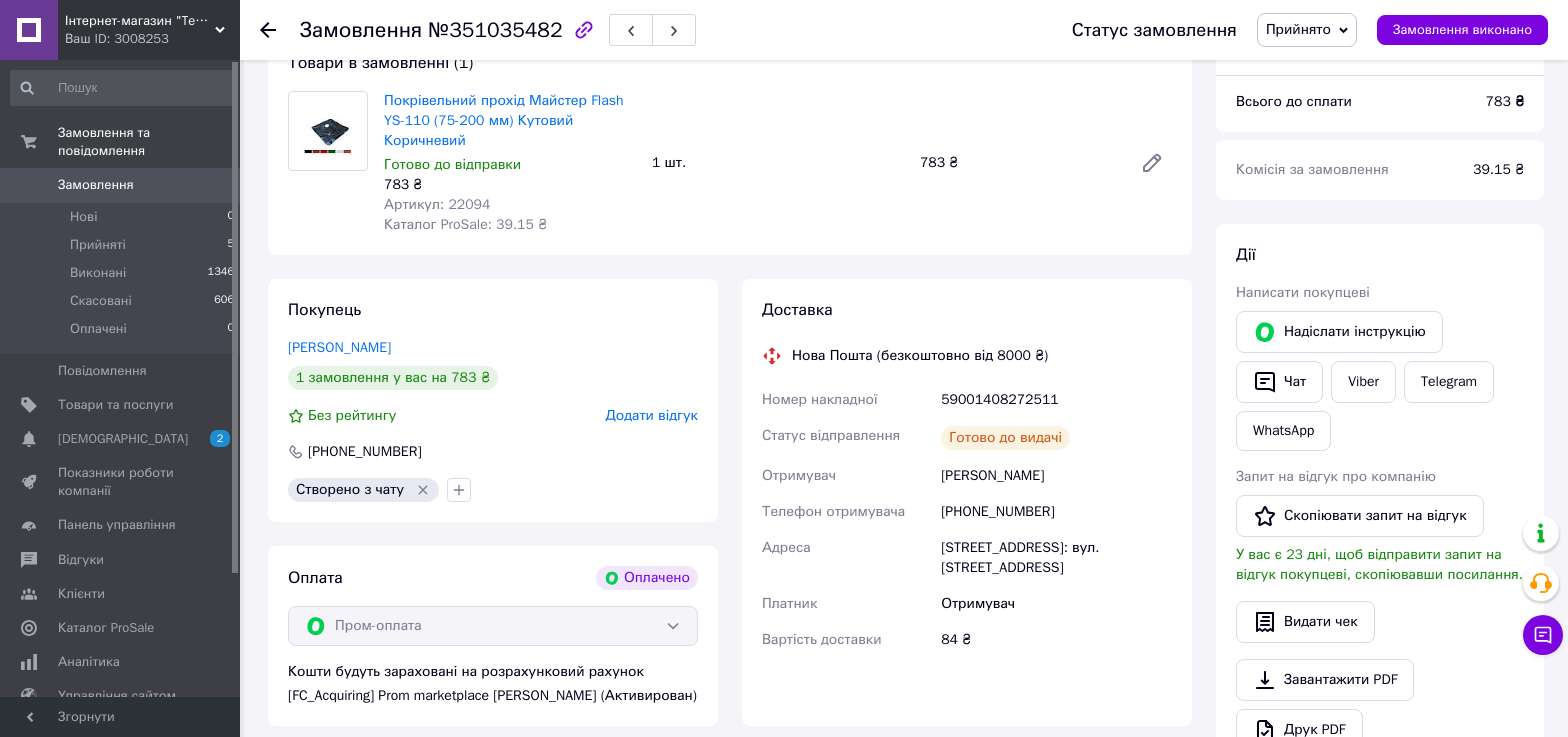 scroll, scrollTop: 200, scrollLeft: 0, axis: vertical 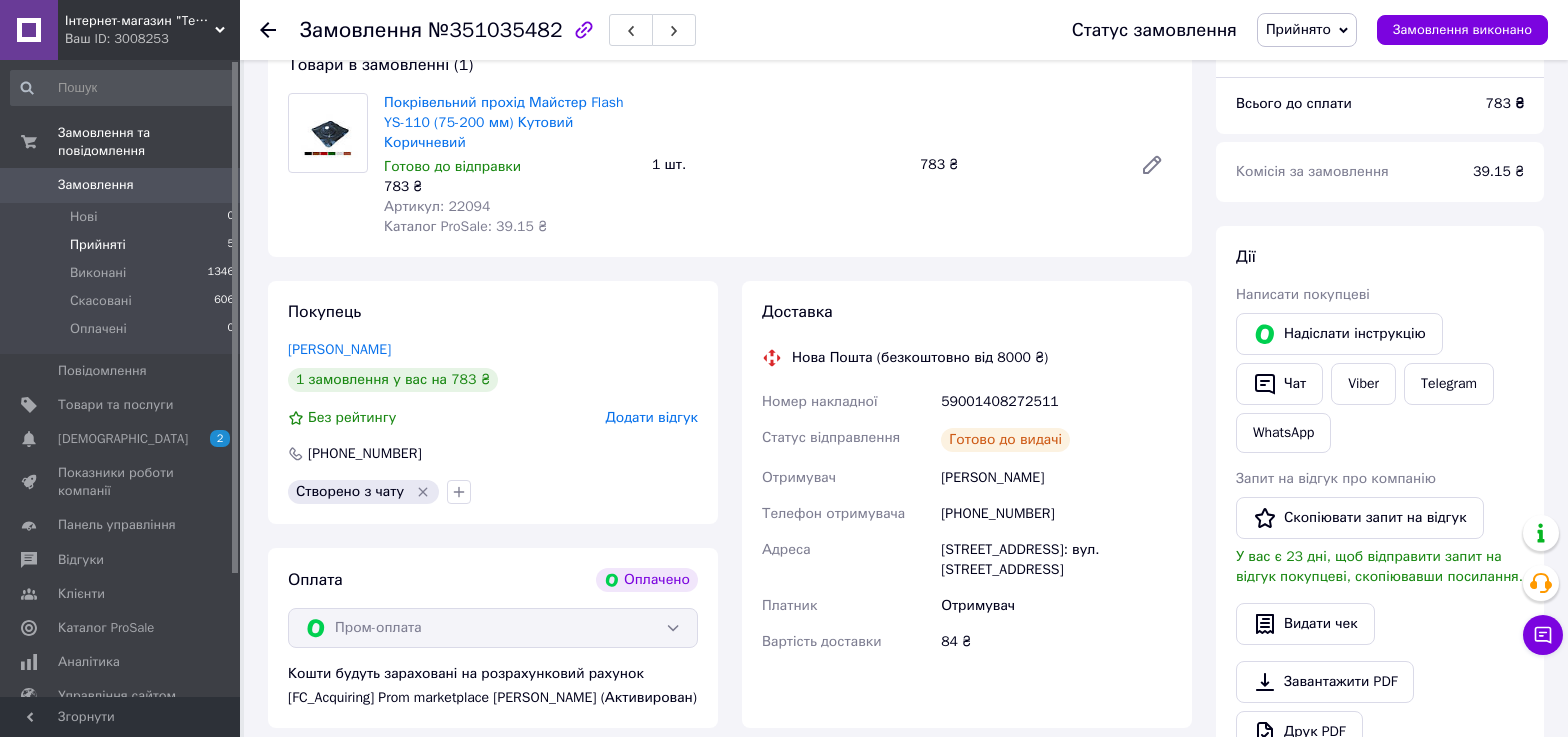 click on "Прийняті 5" at bounding box center (123, 245) 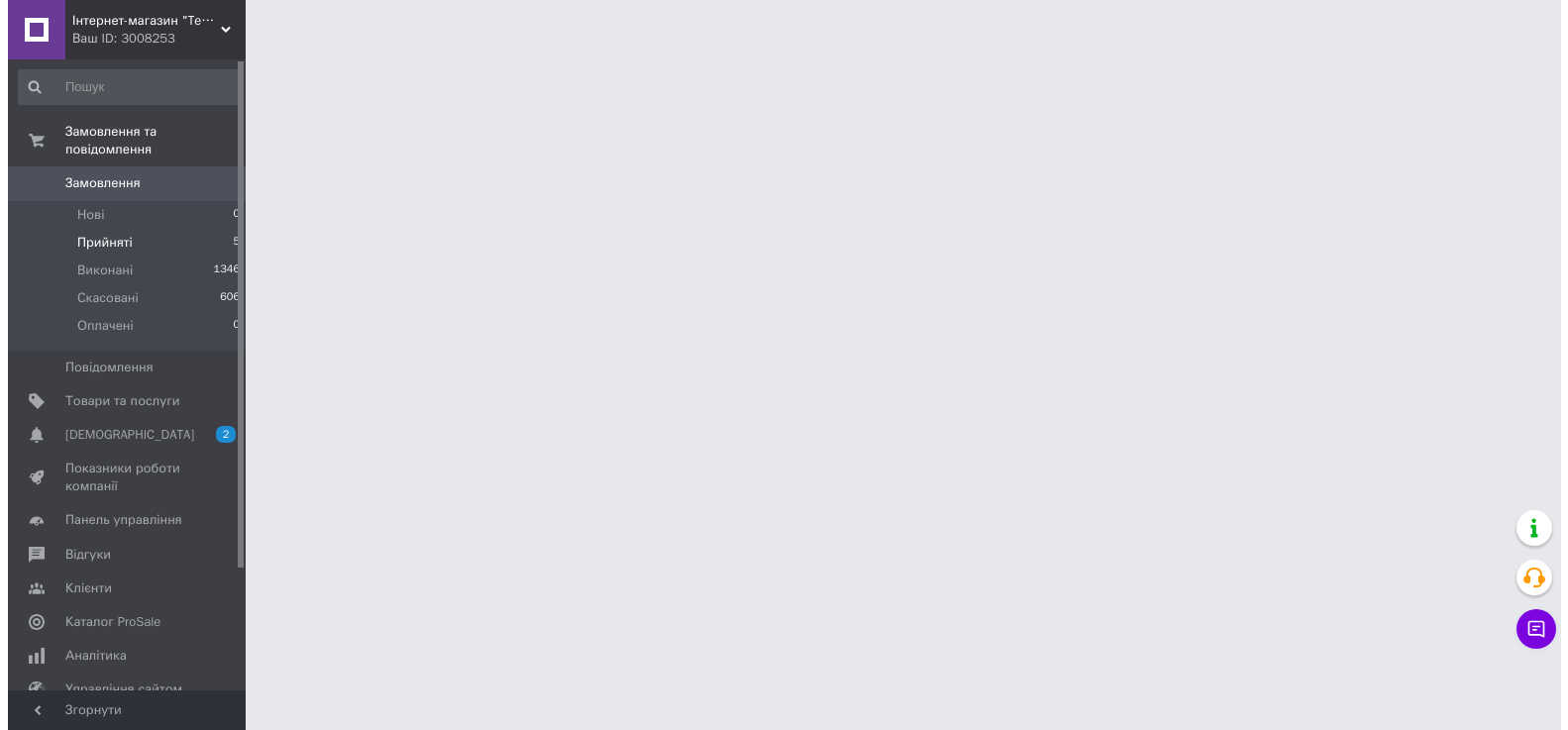 scroll, scrollTop: 0, scrollLeft: 0, axis: both 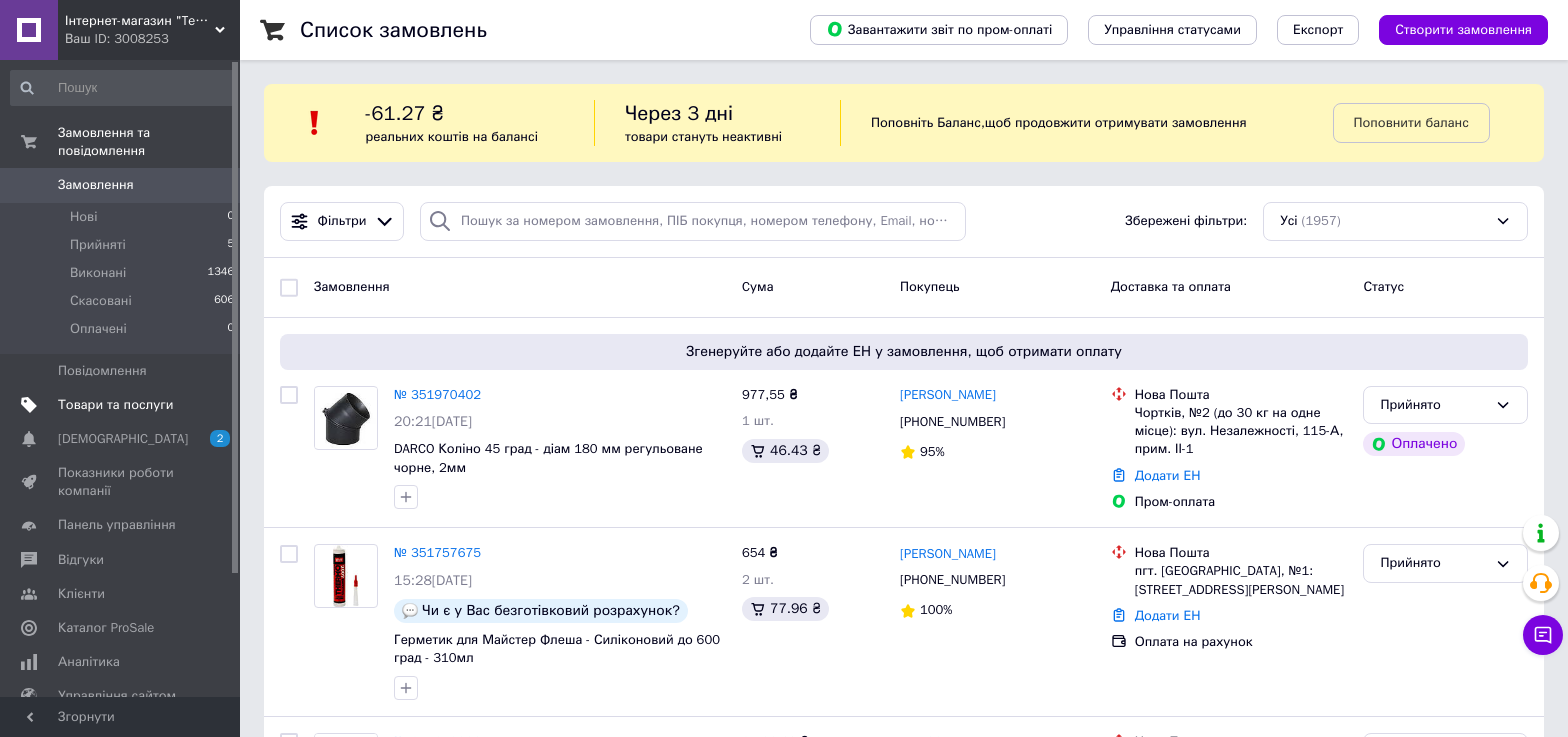 click on "Товари та послуги" at bounding box center [115, 405] 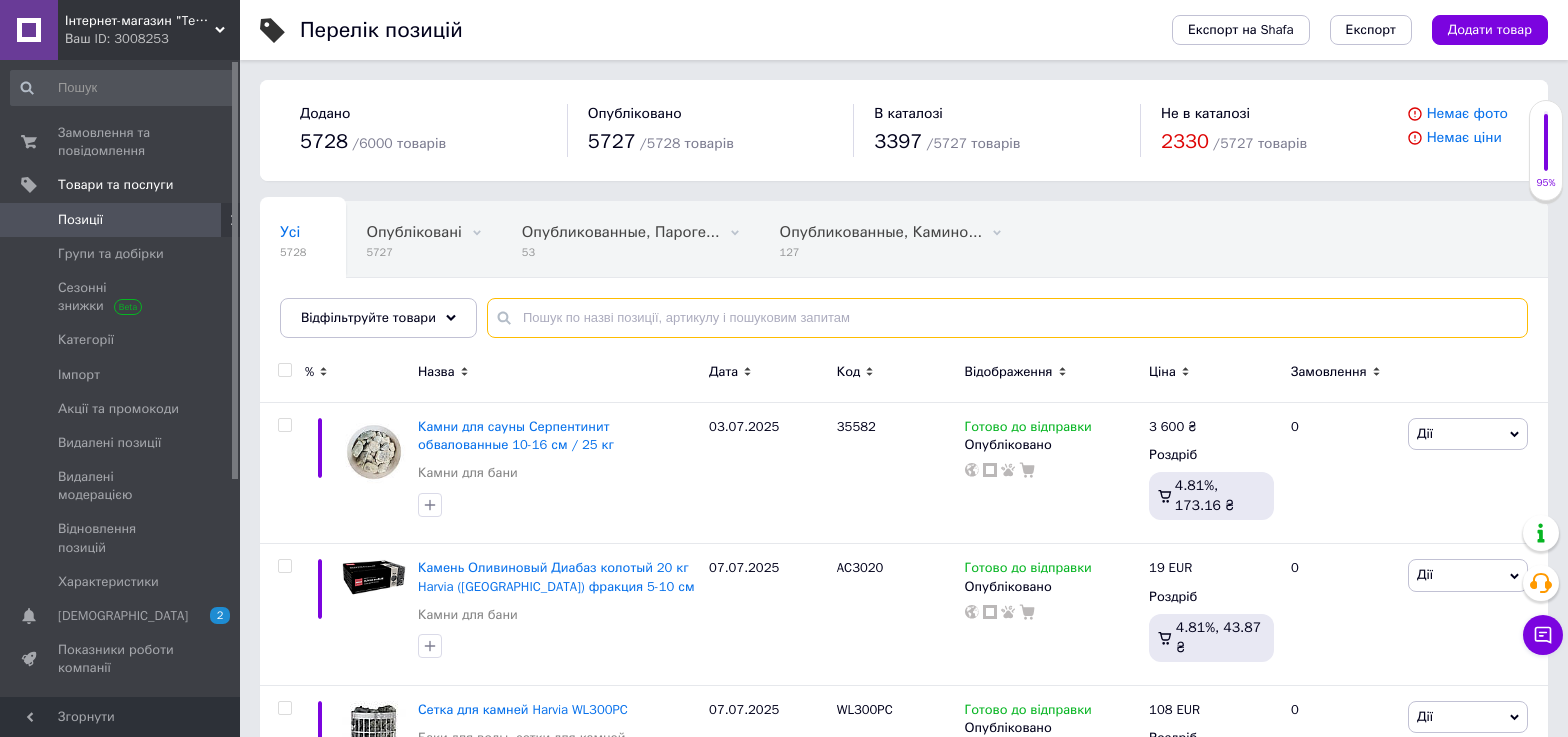 click at bounding box center (1007, 318) 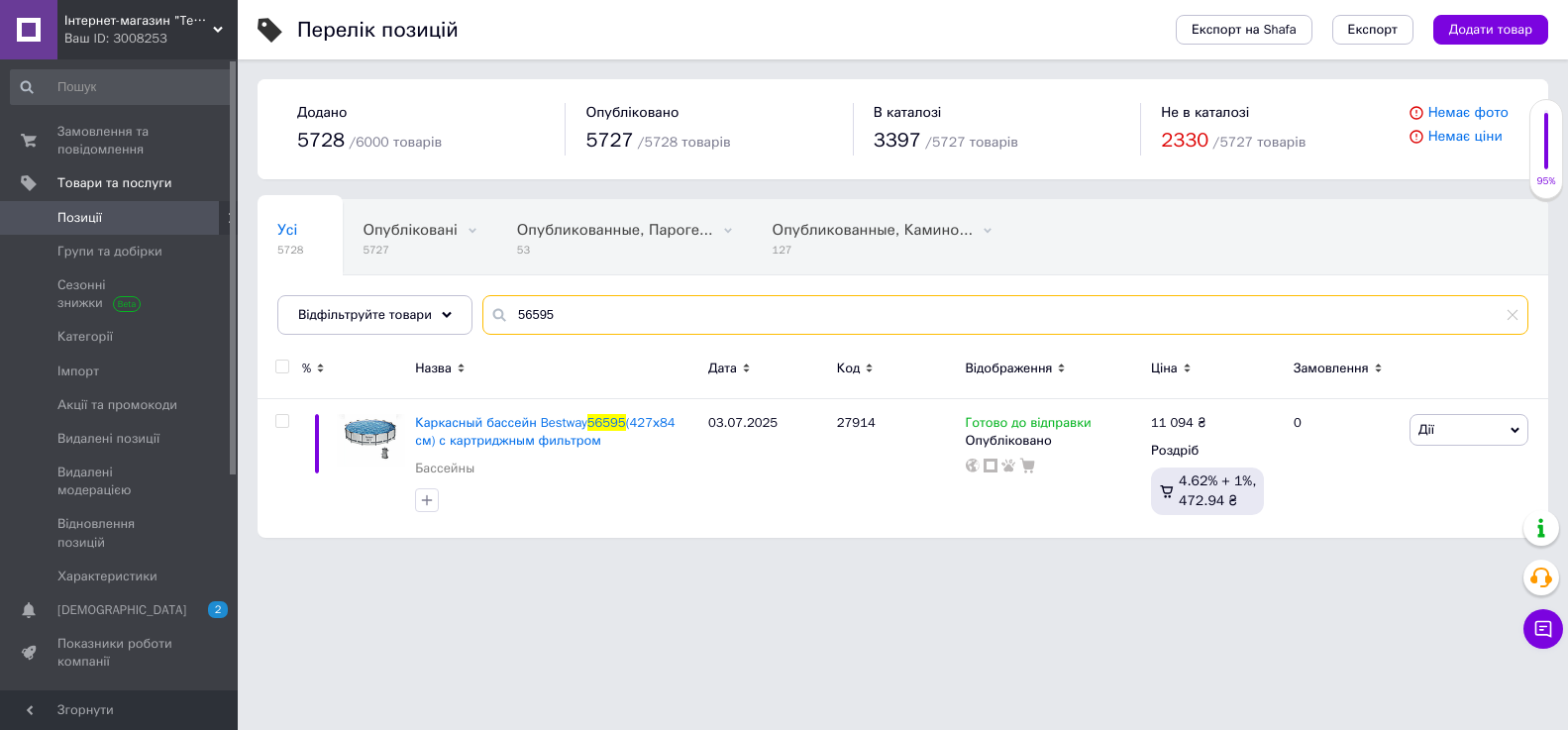 type on "56595" 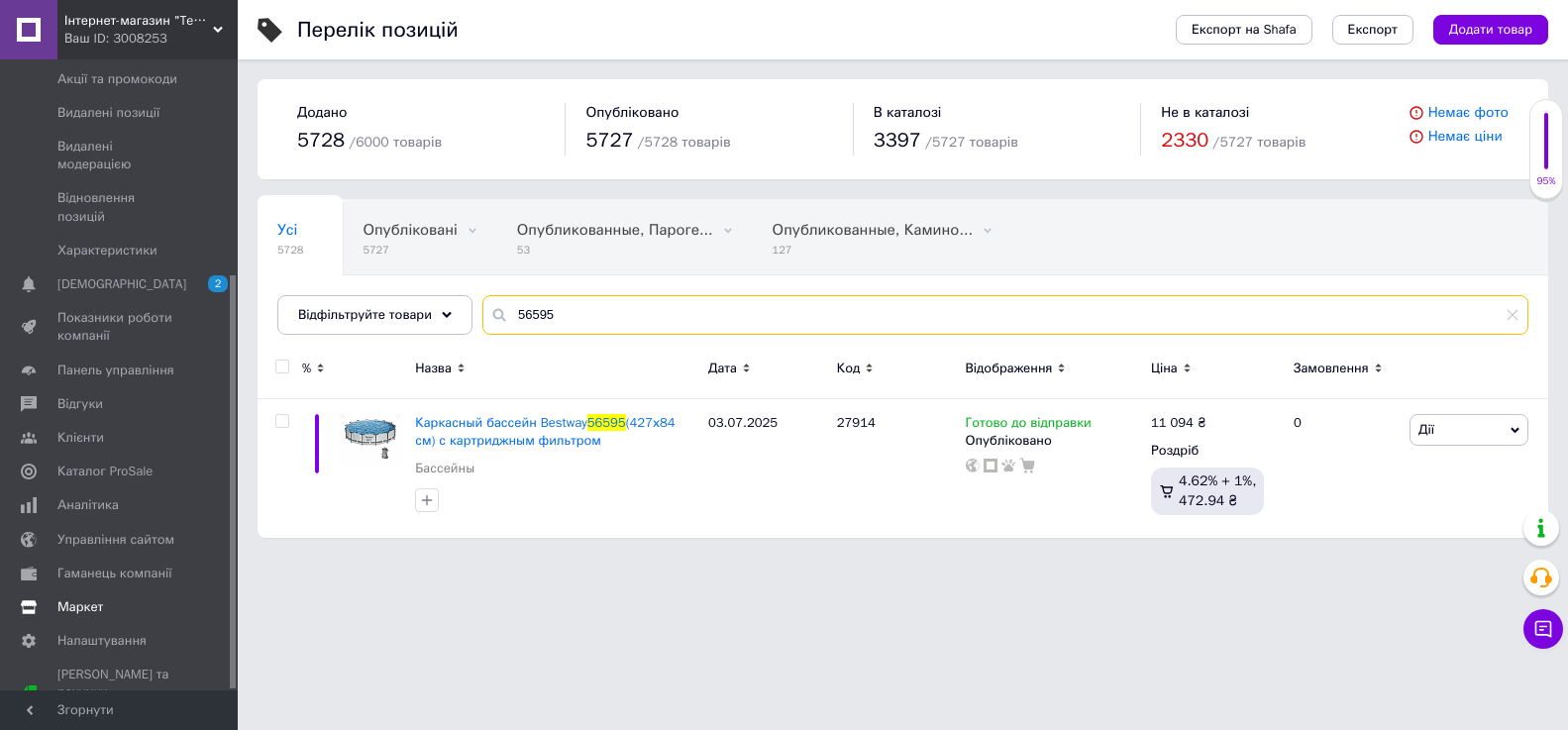 scroll, scrollTop: 327, scrollLeft: 0, axis: vertical 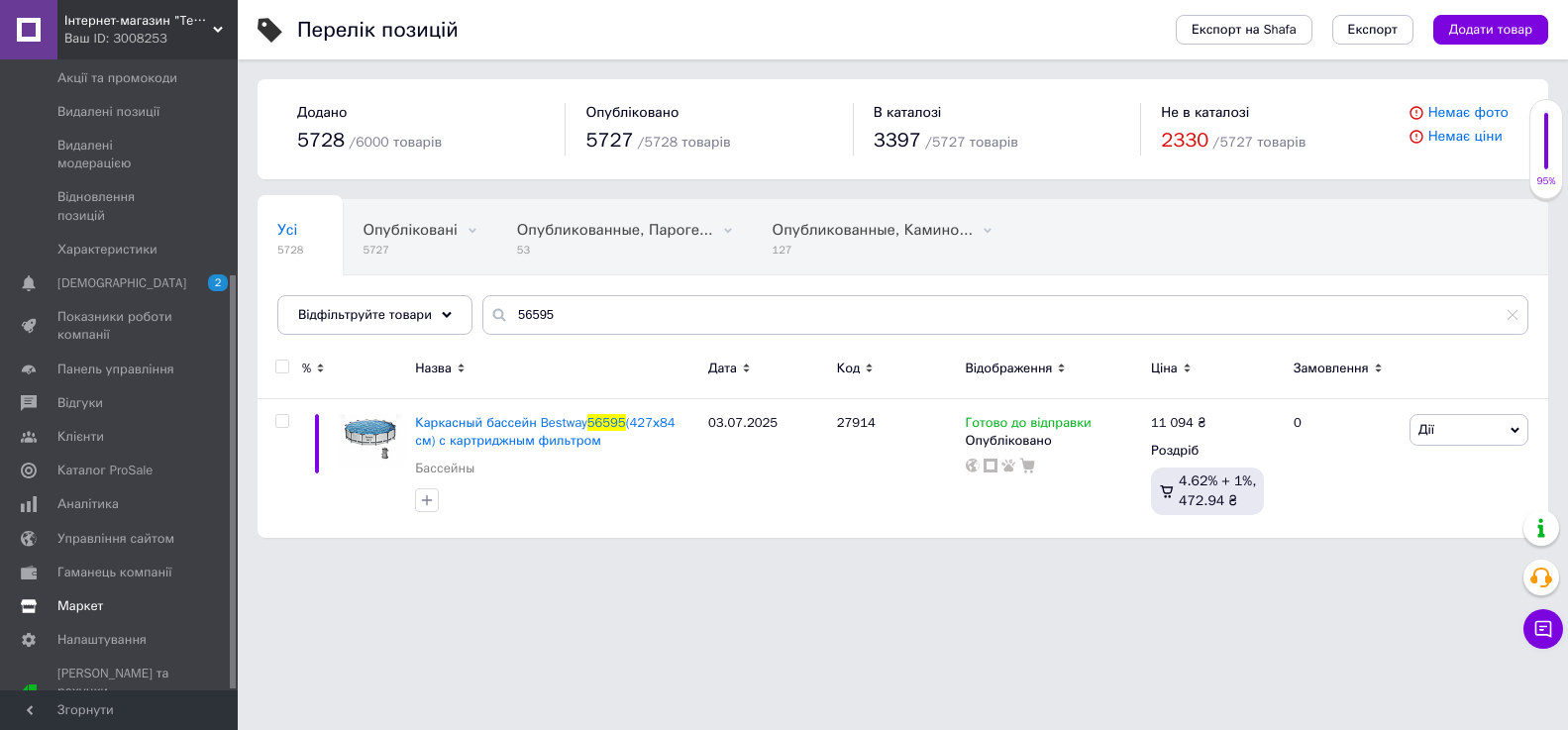 click on "Маркет" at bounding box center (80, 606) 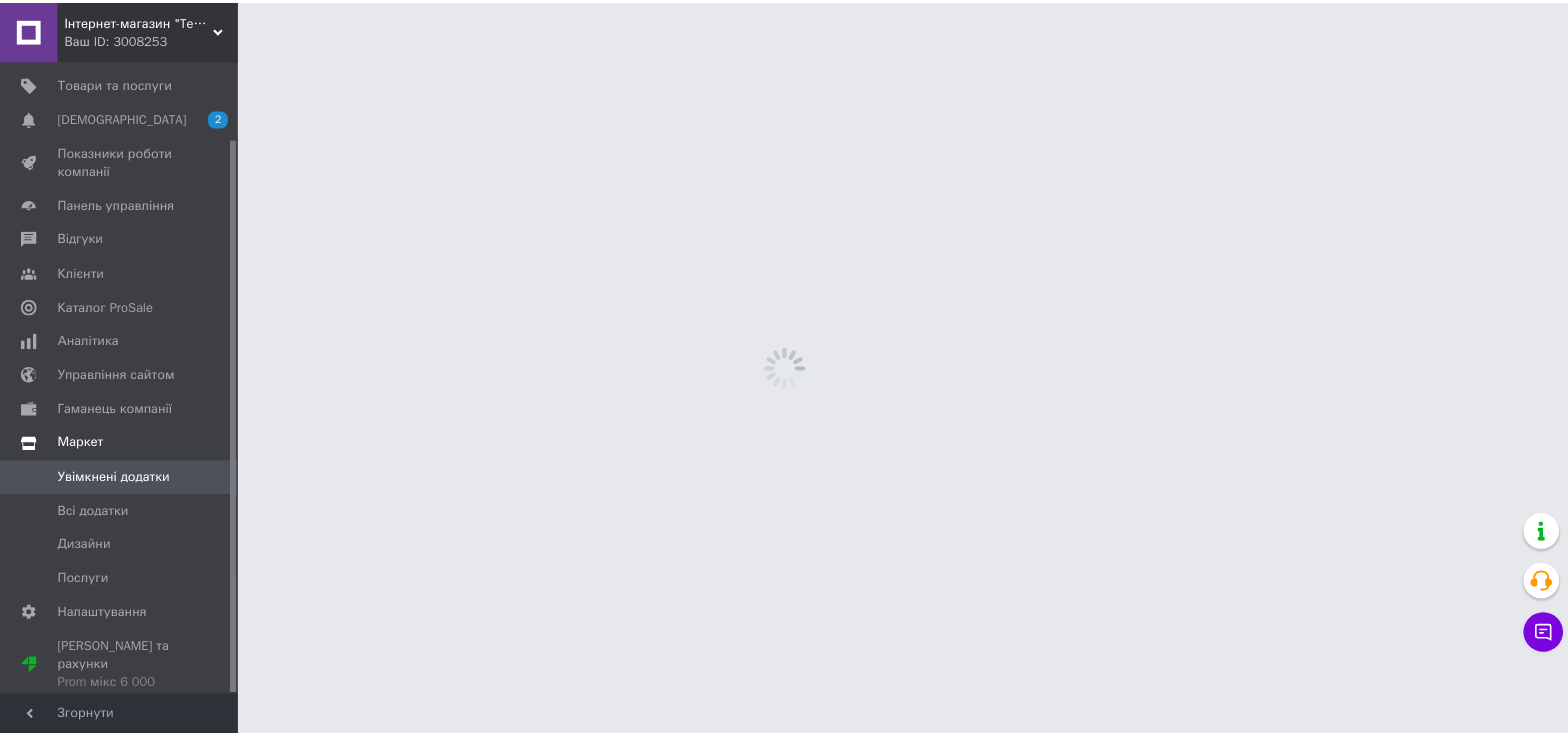 scroll, scrollTop: 89, scrollLeft: 0, axis: vertical 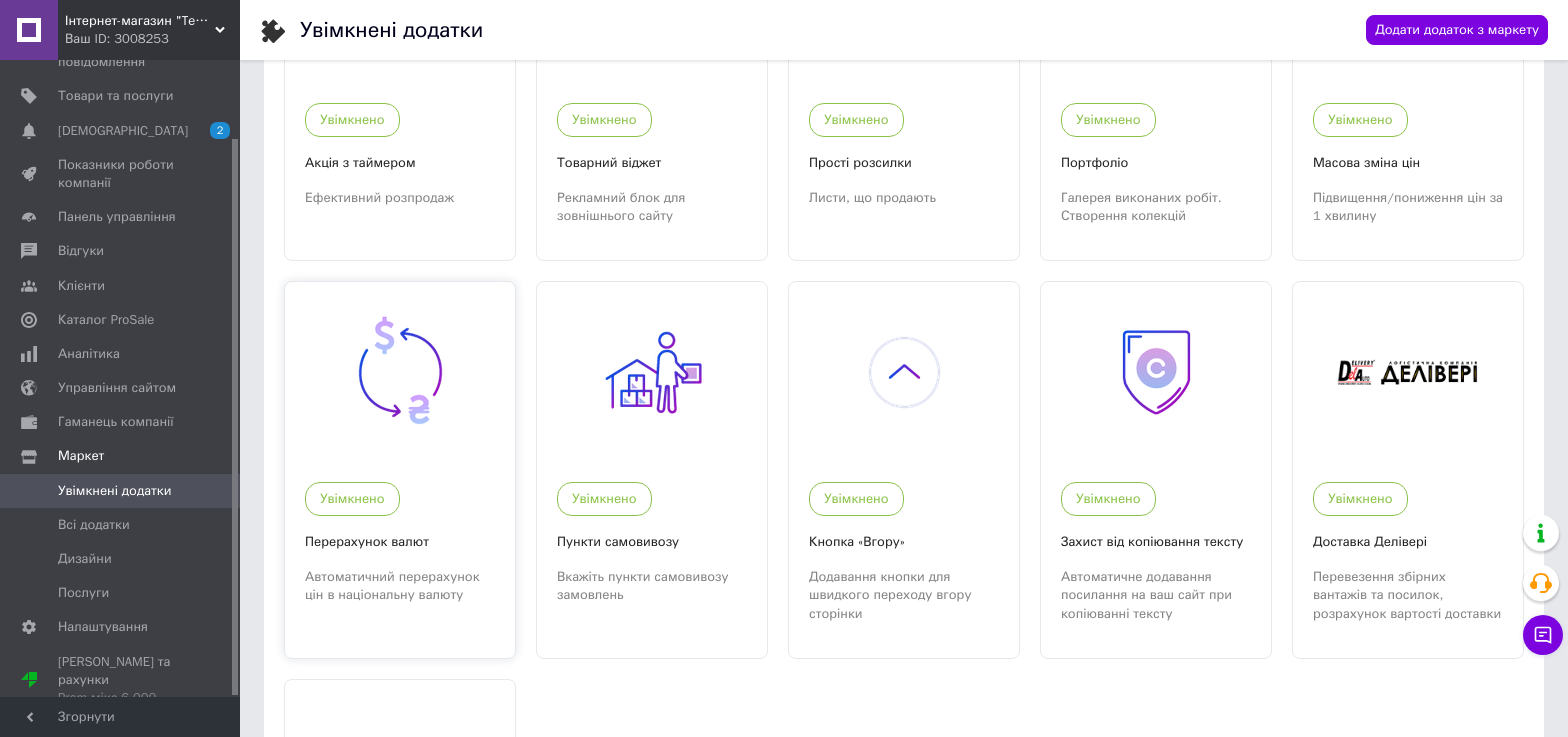 click at bounding box center (400, 372) 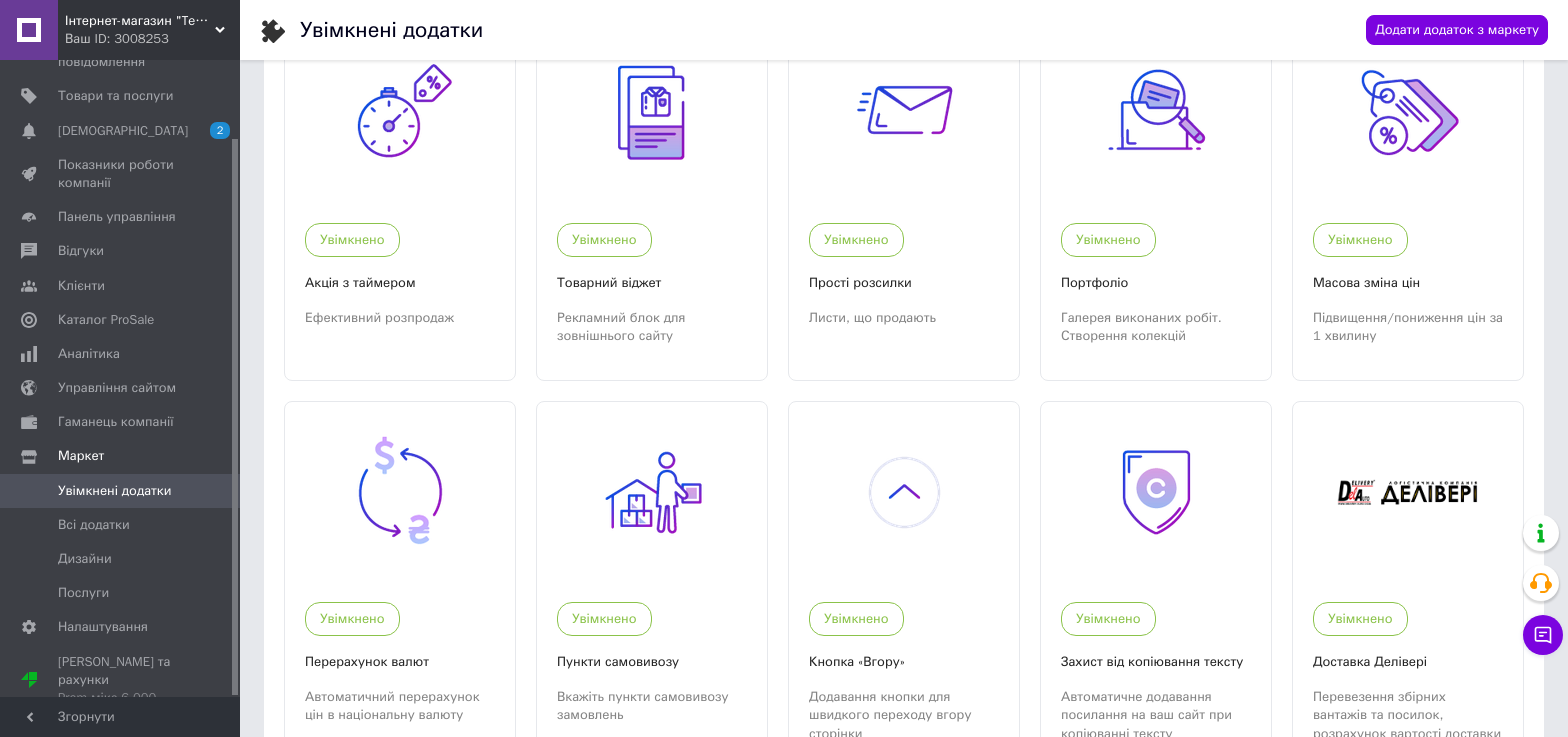 scroll, scrollTop: 200, scrollLeft: 0, axis: vertical 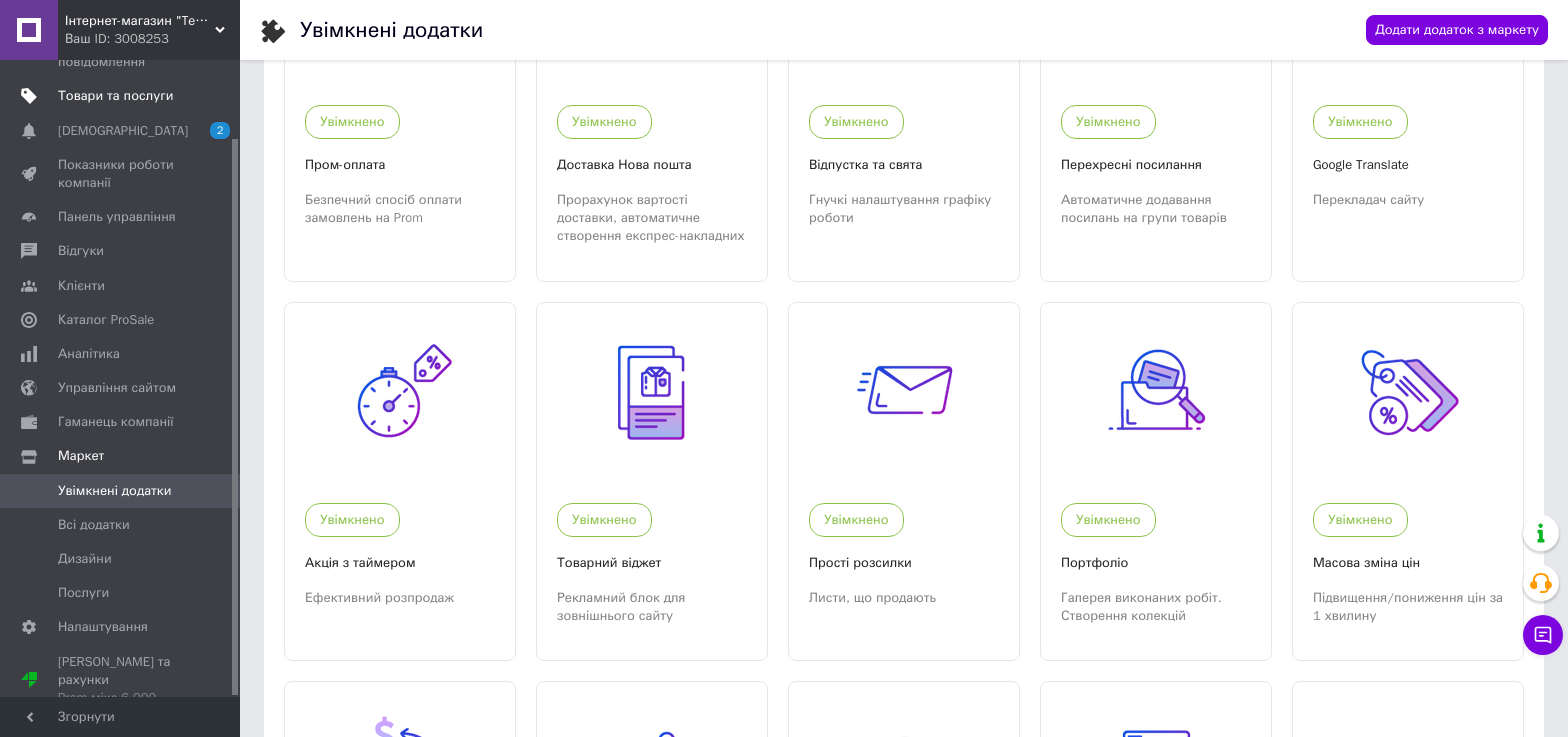 click on "Товари та послуги" at bounding box center [115, 96] 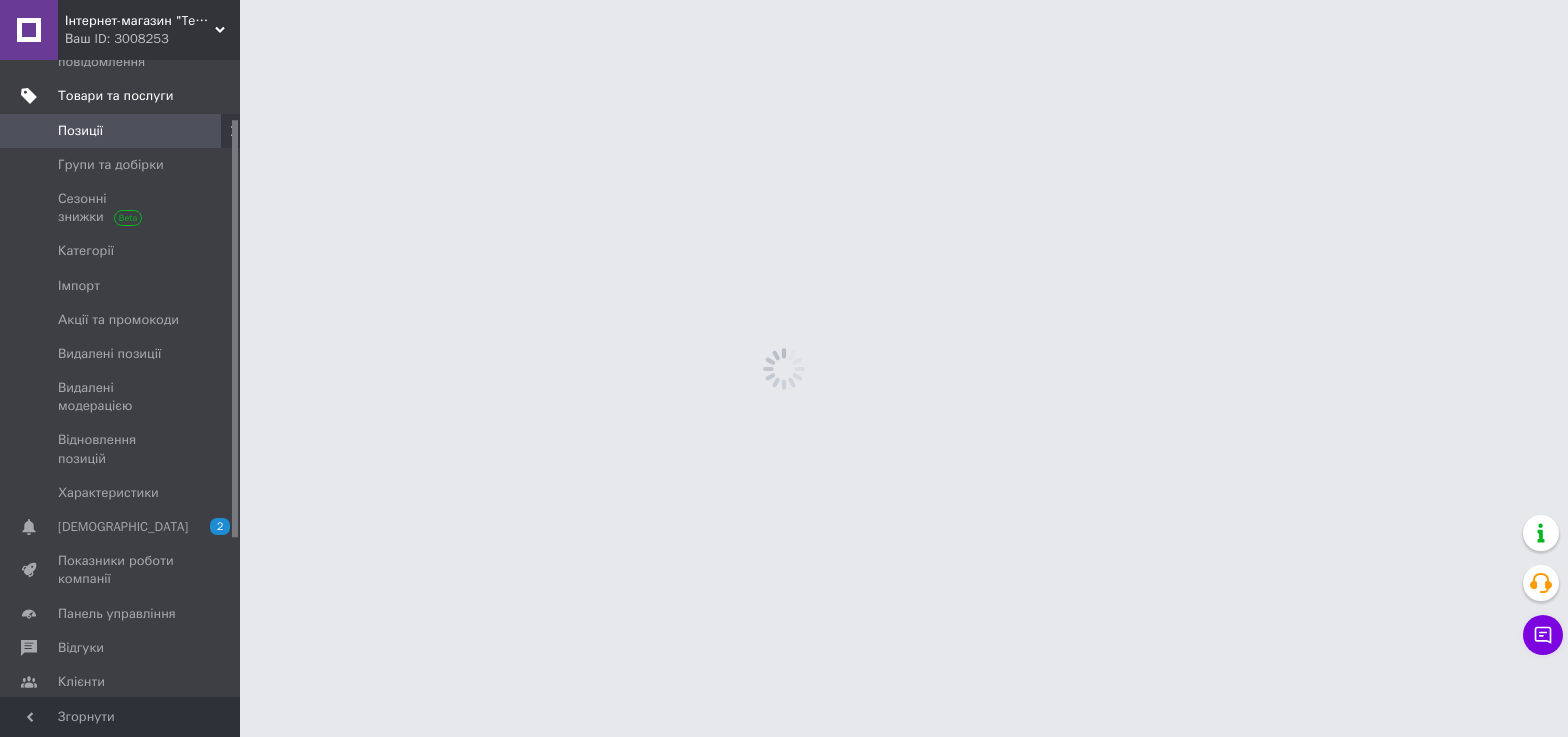 scroll, scrollTop: 0, scrollLeft: 0, axis: both 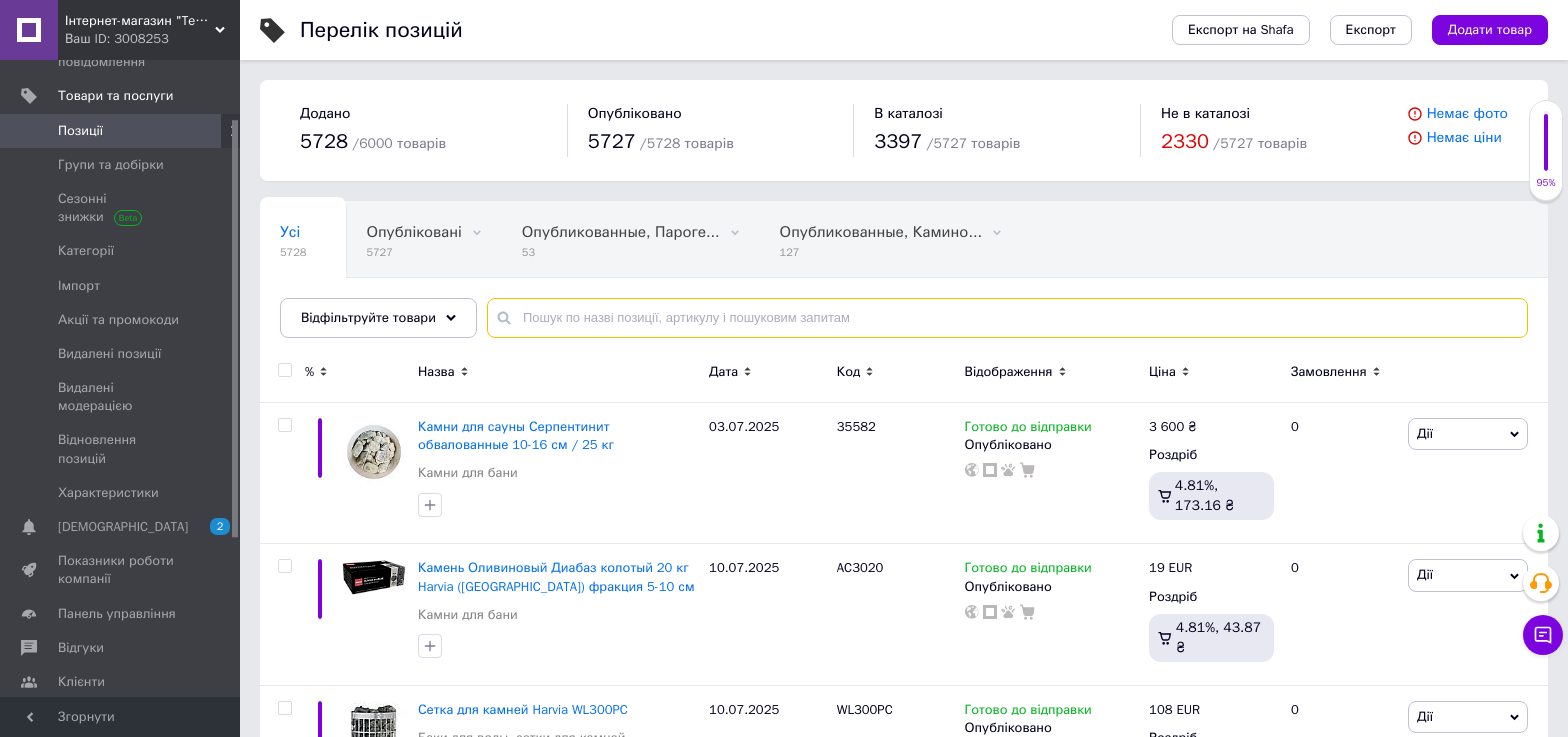 click at bounding box center (1007, 318) 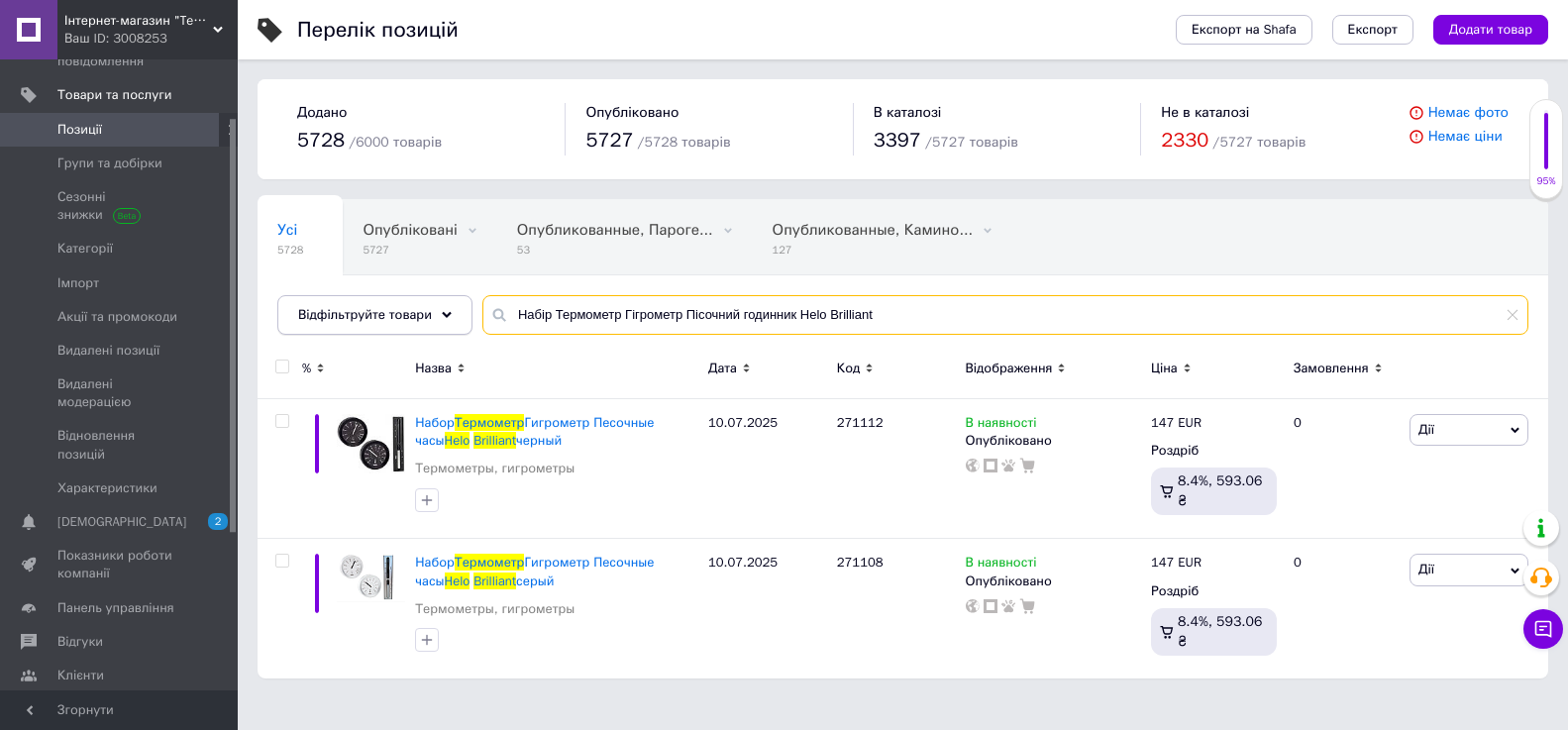 drag, startPoint x: 892, startPoint y: 316, endPoint x: 392, endPoint y: 315, distance: 500.001 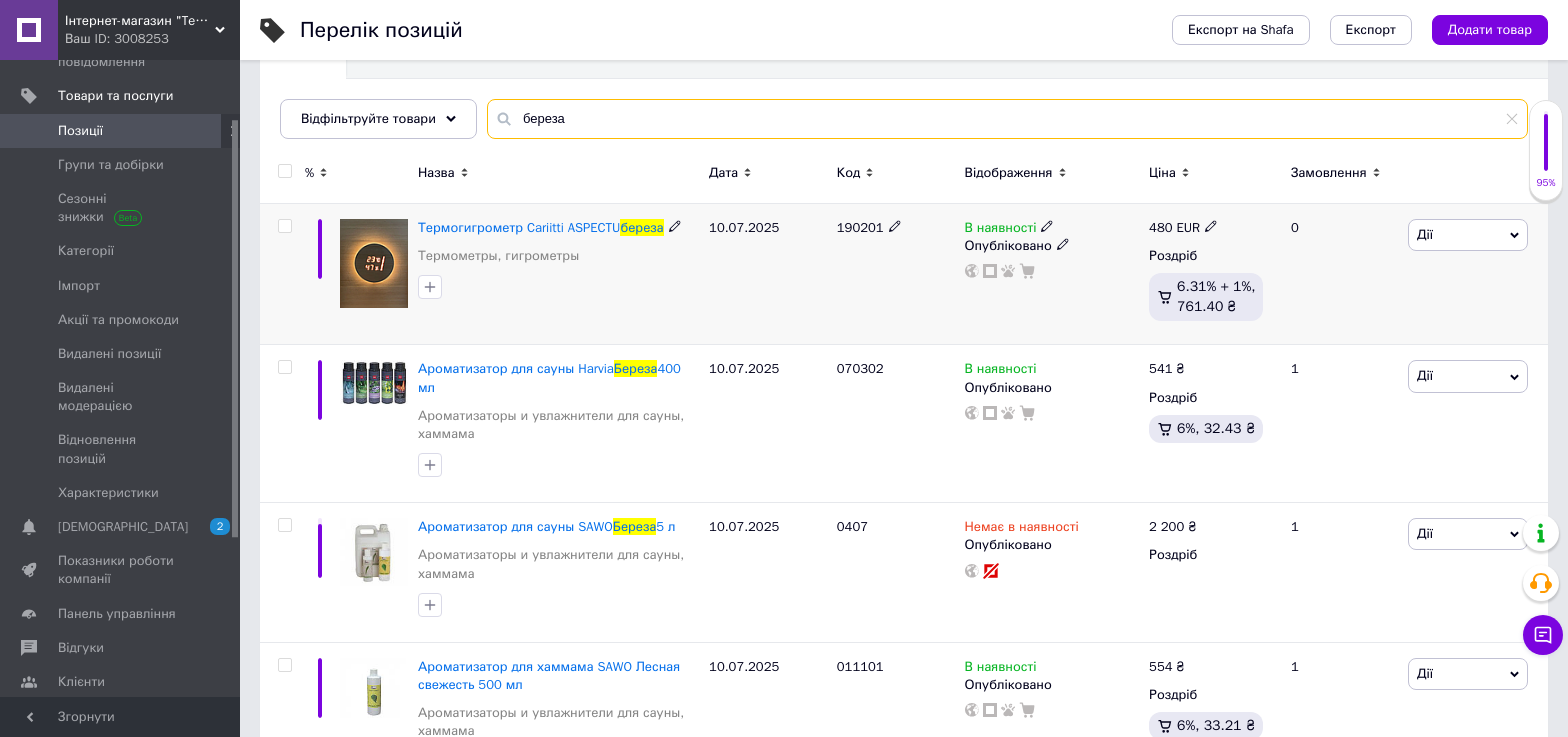 scroll, scrollTop: 200, scrollLeft: 0, axis: vertical 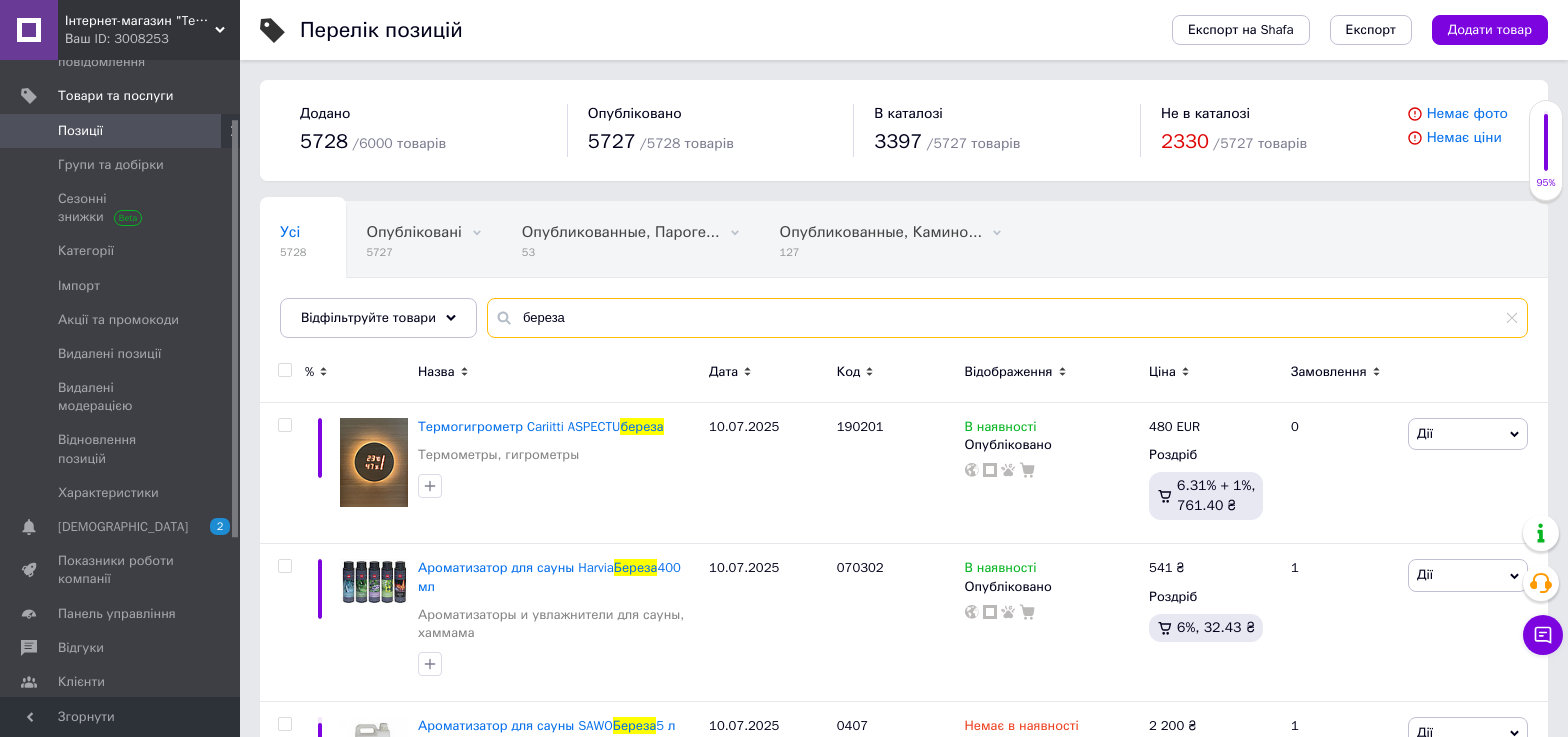 drag, startPoint x: 578, startPoint y: 316, endPoint x: 492, endPoint y: 311, distance: 86.145226 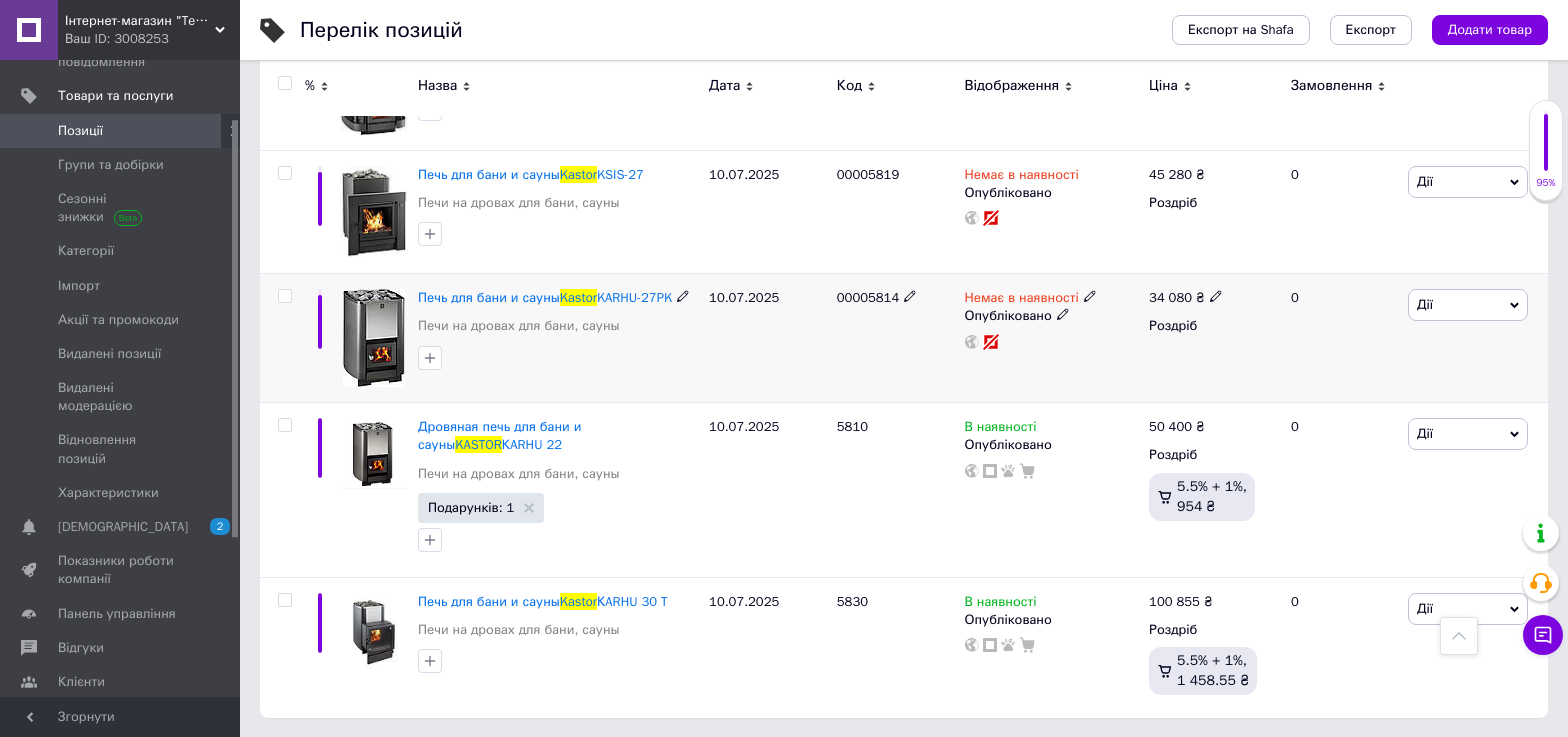scroll, scrollTop: 804, scrollLeft: 0, axis: vertical 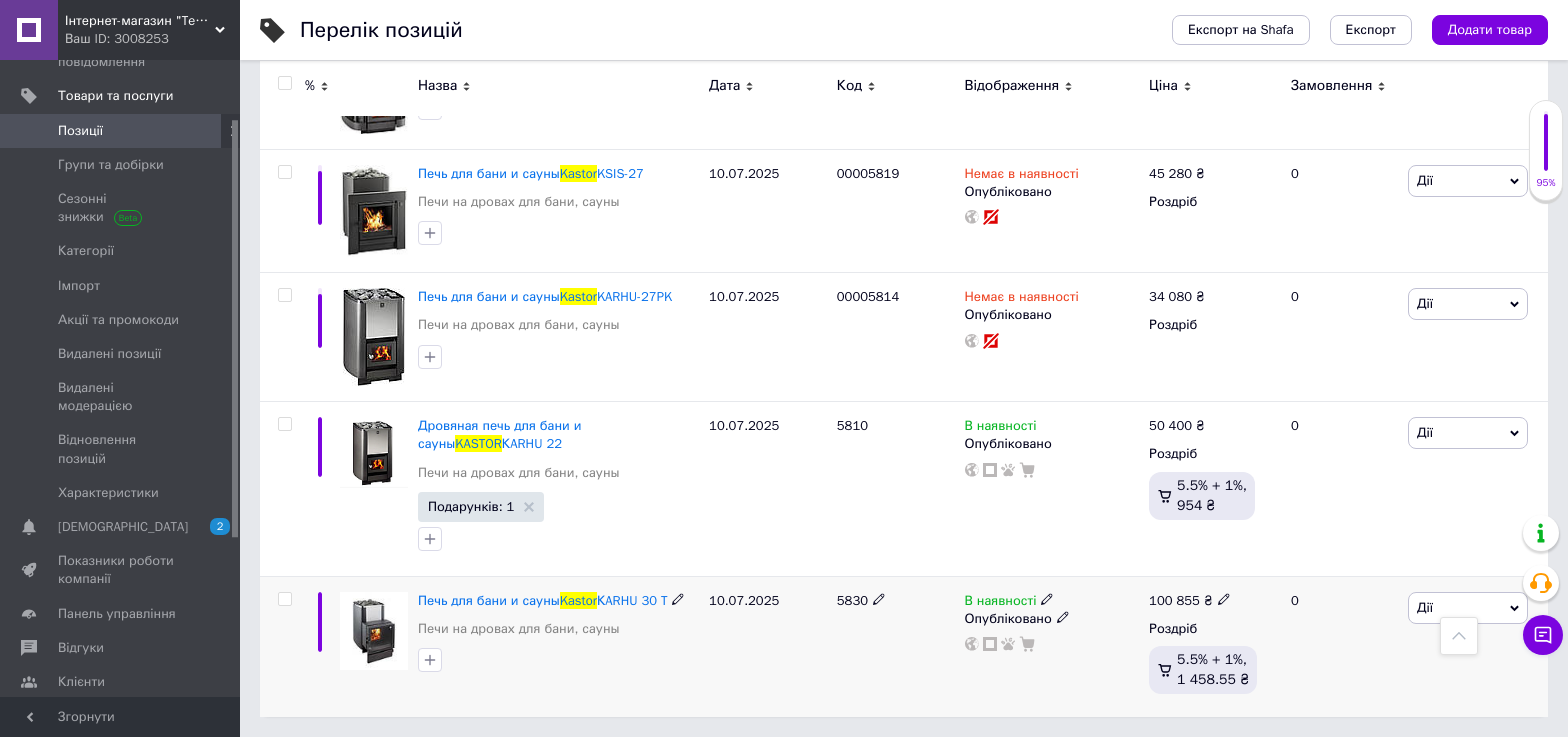 type on "kastor" 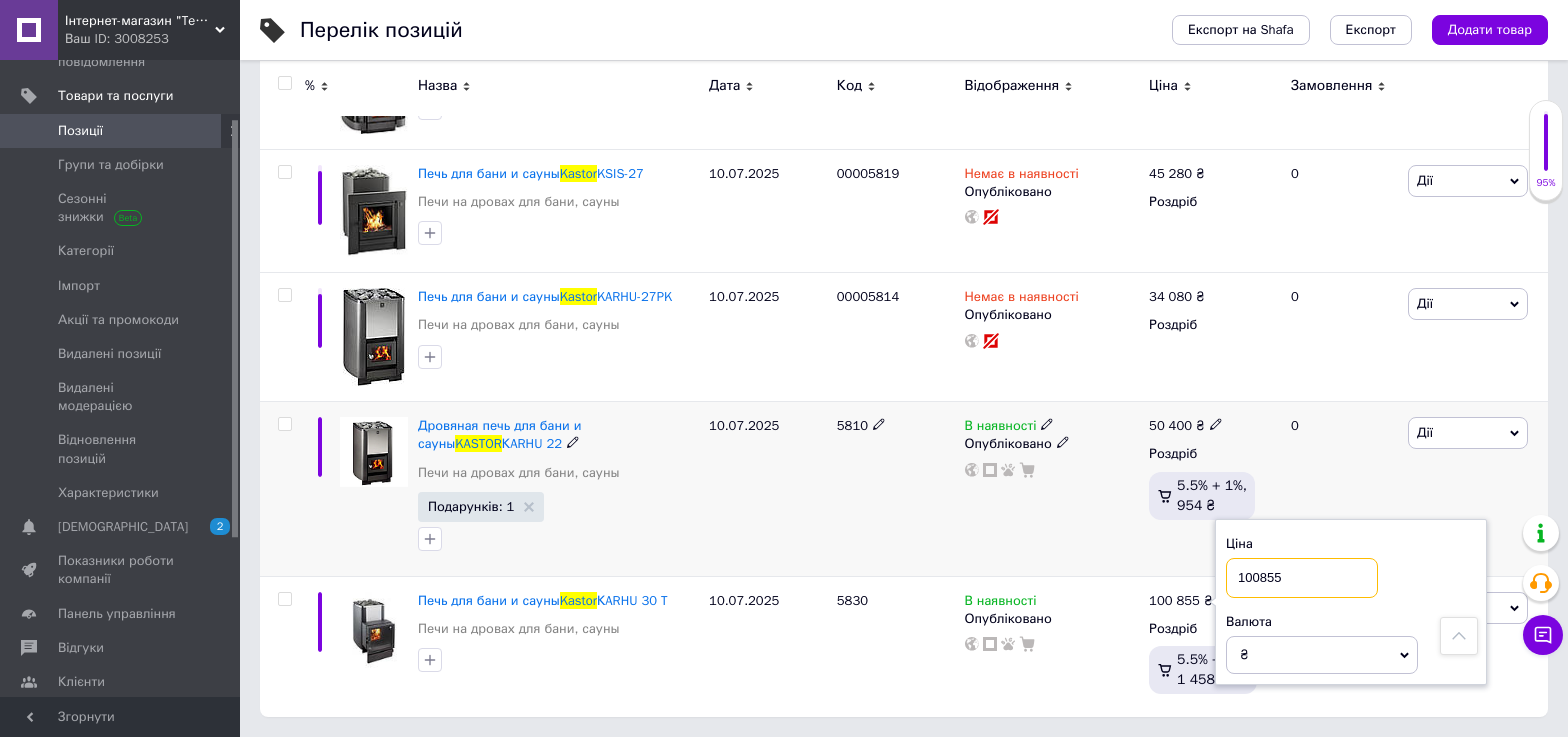 drag, startPoint x: 1322, startPoint y: 573, endPoint x: 1209, endPoint y: 570, distance: 113.03982 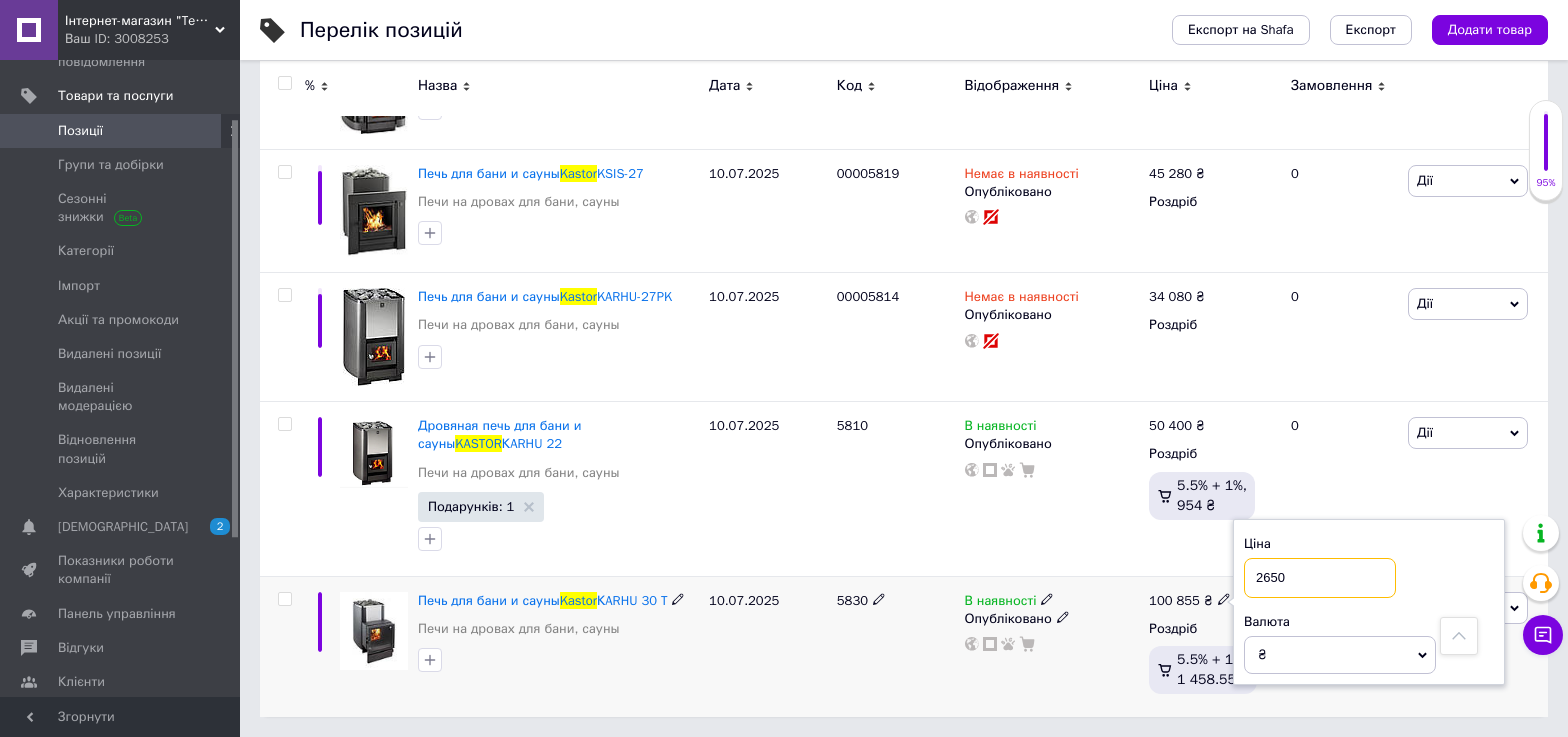 type on "2650" 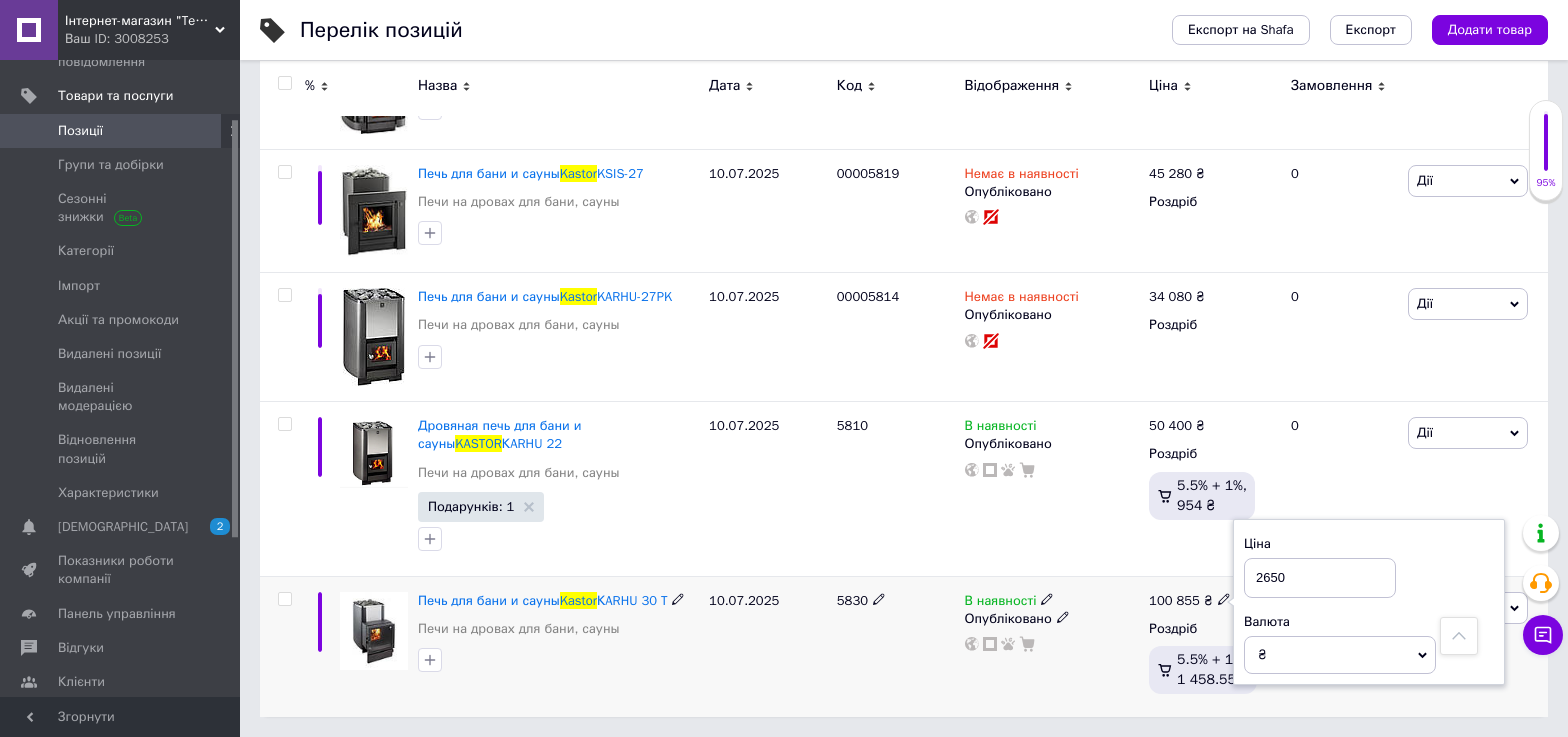 click on "₴" at bounding box center [1340, 655] 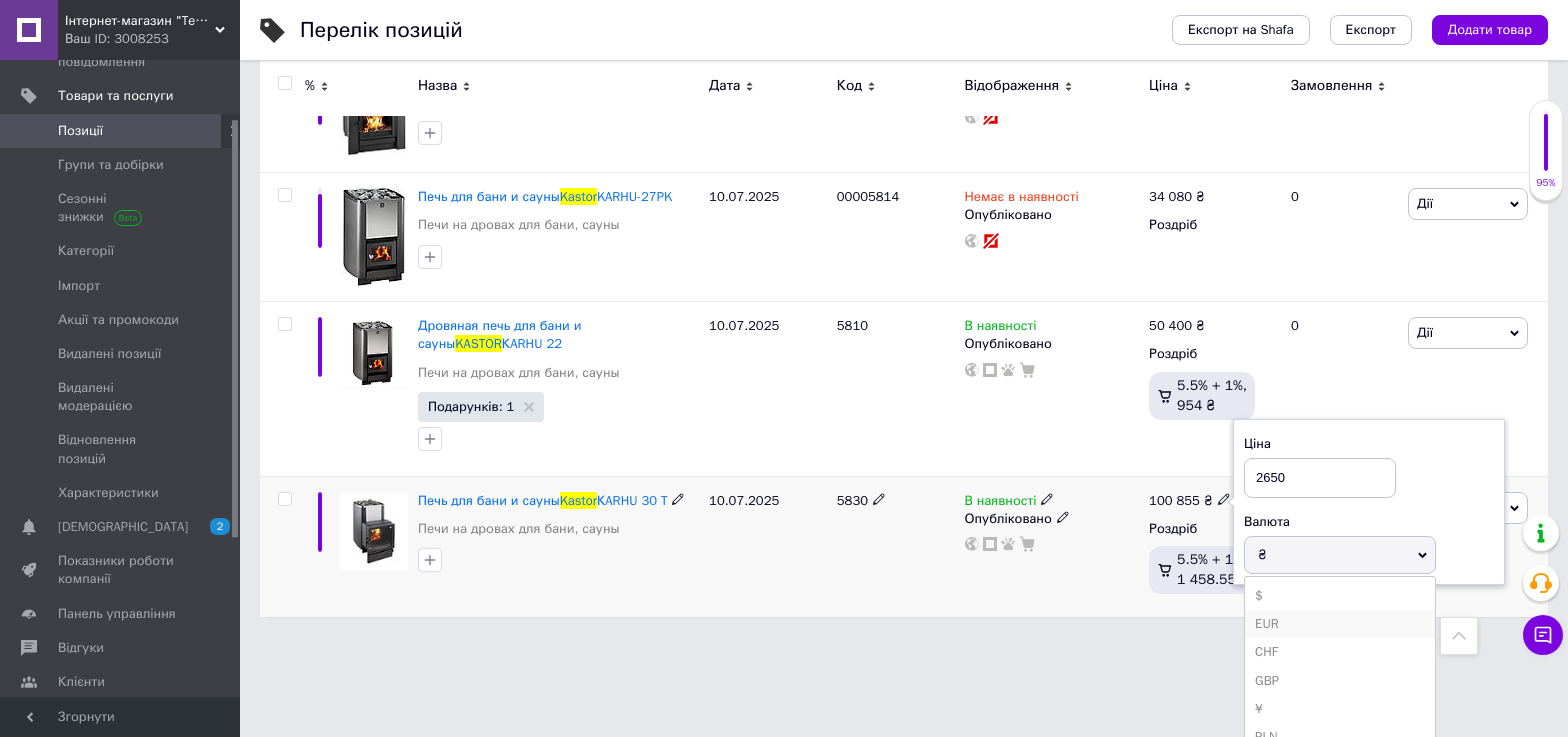 click on "EUR" at bounding box center [1340, 624] 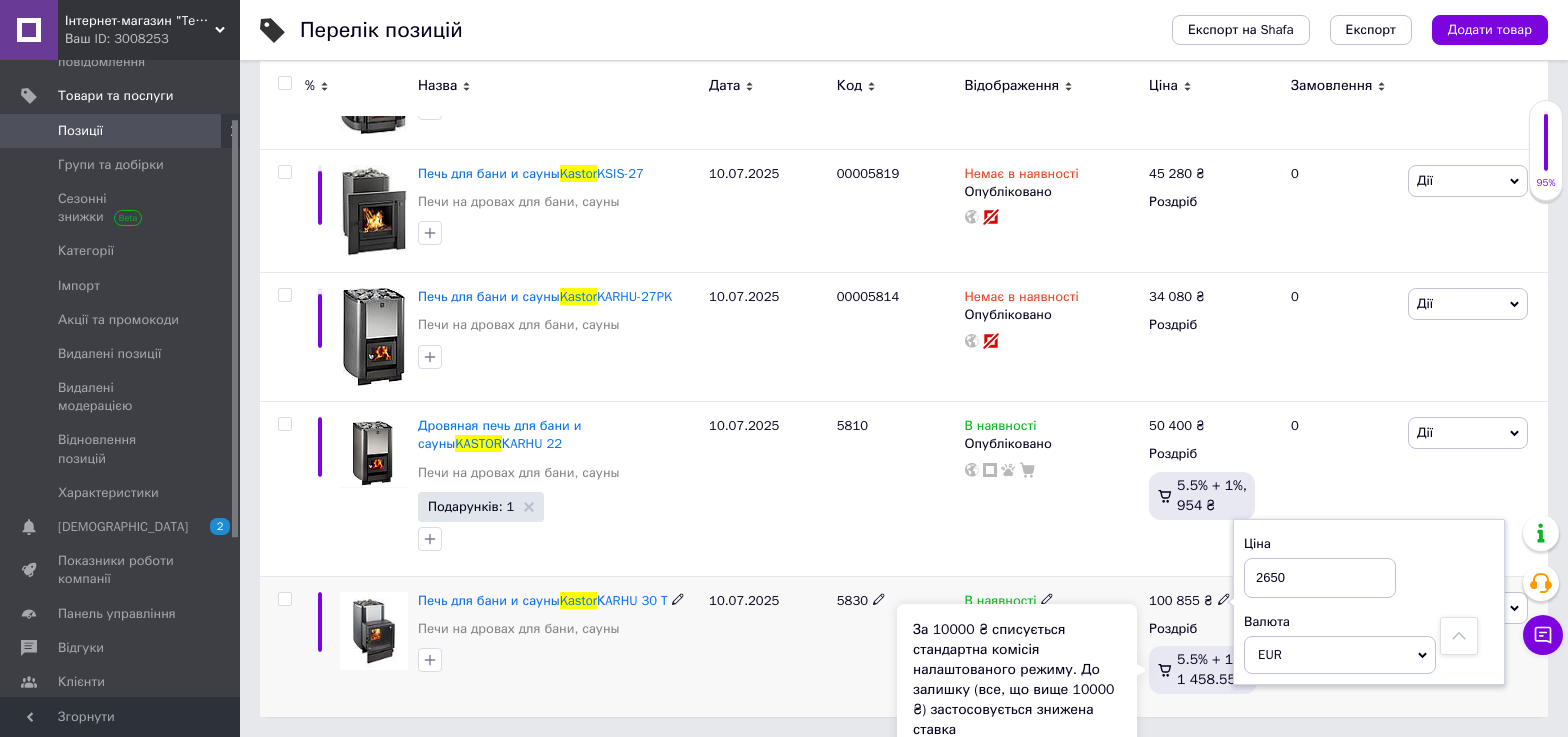 click on "За 10000 ₴ списується стандартна комісія налаштованого режиму. До залишку (все, що вище 10000 ₴) застосовується знижена ставка" at bounding box center [1017, 680] 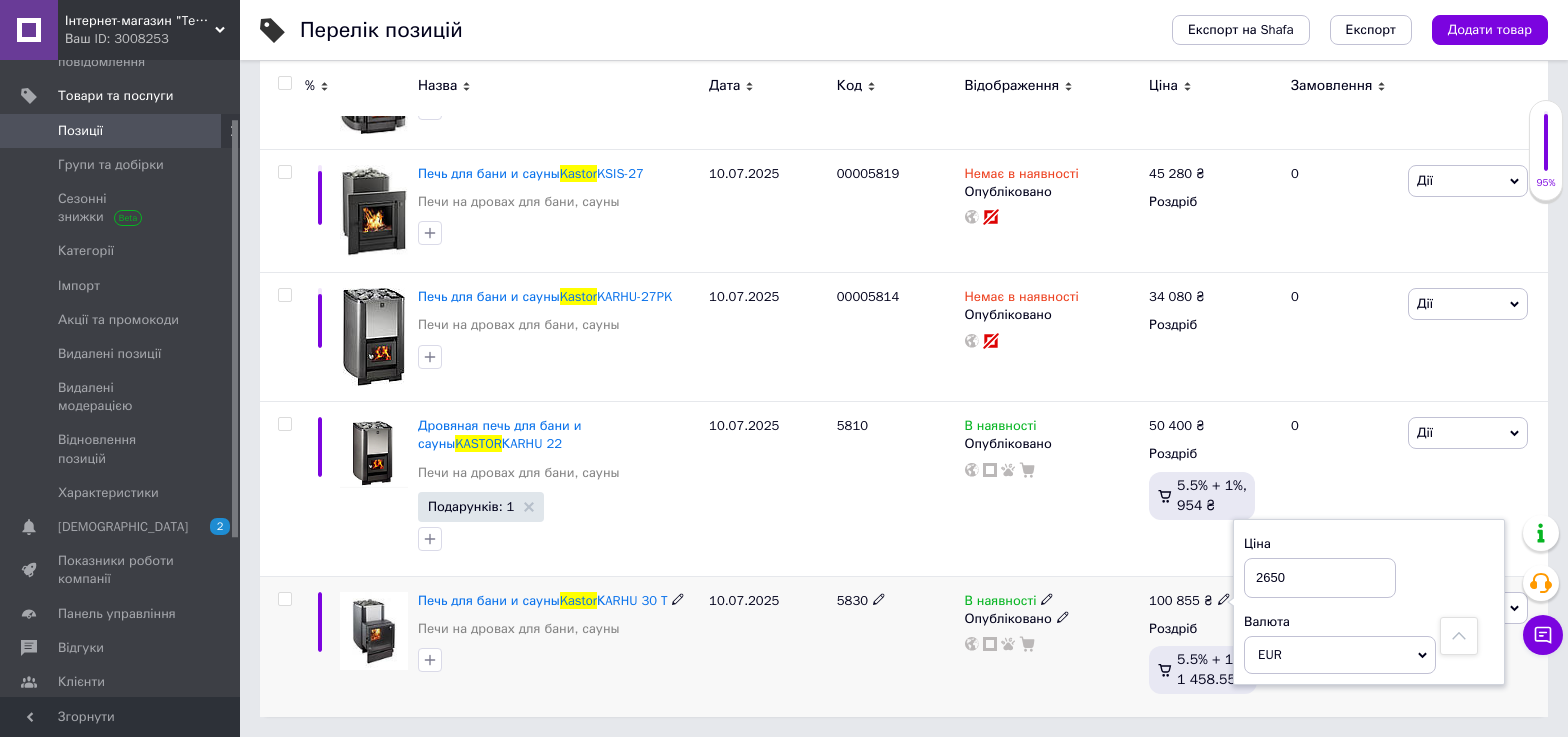 click on "В наявності Опубліковано" at bounding box center [1052, 647] 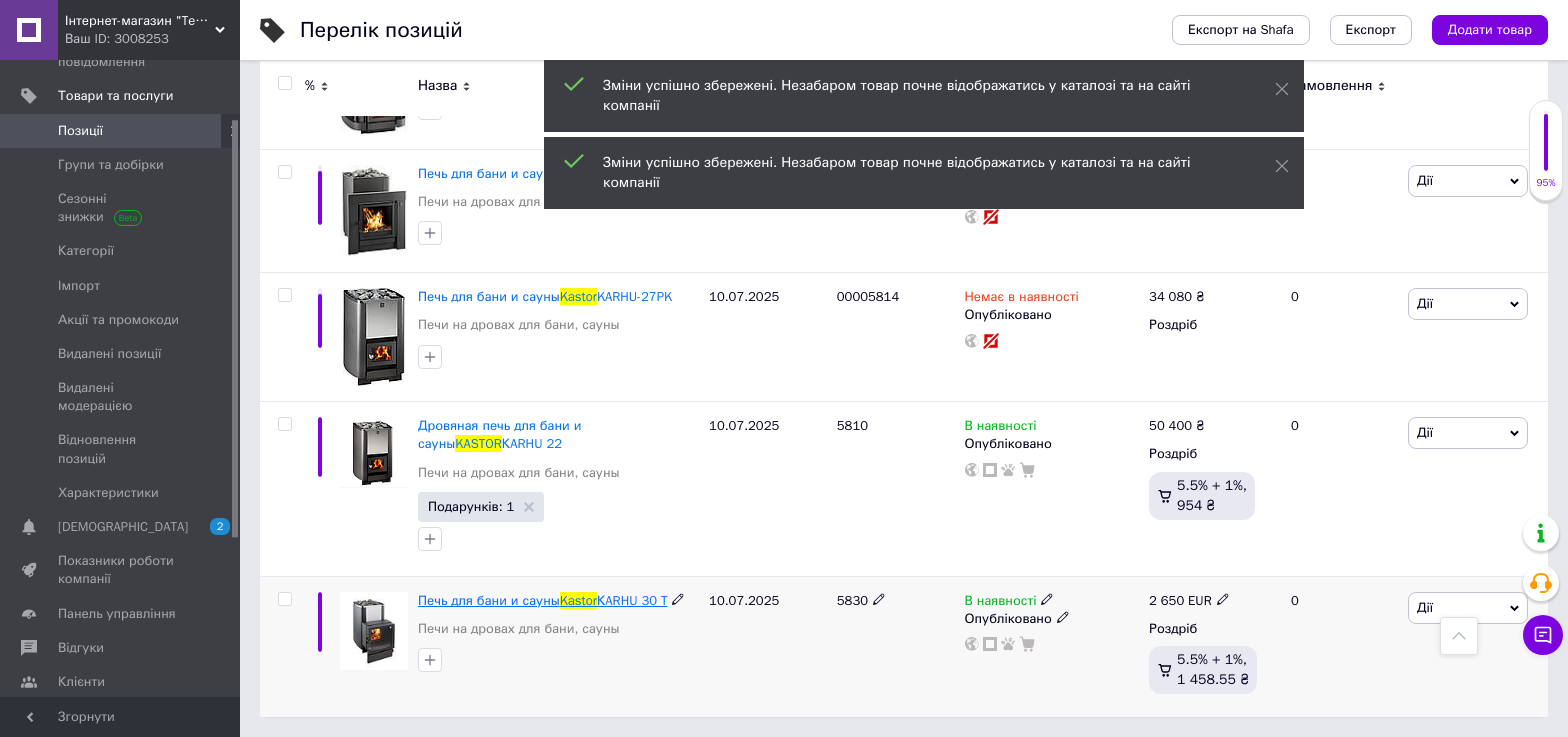 click on "Печь для бани и сауны" at bounding box center (489, 600) 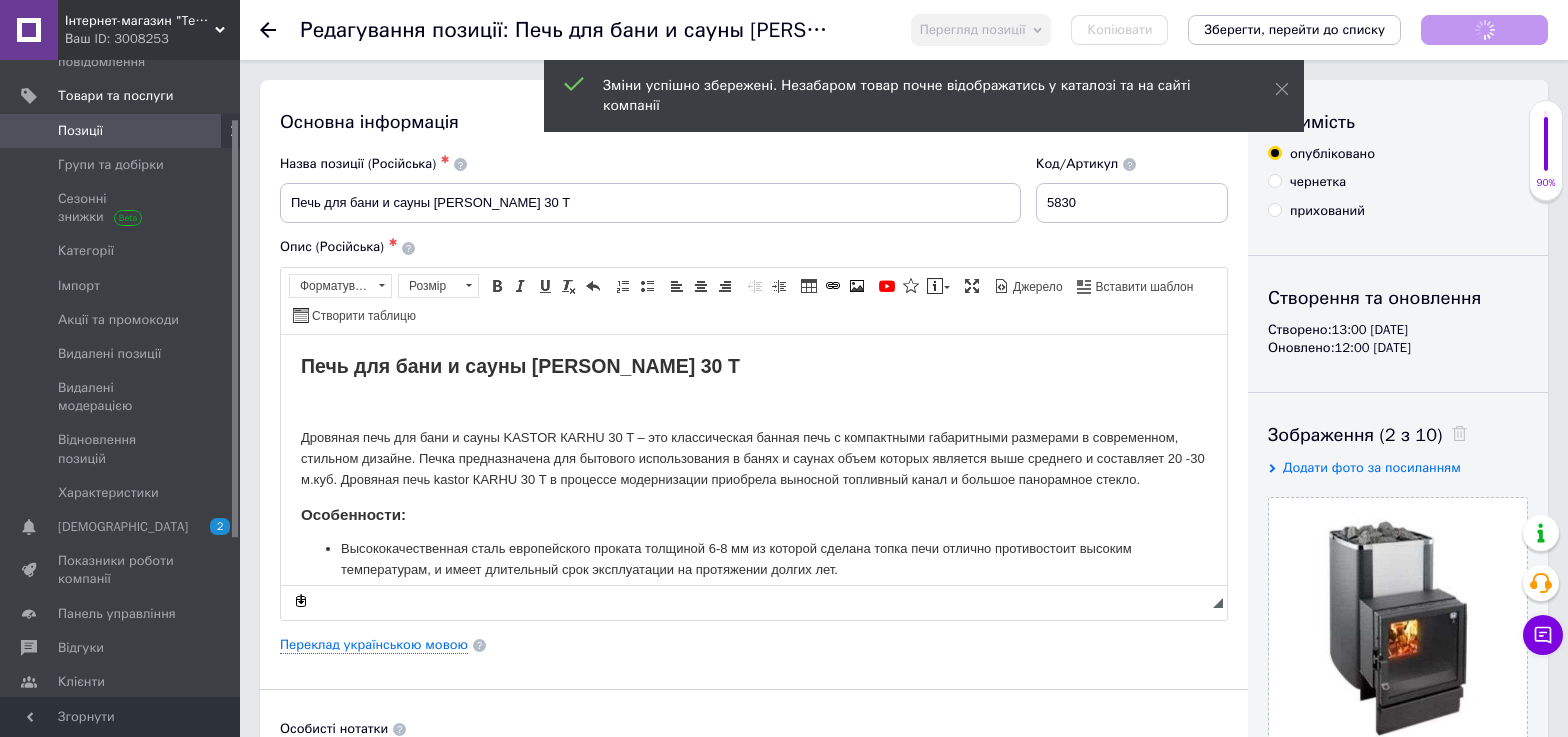 scroll, scrollTop: 0, scrollLeft: 0, axis: both 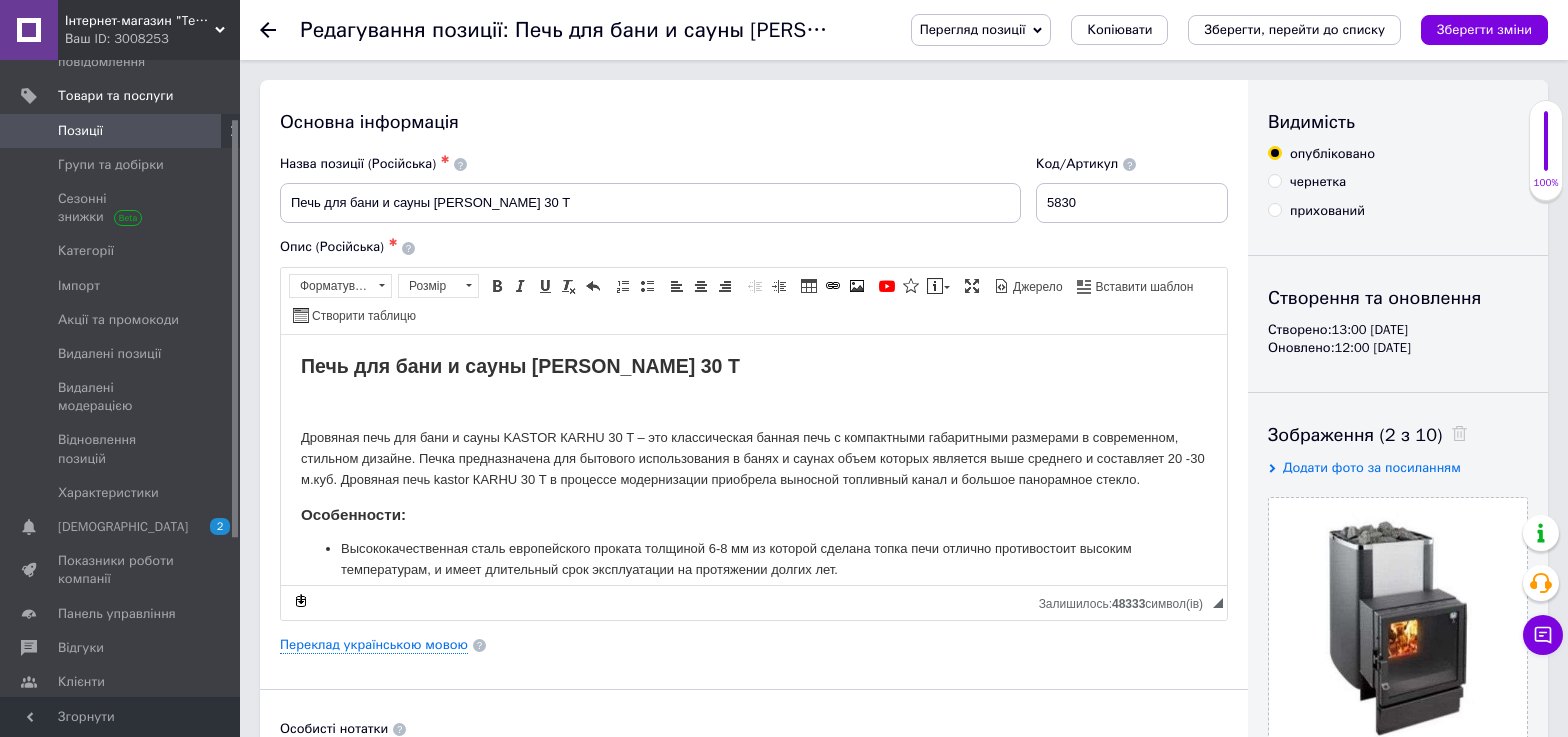 click on "Перегляд позиції" at bounding box center [973, 29] 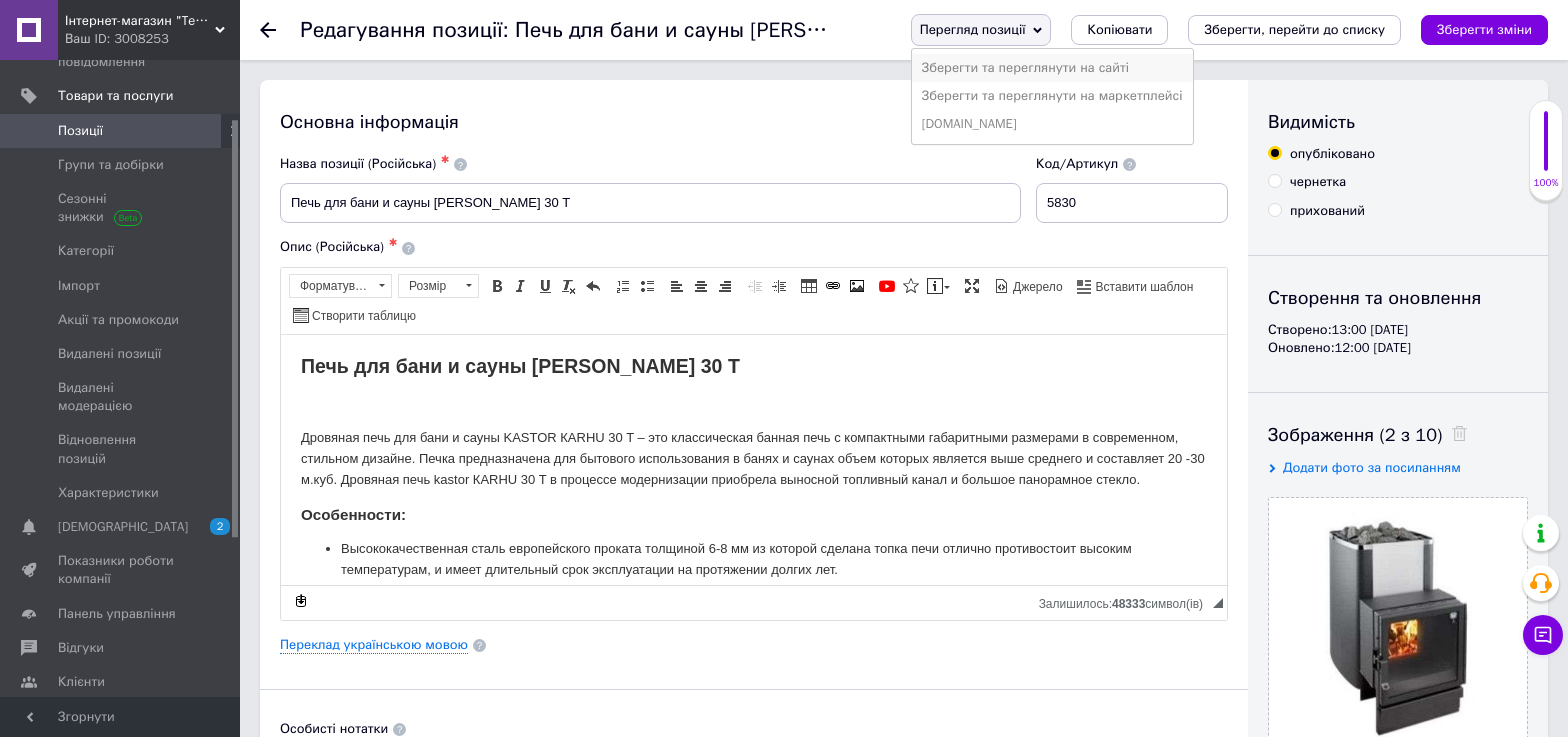 click on "Зберегти та переглянути на сайті" at bounding box center (1052, 68) 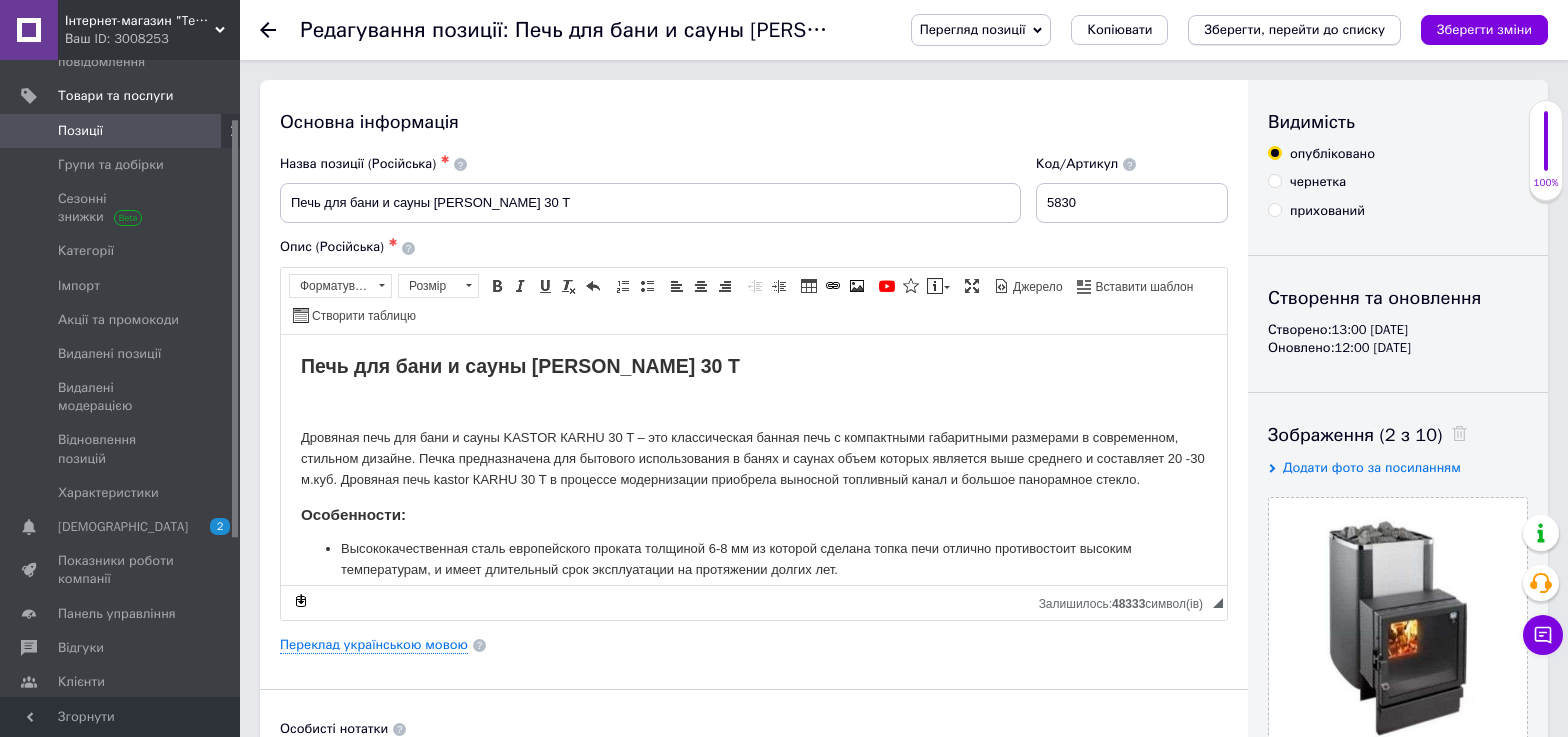click on "Зберегти, перейти до списку" at bounding box center (1294, 29) 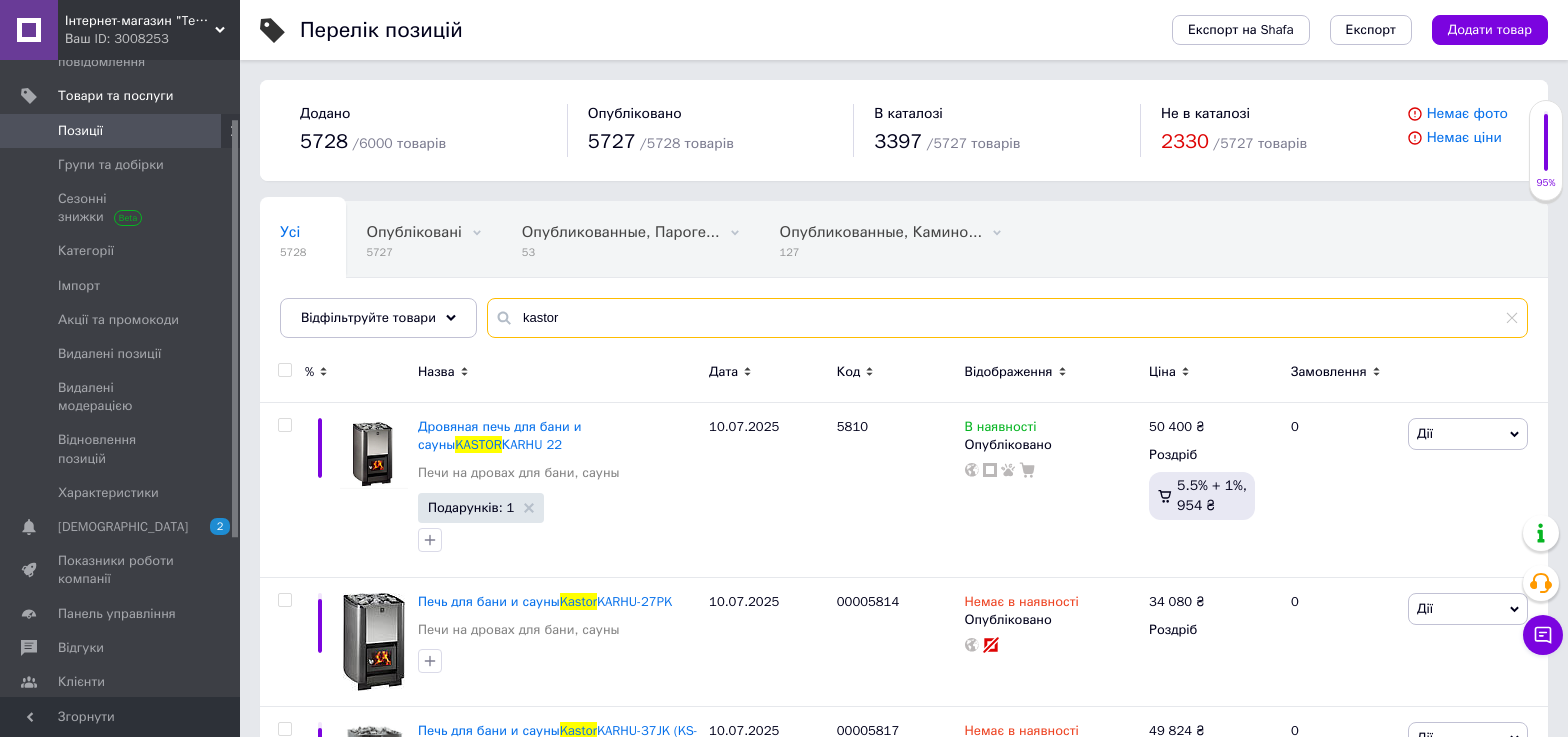 click on "kastor" at bounding box center [1007, 318] 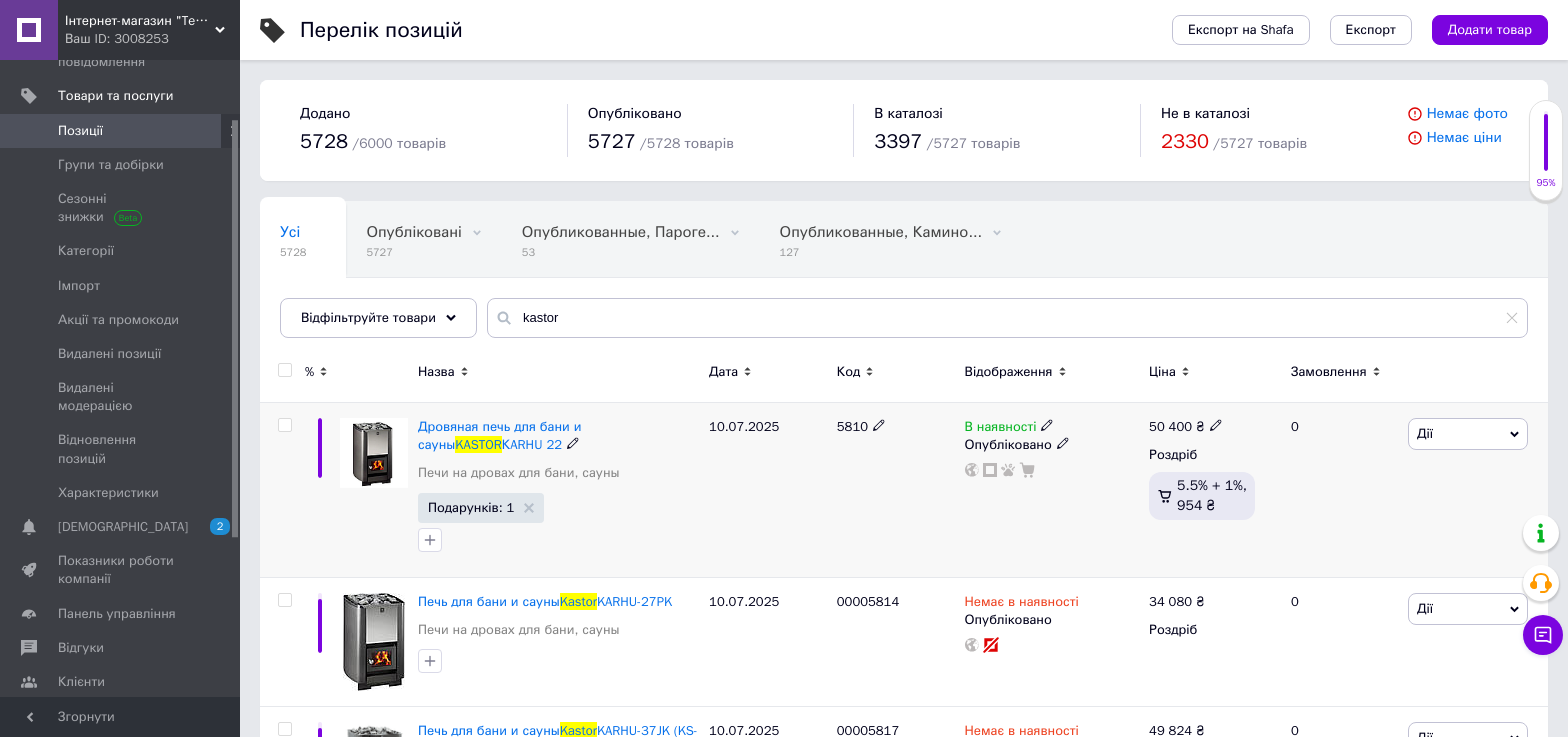 click 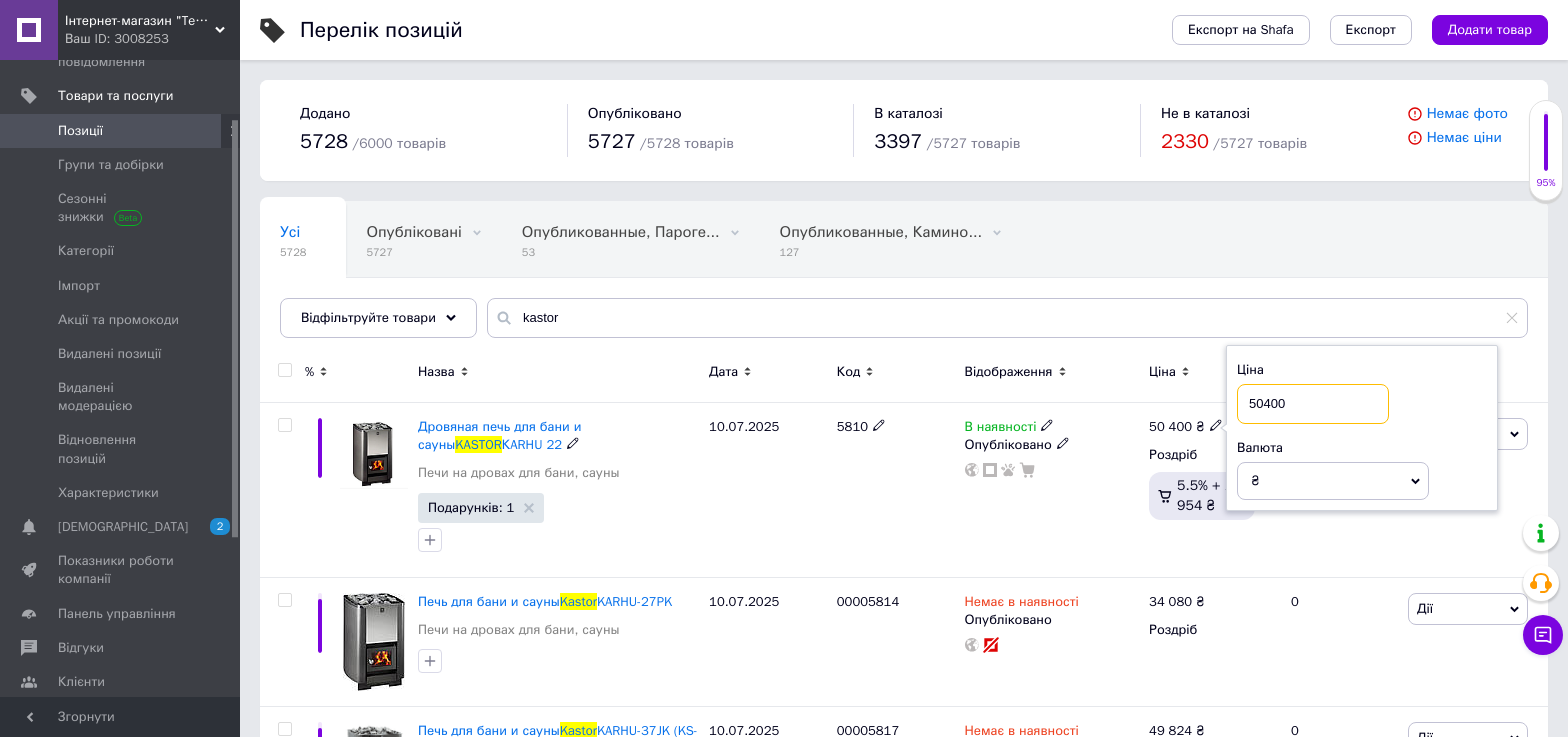 drag, startPoint x: 1296, startPoint y: 397, endPoint x: 1204, endPoint y: 393, distance: 92.086914 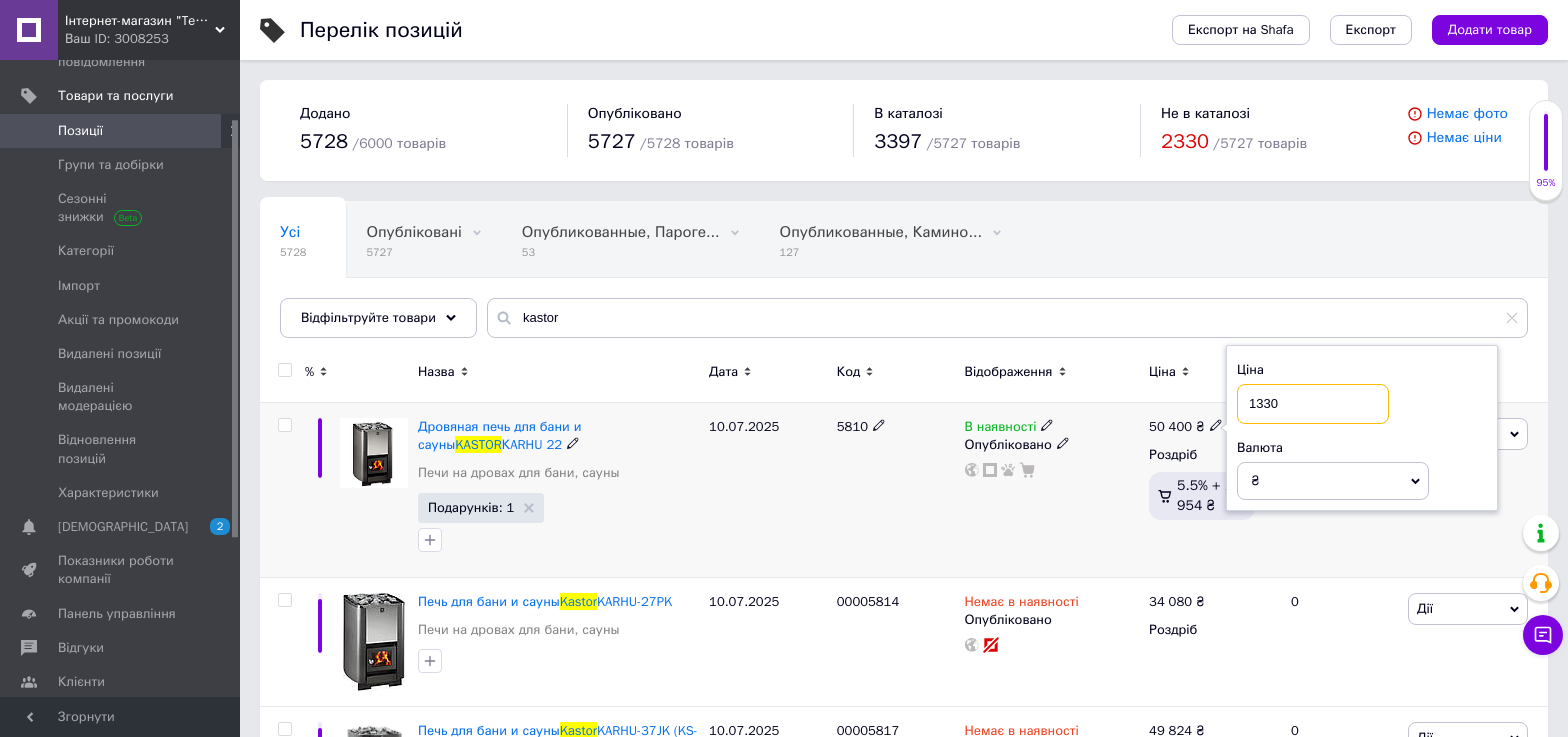 type on "1330" 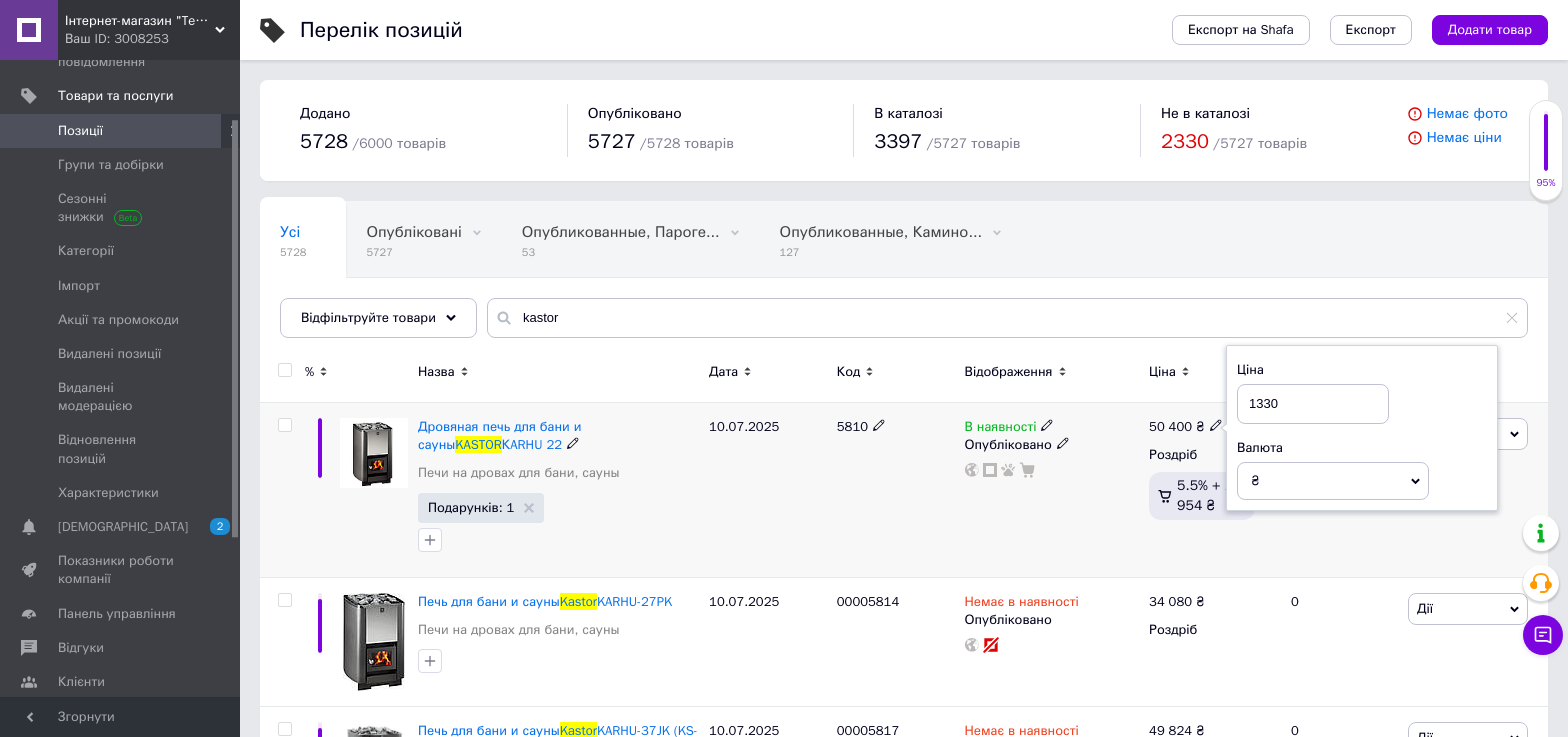 click on "₴" at bounding box center [1333, 481] 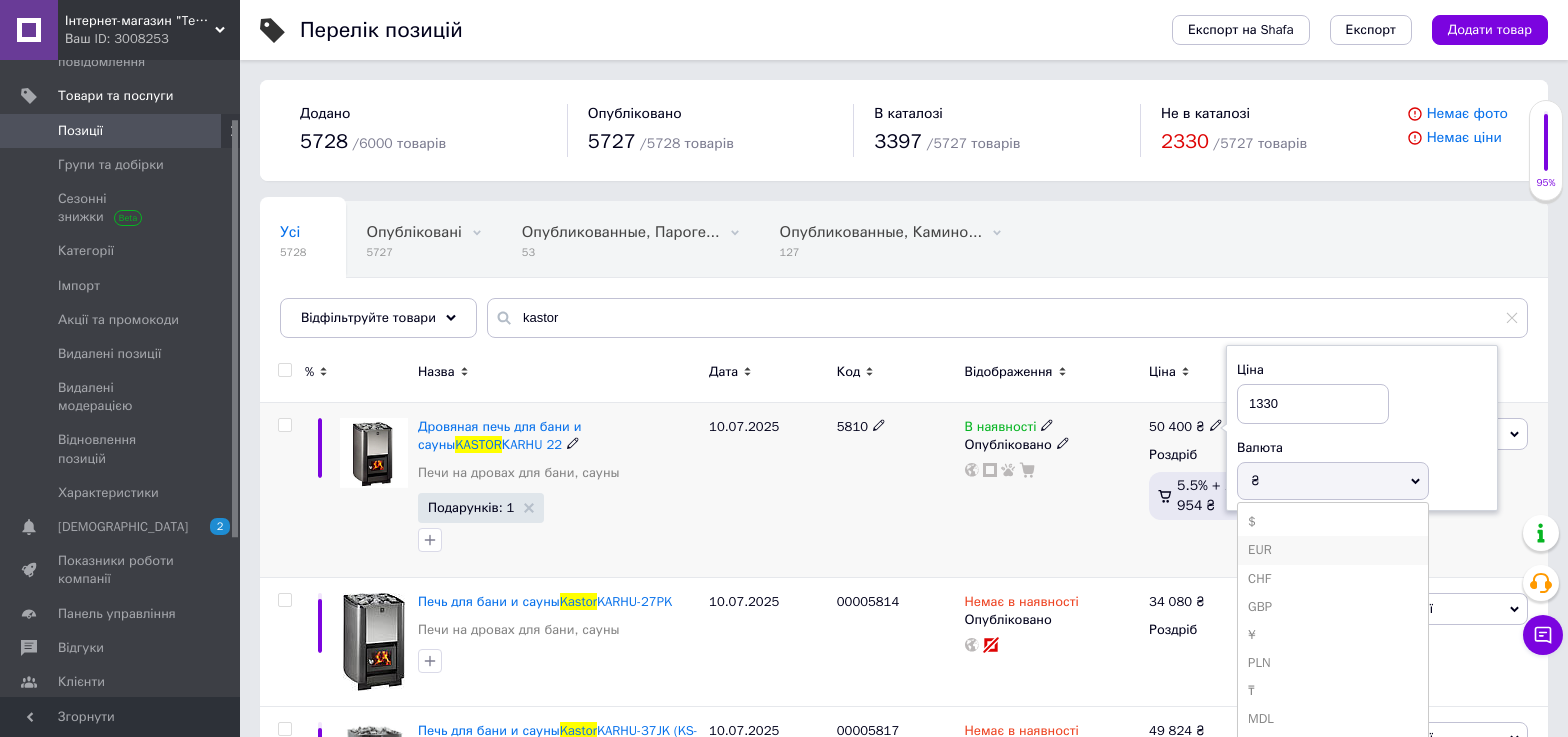 click on "EUR" at bounding box center (1333, 550) 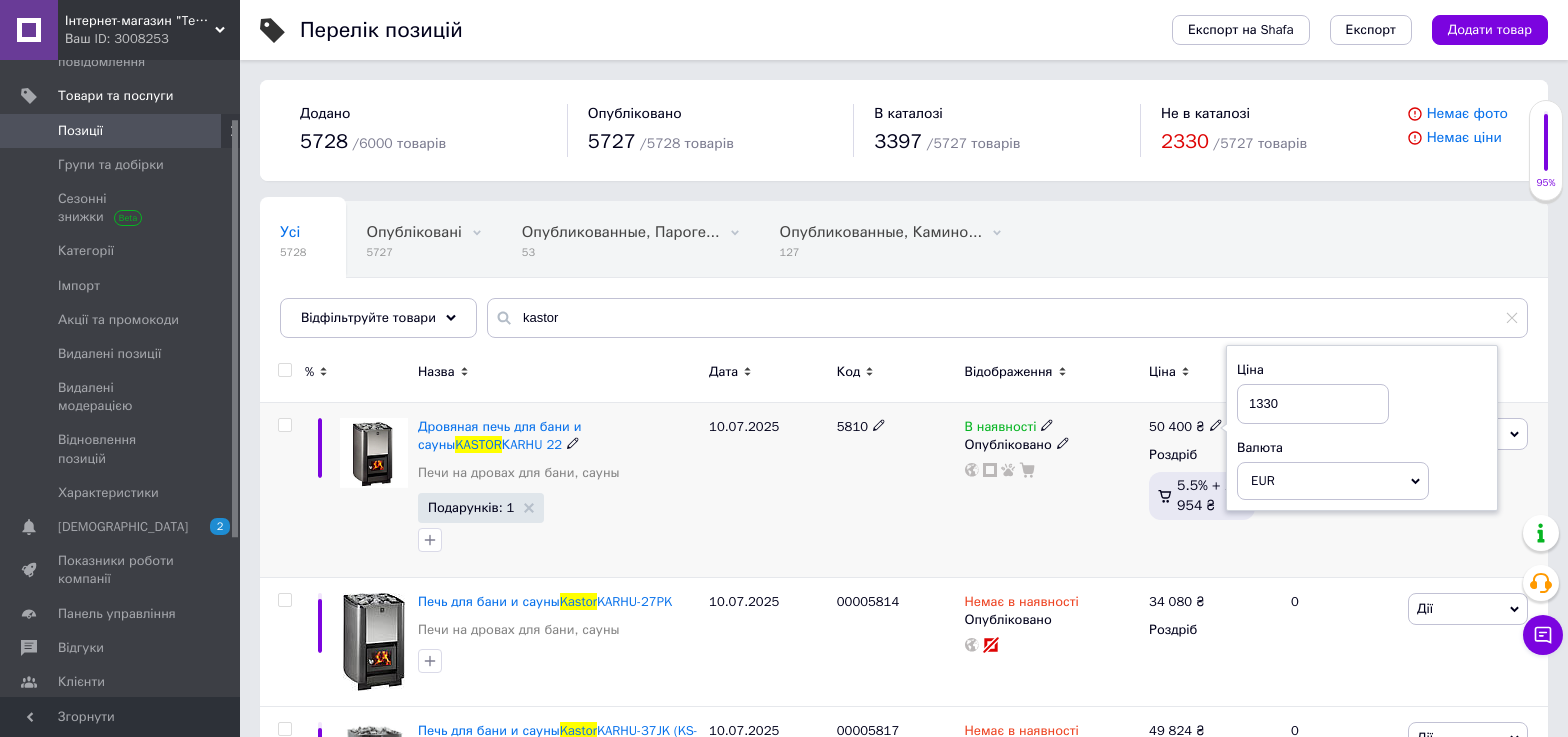 click on "В наявності Опубліковано" at bounding box center [1052, 490] 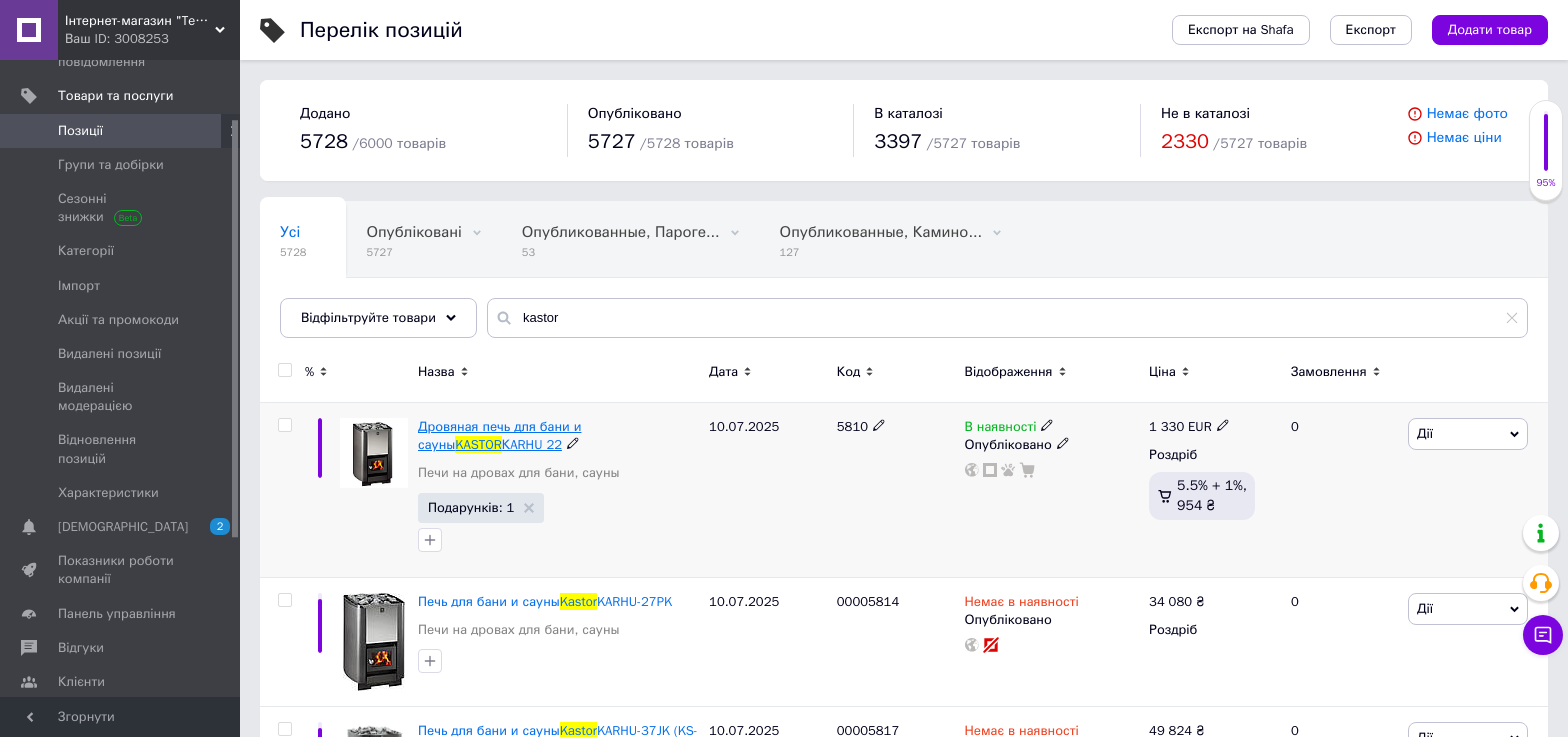 click on "Дровяная печь для бани и сауны" at bounding box center [499, 435] 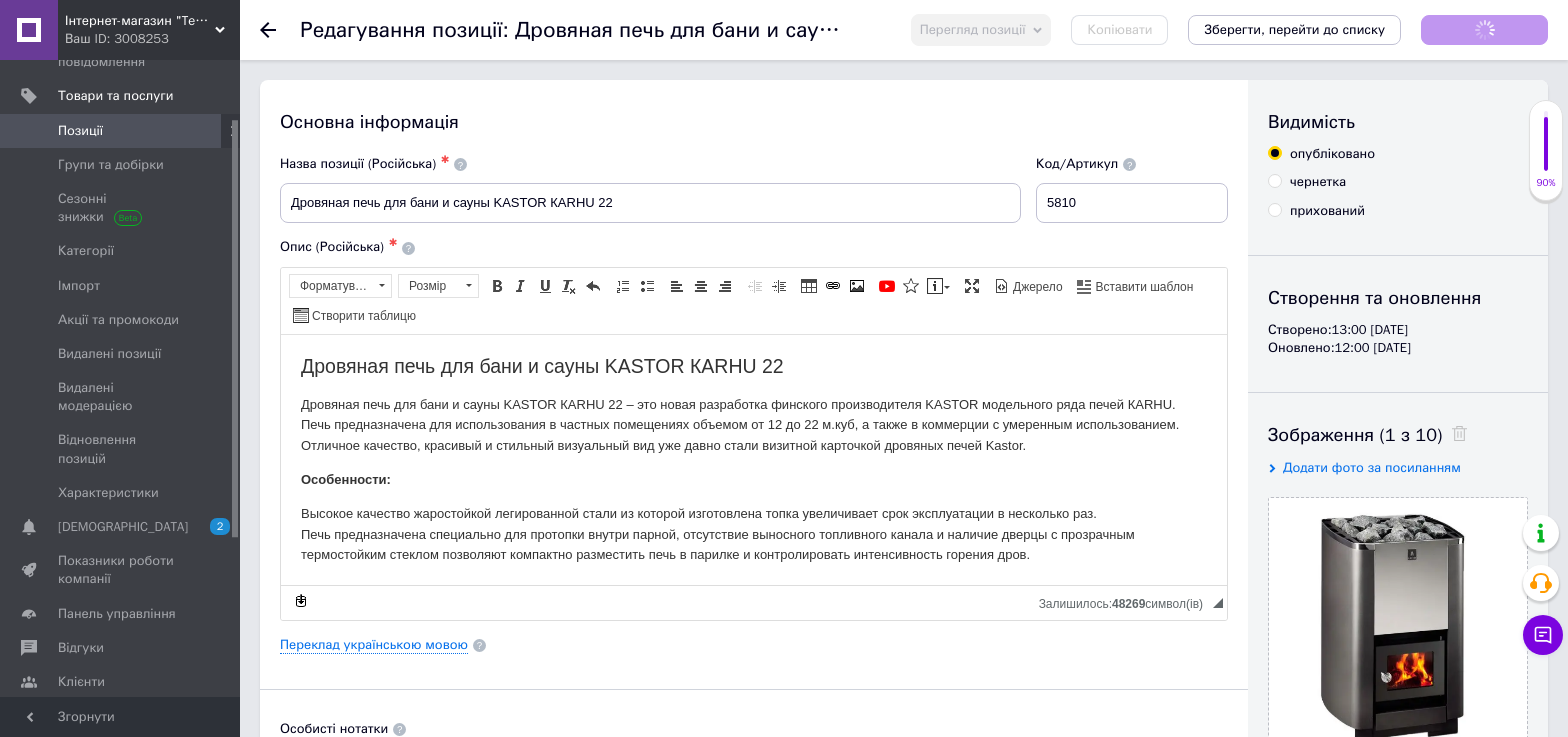 scroll, scrollTop: 0, scrollLeft: 0, axis: both 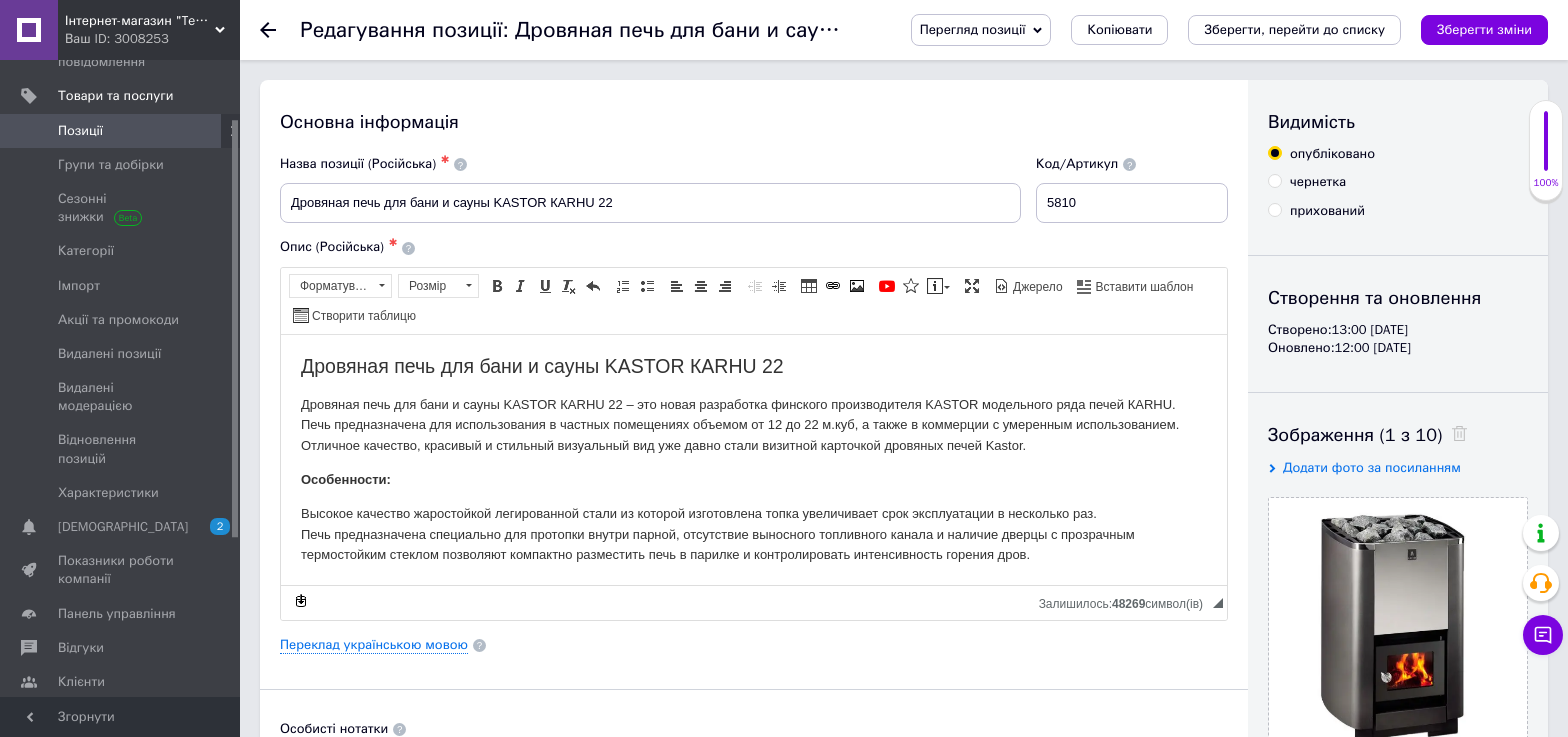 click on "Перегляд позиції" at bounding box center (981, 30) 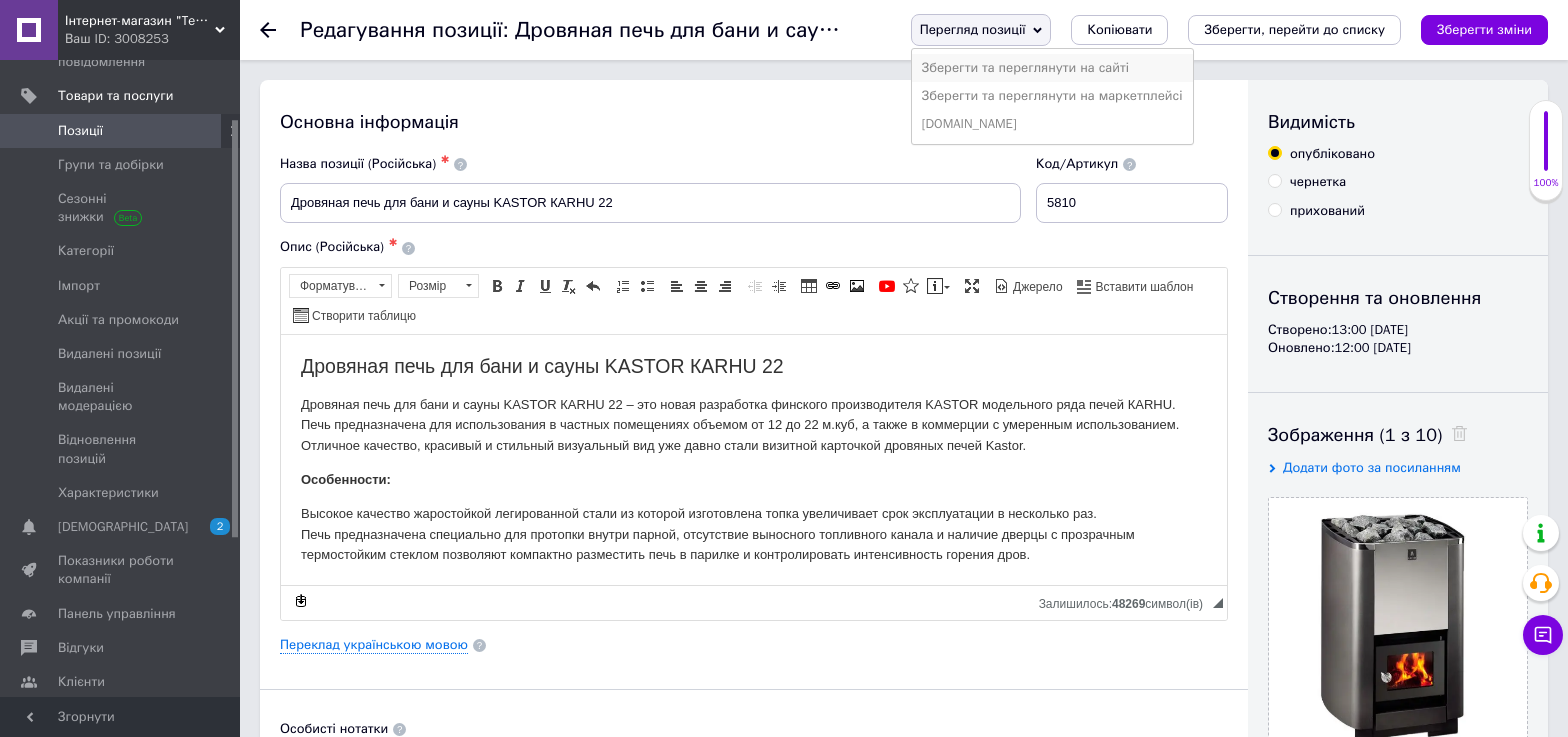 click on "Зберегти та переглянути на сайті" at bounding box center [1052, 68] 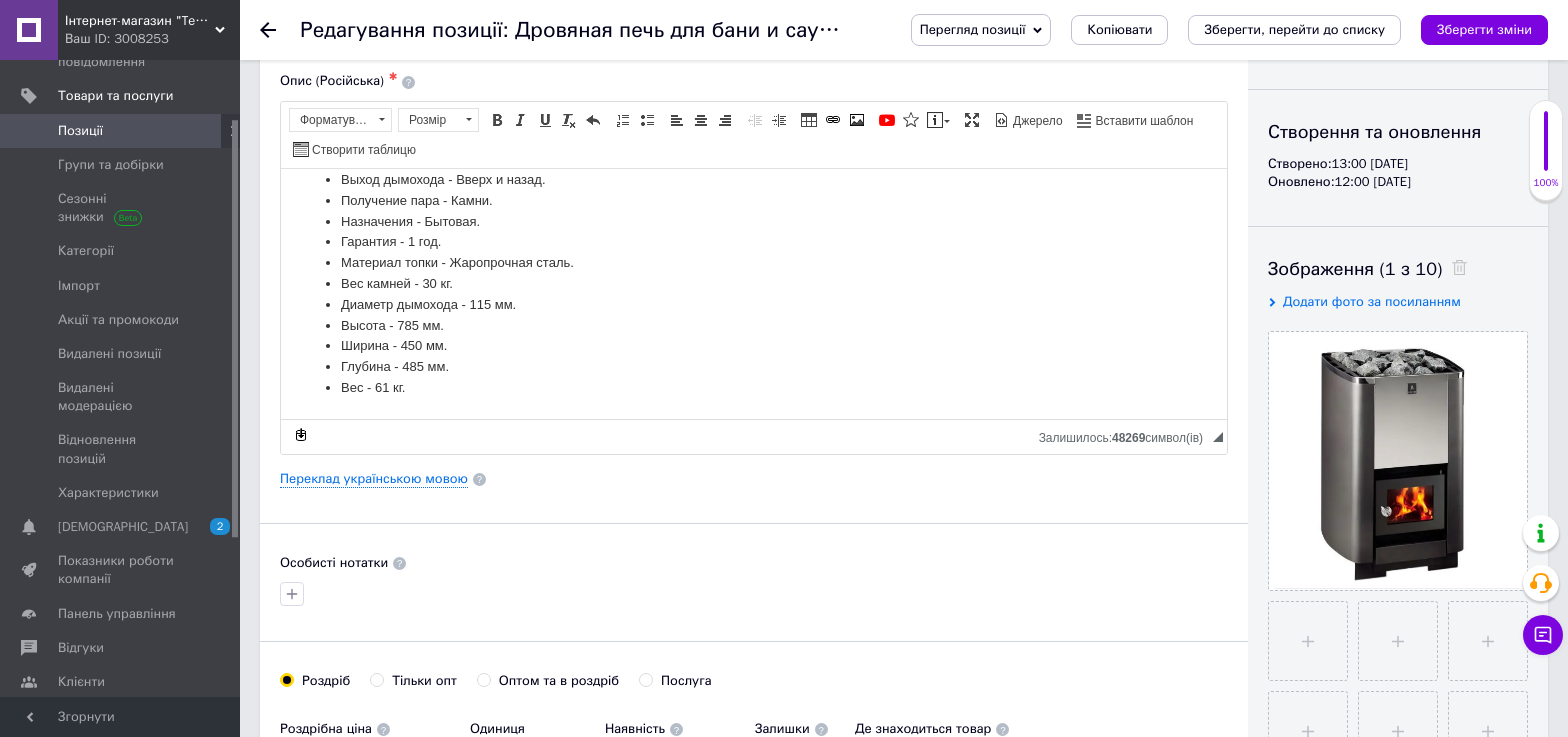 scroll, scrollTop: 400, scrollLeft: 0, axis: vertical 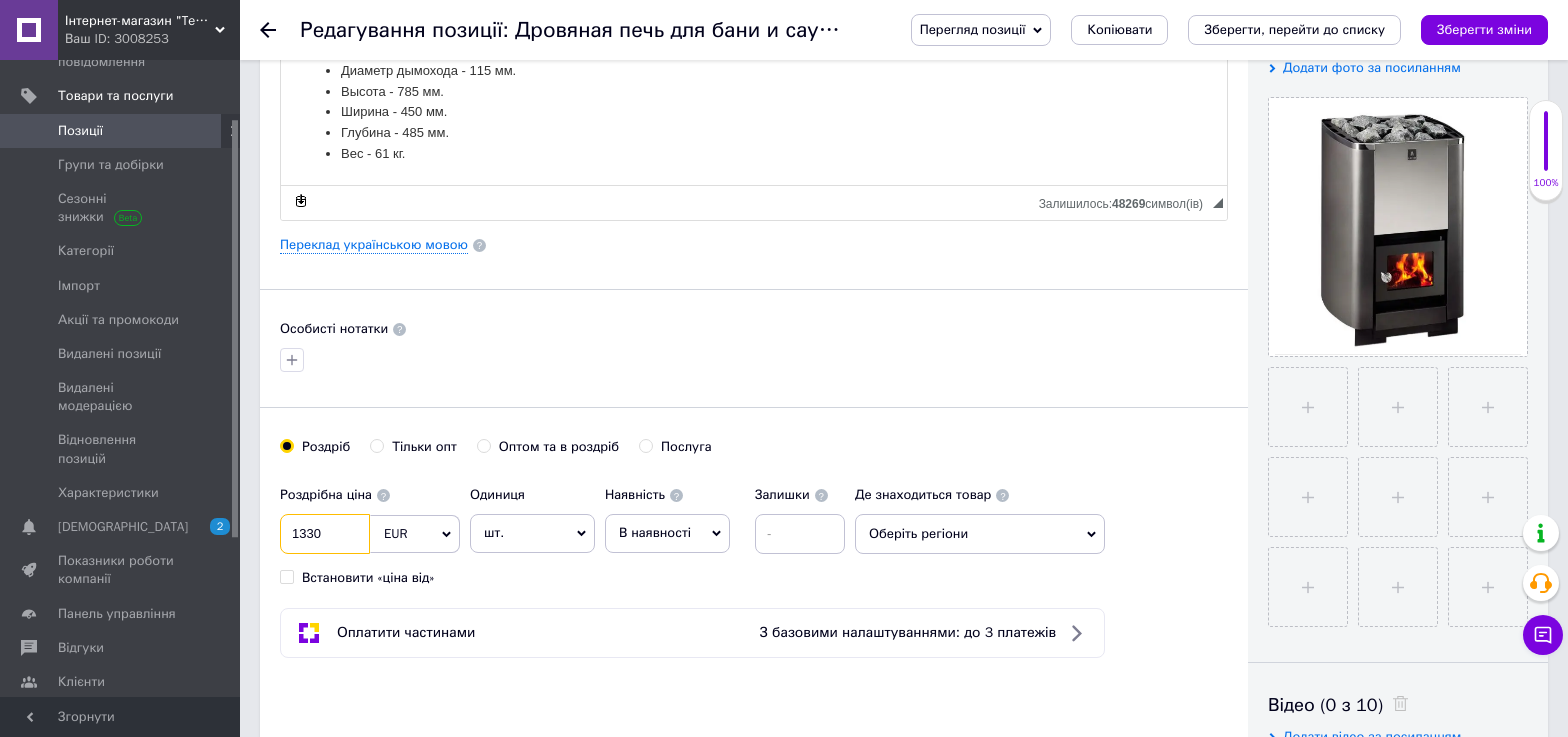 drag, startPoint x: 348, startPoint y: 541, endPoint x: 264, endPoint y: 530, distance: 84.71718 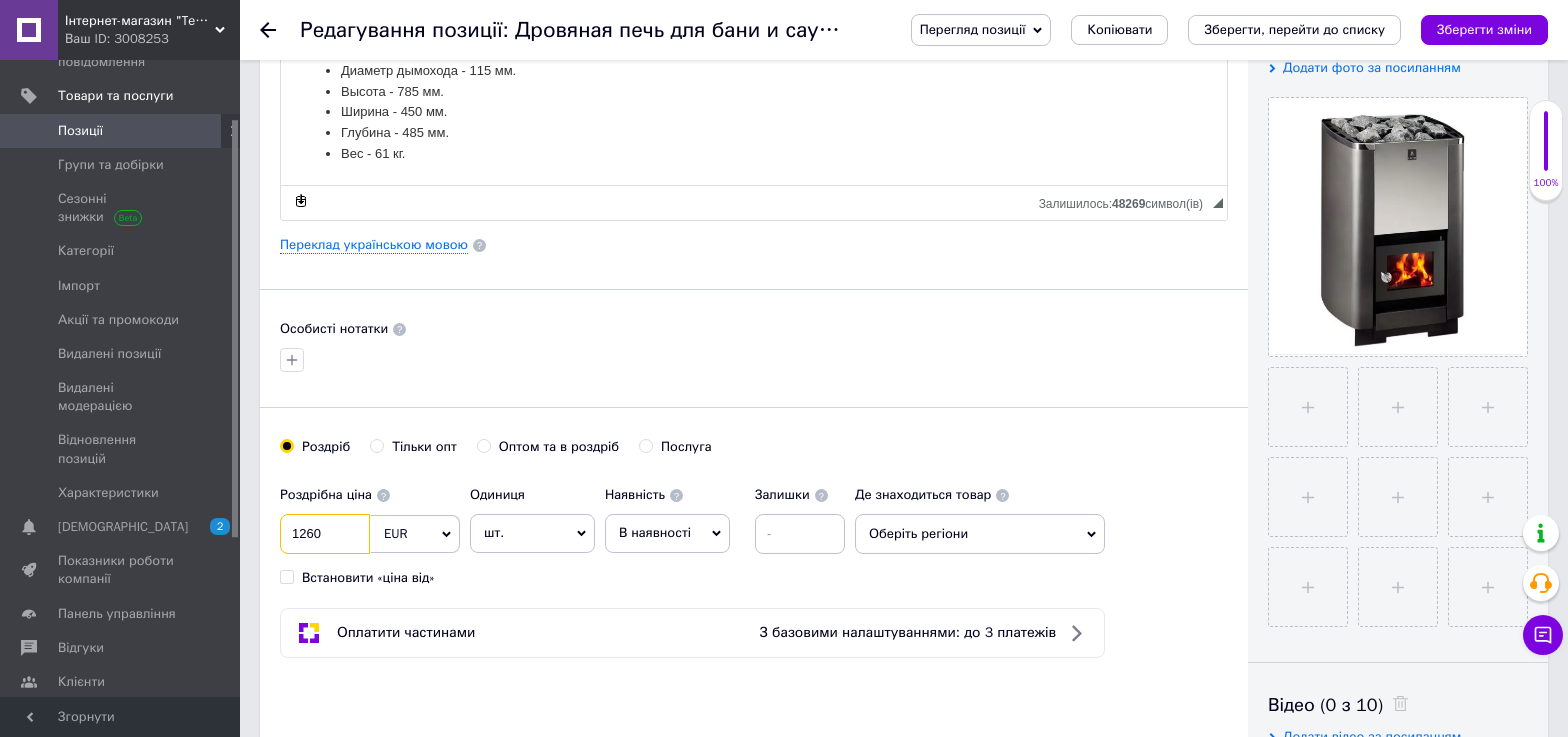 type on "1260" 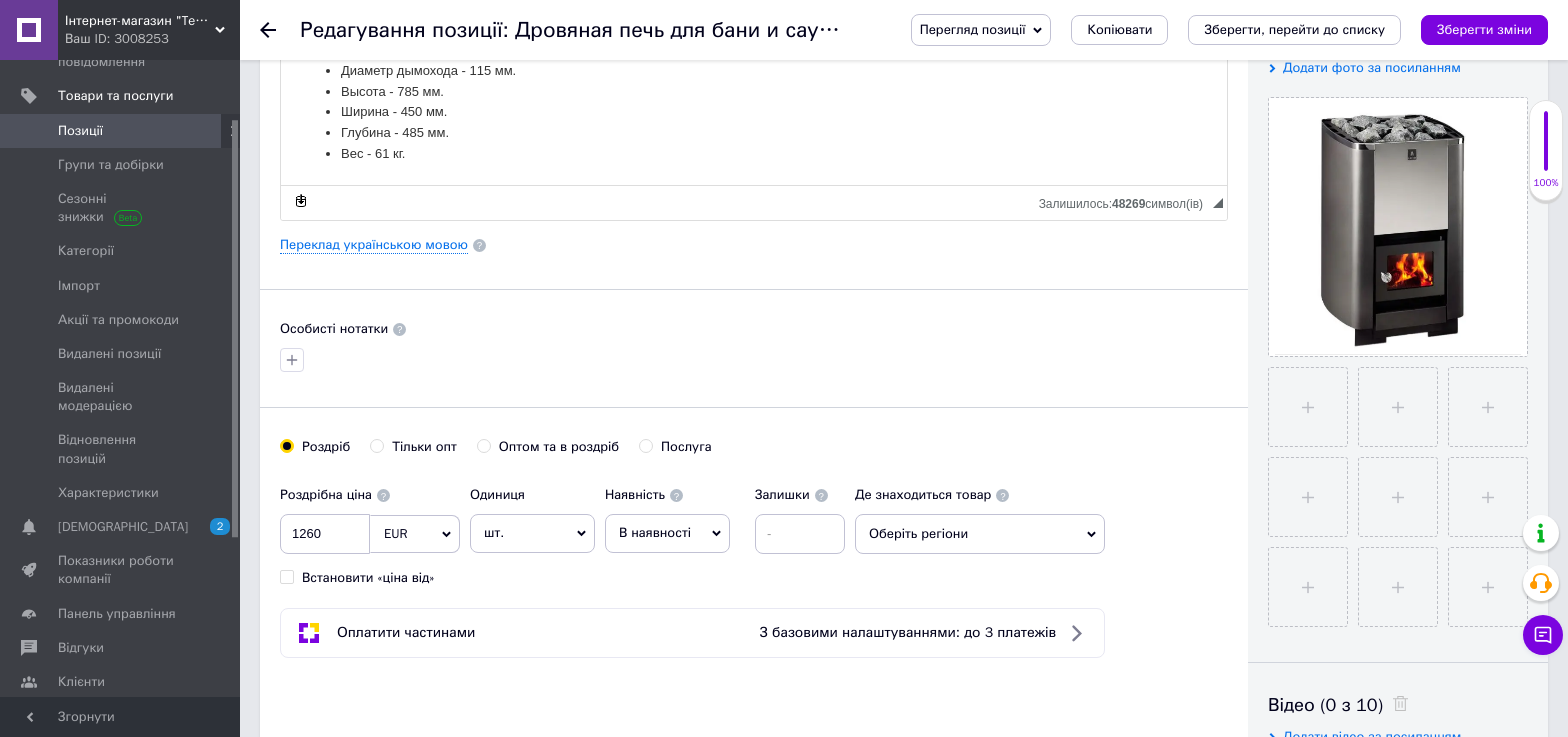 click on "Основна інформація Назва позиції (Російська) ✱ Дровяная печь для бани и сауны KASTOR КARHU 22 Код/Артикул 5810 Опис (Російська) ✱ Дровяная печь для бани и сауны KASTOR КARHU 22
Дровяная печь для бани и сауны KASTOR КARHU 22 – это новая разработка финского производителя KASTOR модельного ряда печей КARHU. Печь предназначена для использования в частных помещениях объемом от 12 до 22 м.куб, а также в коммерции с умеренным использованием. Отличное качество, красивый и стильный визуальный вид уже давно стали визитной карточкой дровяных печей Kastor.
Особенности:" at bounding box center [754, 238] 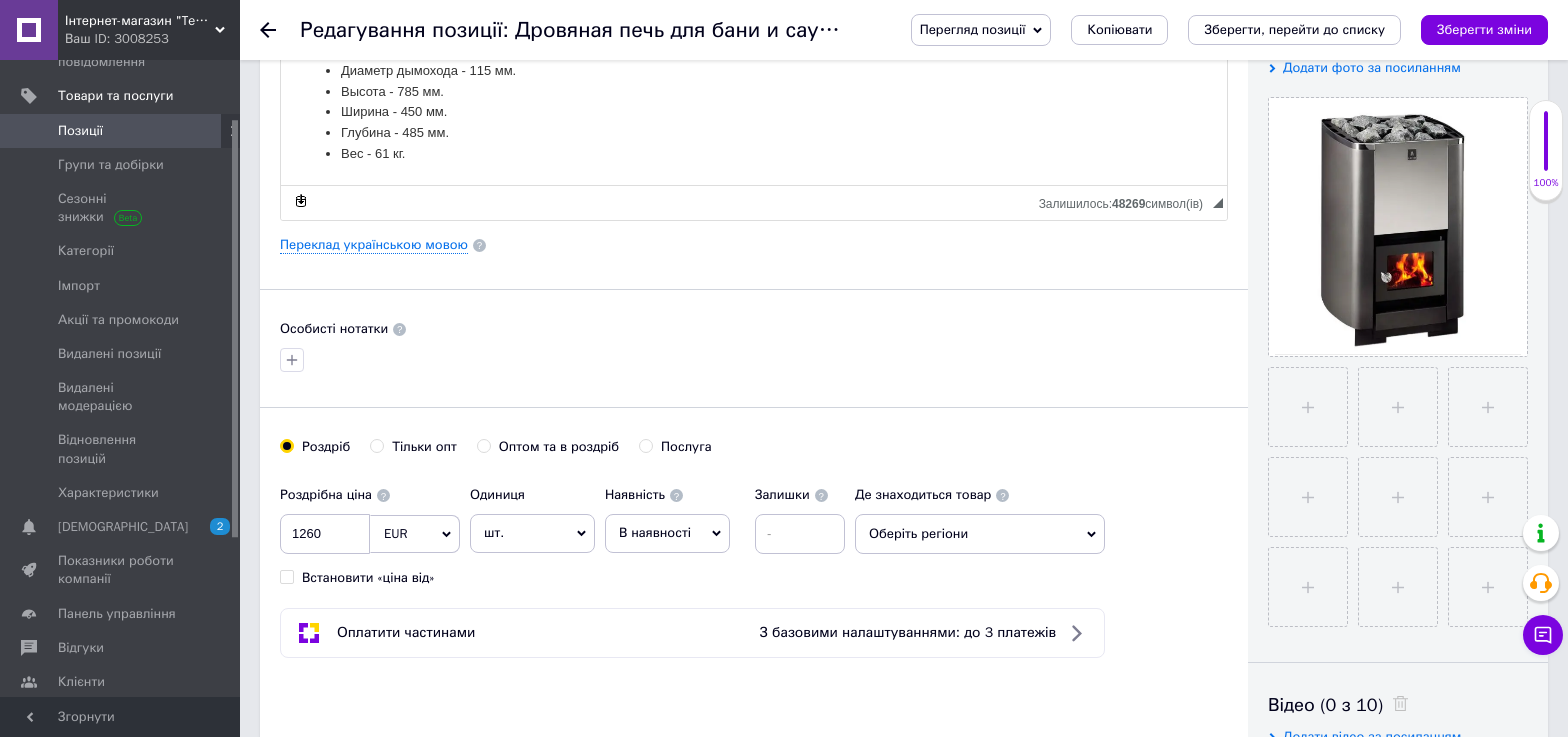 click on "Перегляд позиції Зберегти та переглянути на сайті Зберегти та переглянути на маркетплейсі [DOMAIN_NAME] Копіювати Зберегти, перейти до списку Зберегти зміни" at bounding box center [1219, 30] 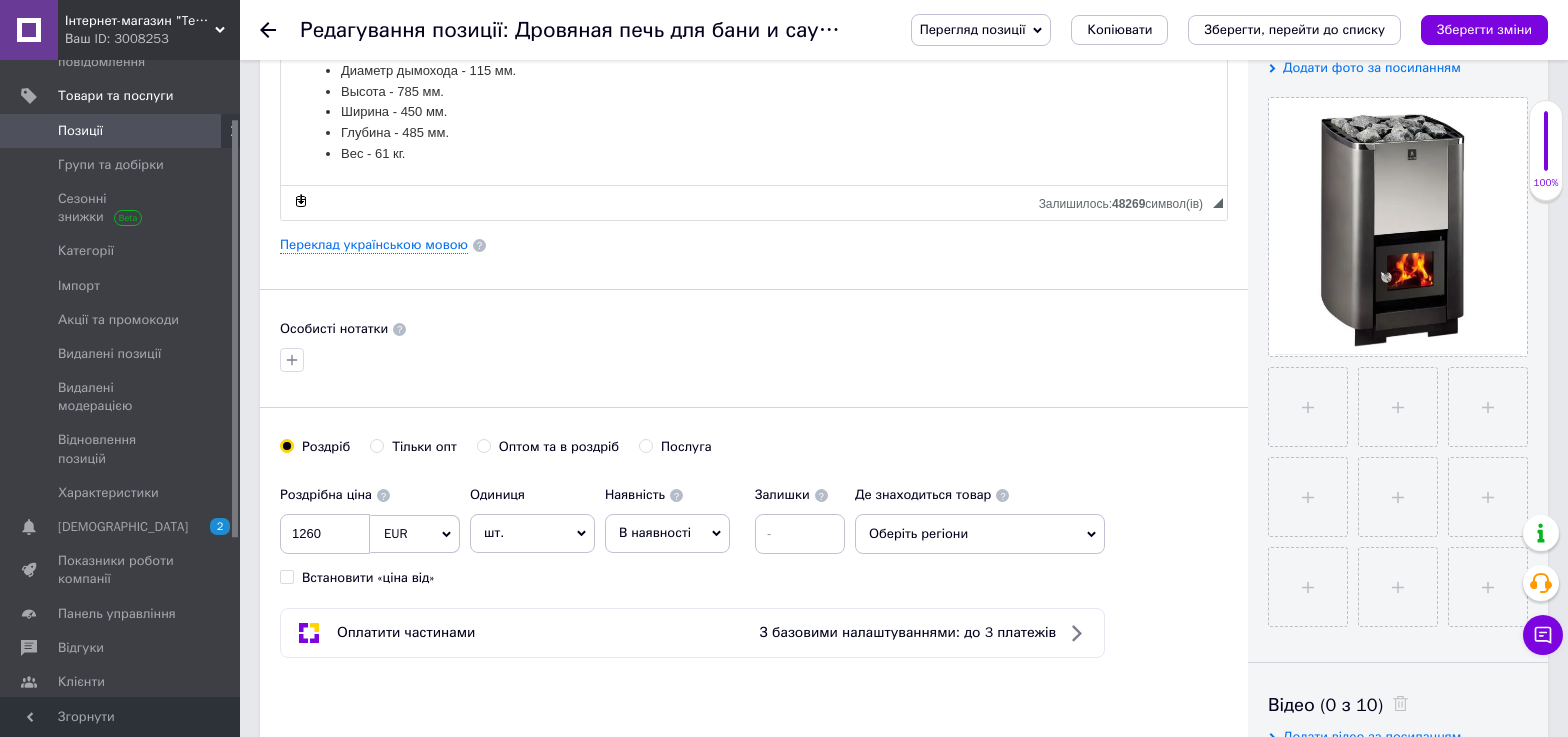 click on "Зберегти зміни" at bounding box center [1484, 29] 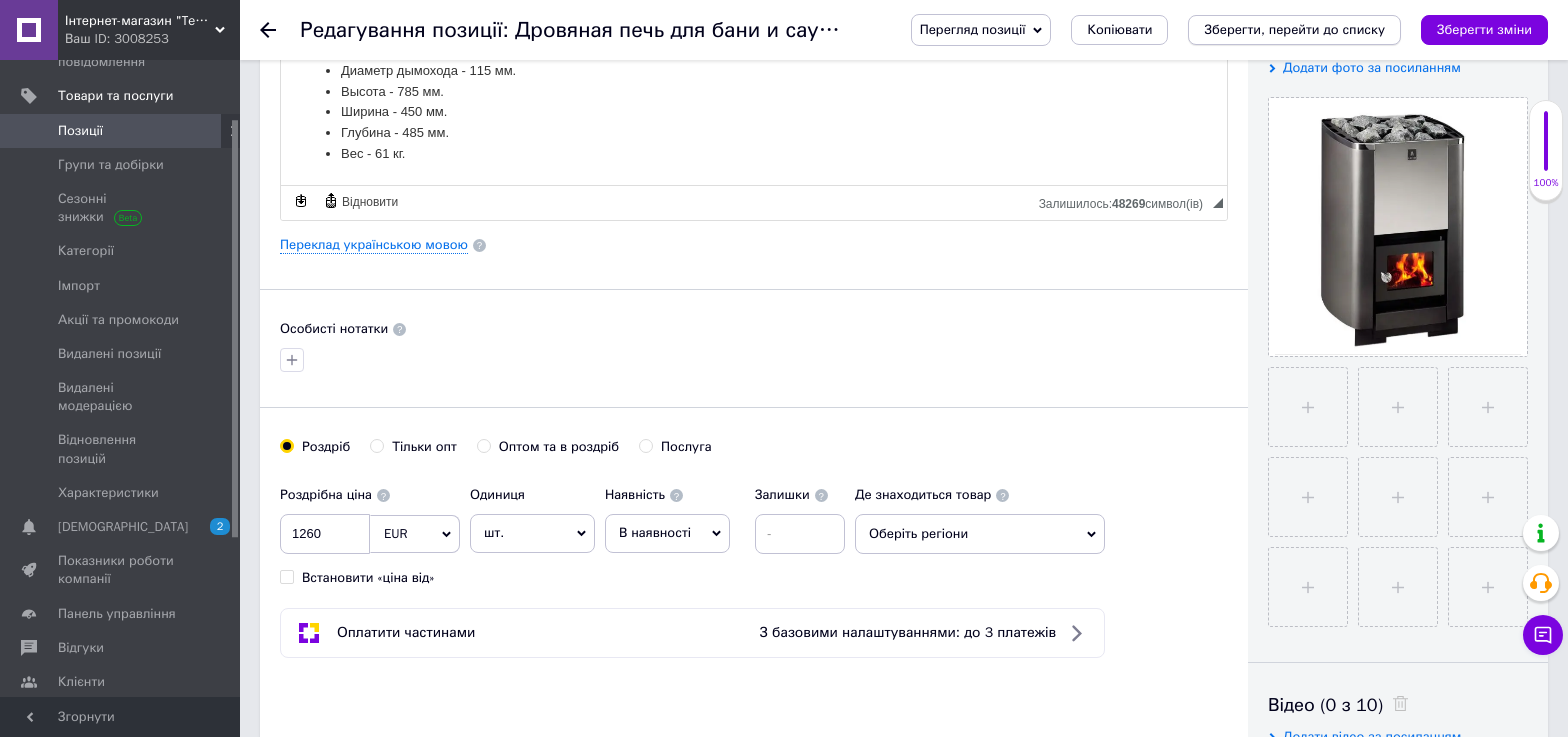 click on "Зберегти, перейти до списку" at bounding box center [1294, 29] 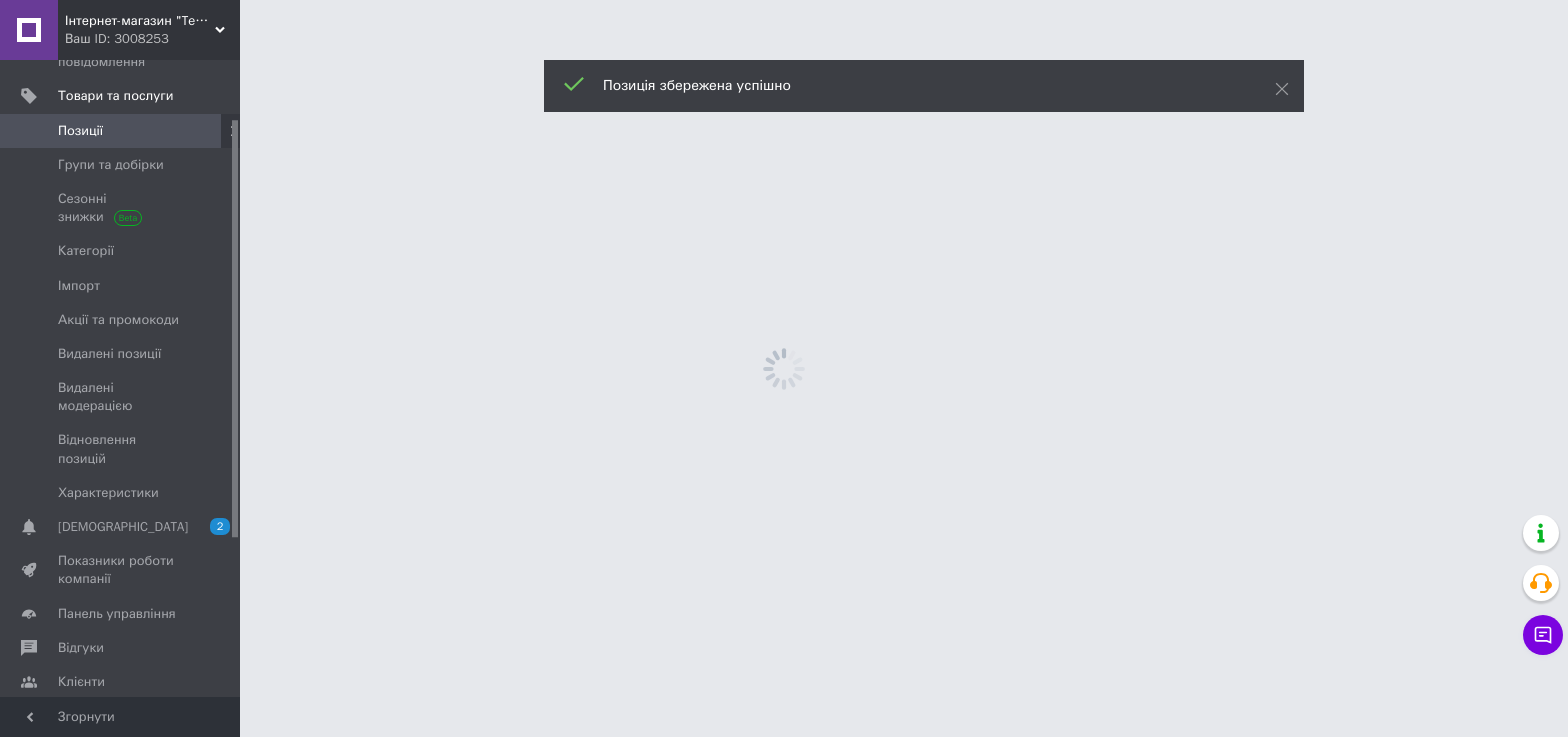scroll, scrollTop: 0, scrollLeft: 0, axis: both 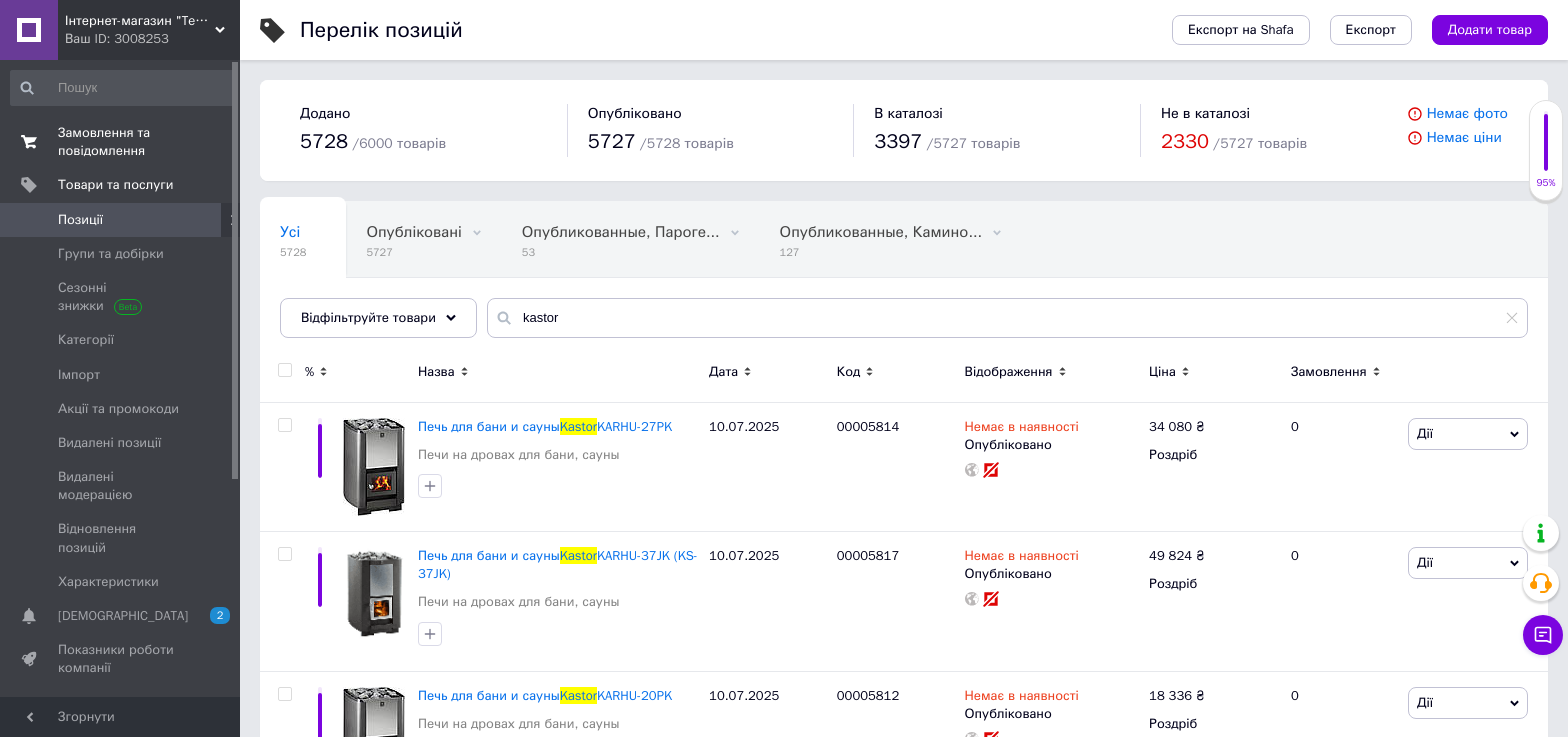 click on "Замовлення та повідомлення" at bounding box center (121, 142) 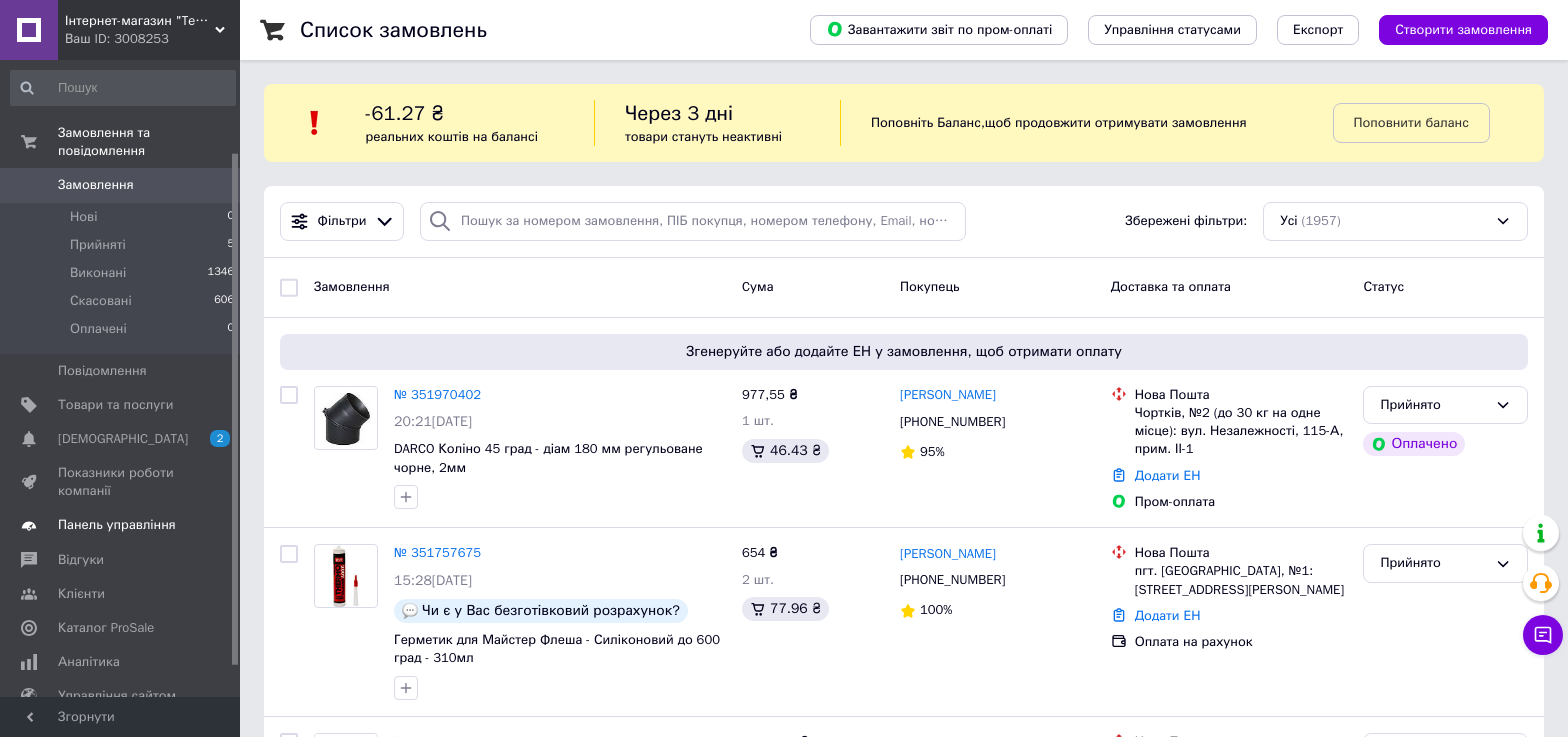 scroll, scrollTop: 153, scrollLeft: 0, axis: vertical 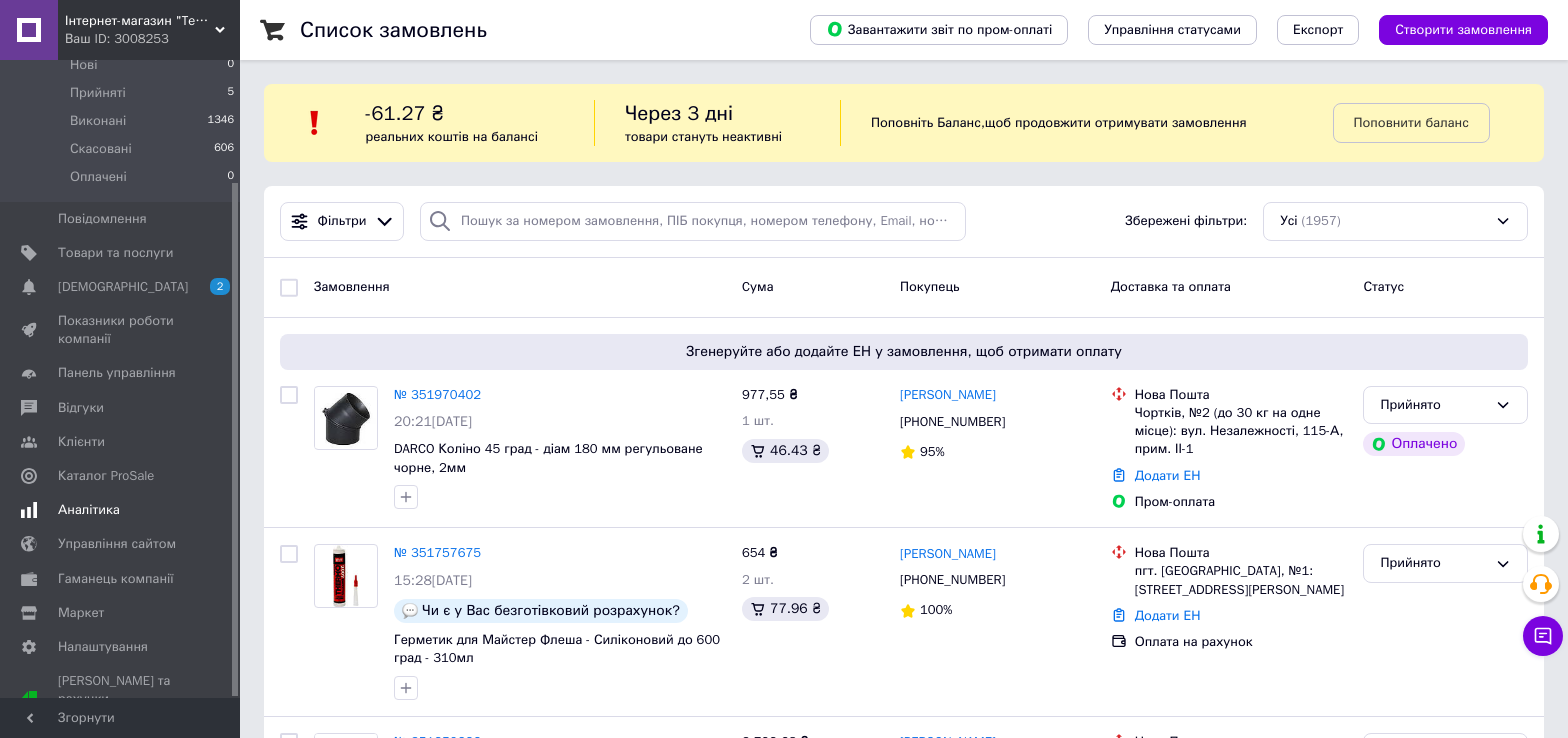 click on "Аналітика" at bounding box center (89, 510) 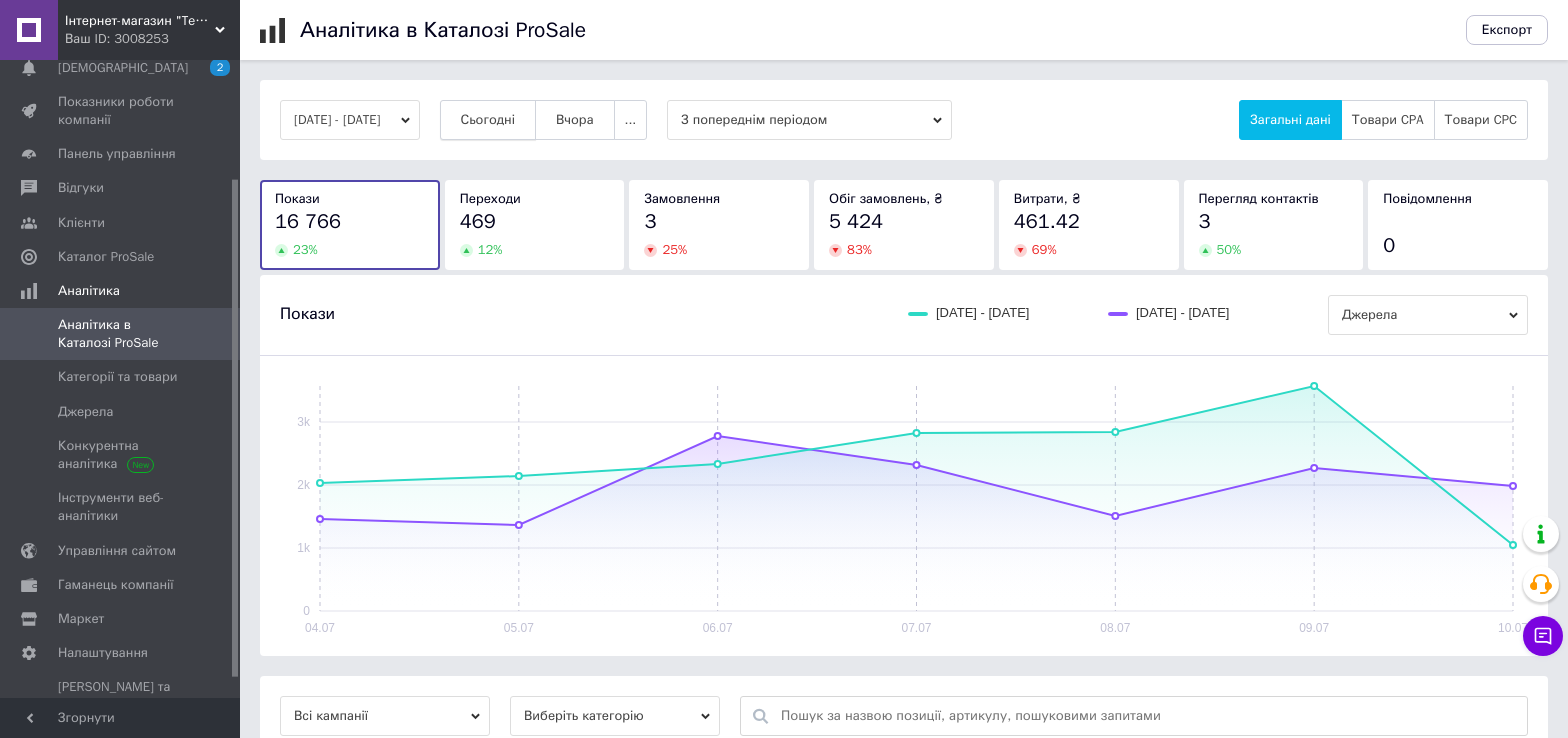 click on "04.07.2025 - 10.07.2025 Сьогодні Вчора ... З попереднім періодом Загальні дані Товари CPA Товари CPC" at bounding box center [904, 120] 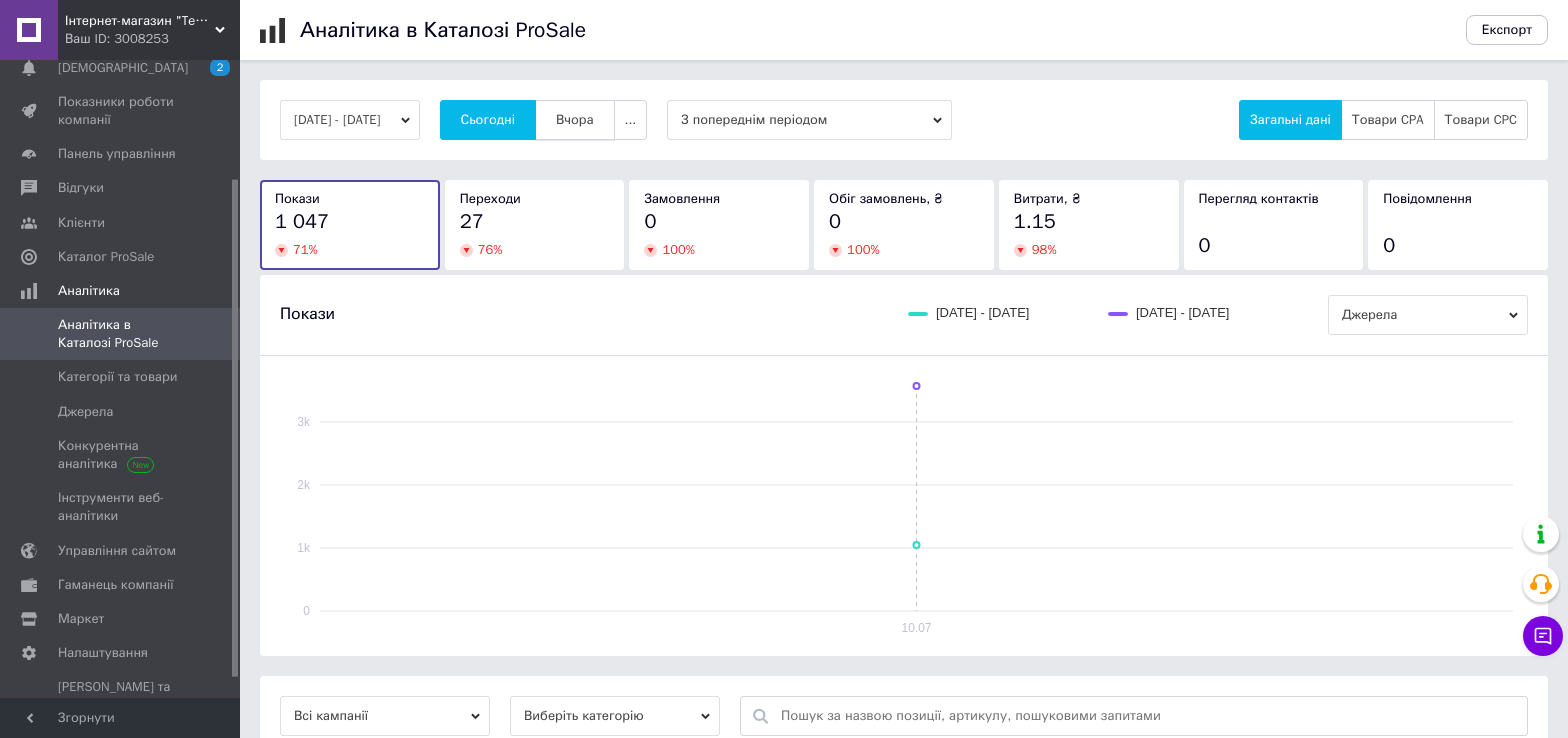 click on "Вчора" at bounding box center [575, 120] 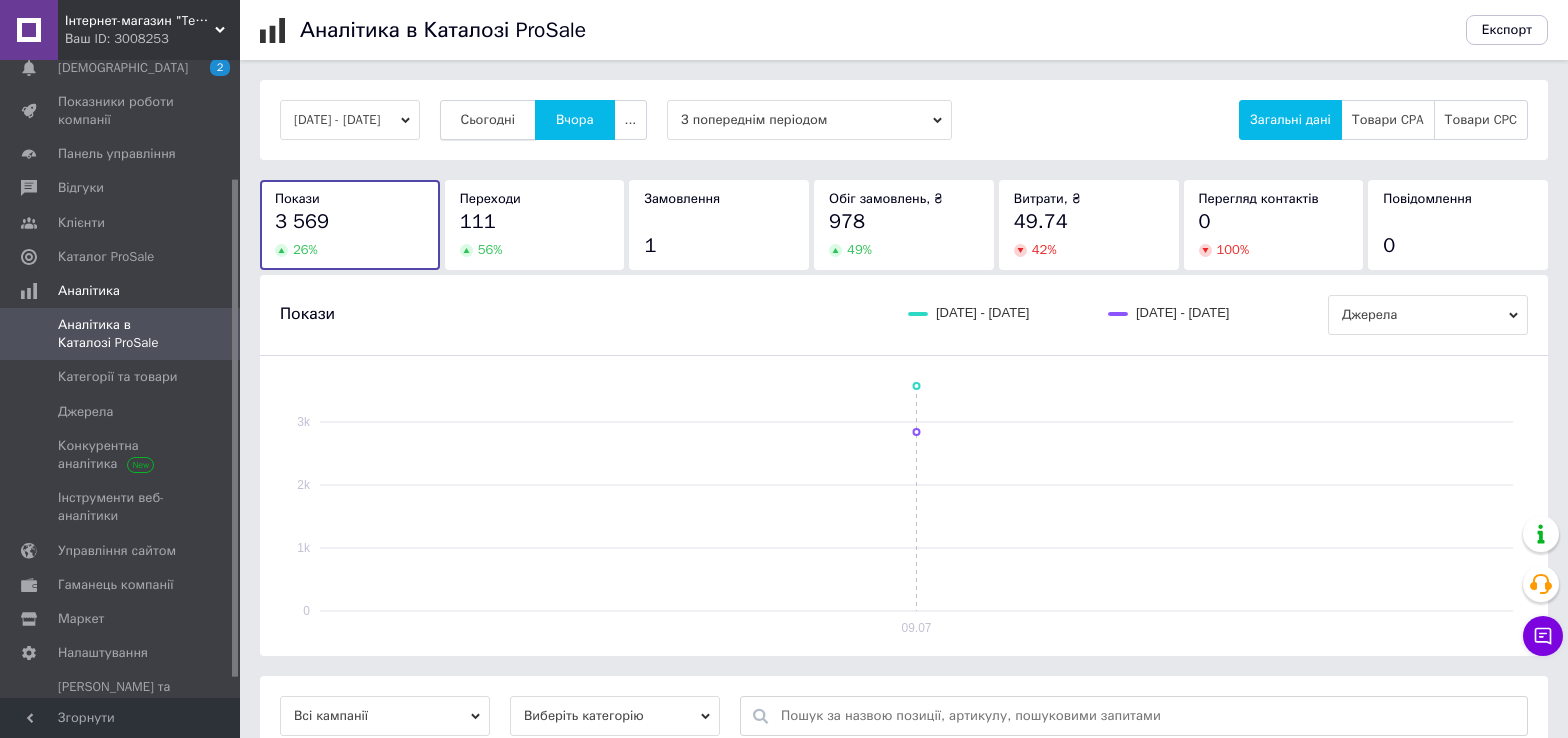 click on "Сьогодні" at bounding box center (488, 120) 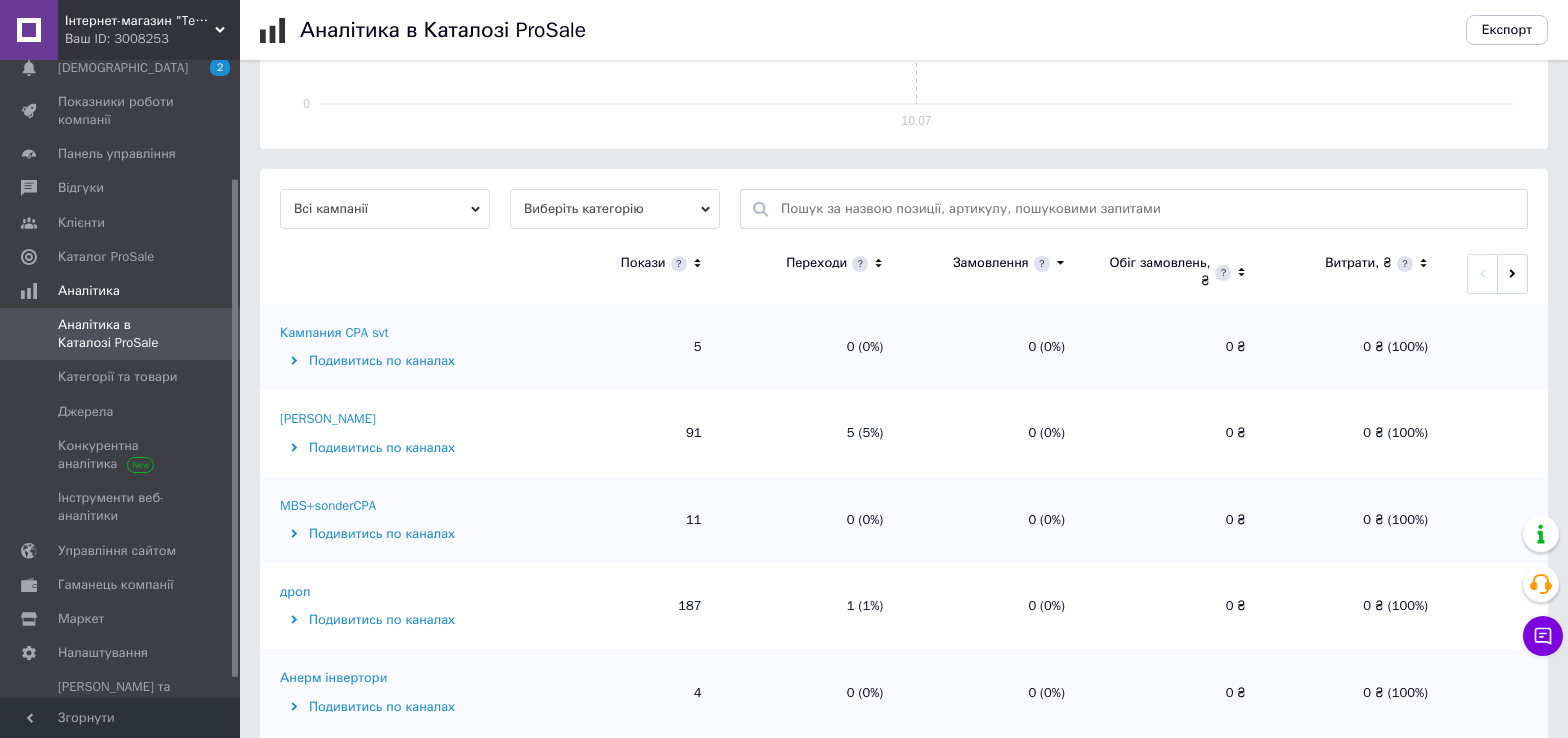 scroll, scrollTop: 600, scrollLeft: 0, axis: vertical 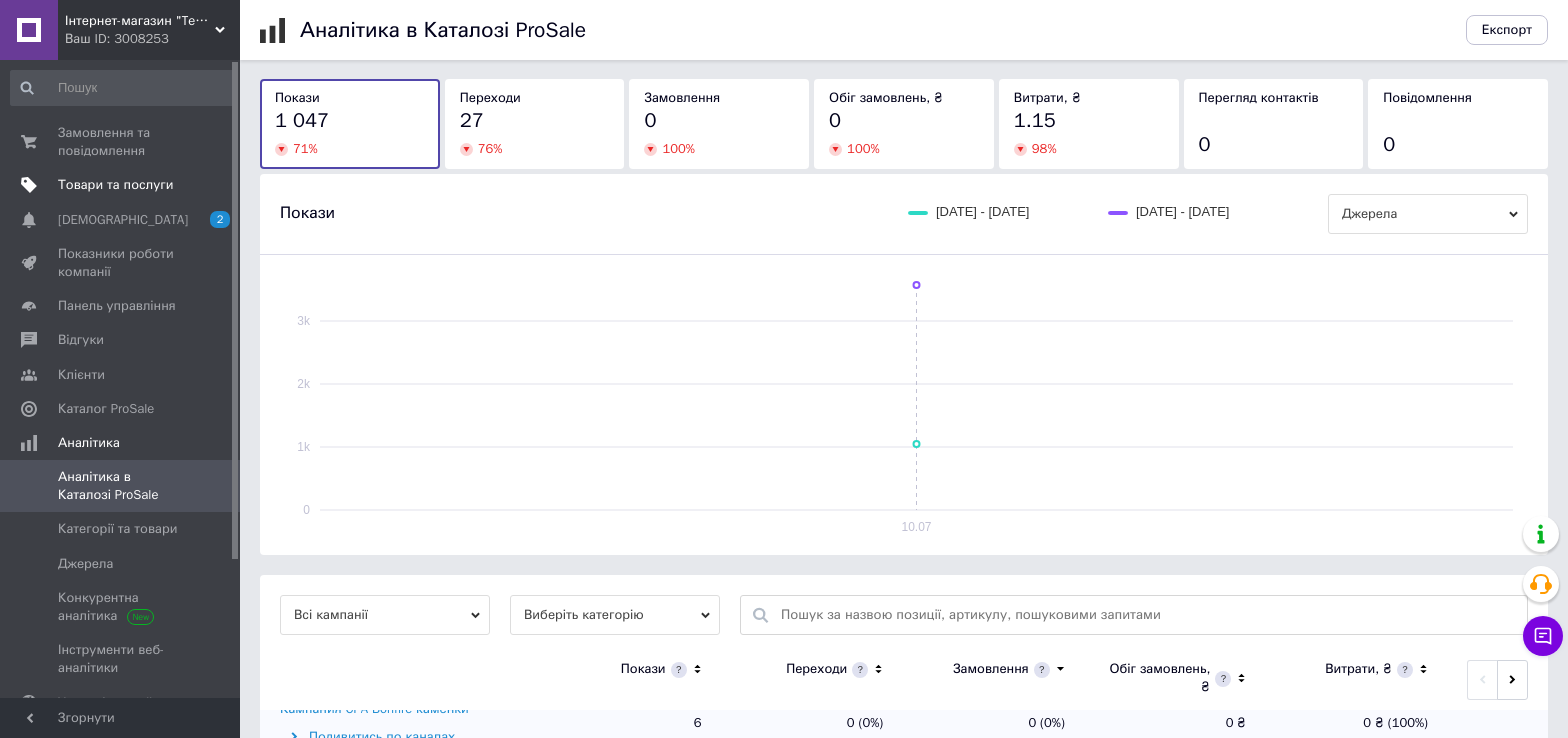 click on "Товари та послуги" at bounding box center [115, 185] 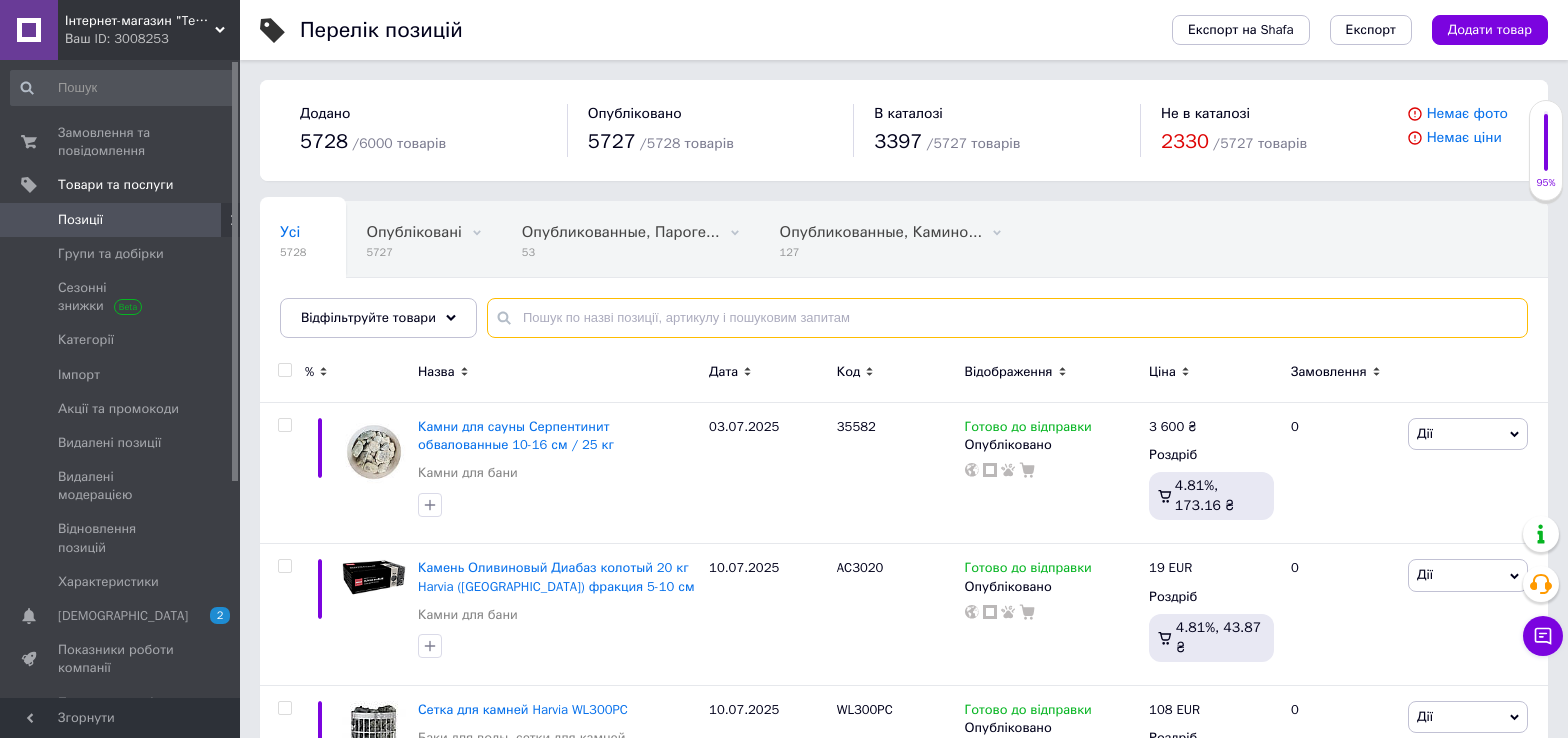 click at bounding box center [1007, 318] 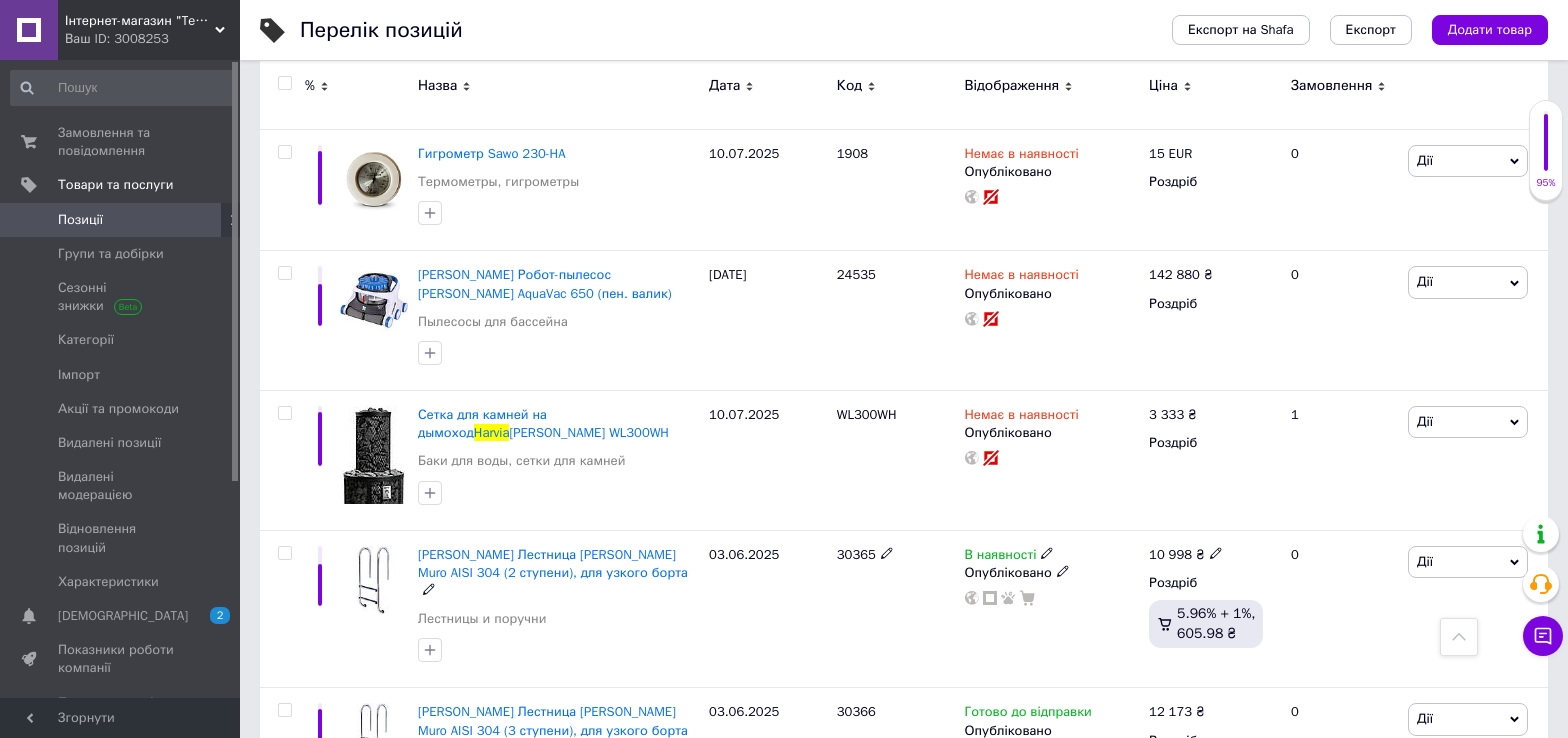 scroll, scrollTop: 0, scrollLeft: 0, axis: both 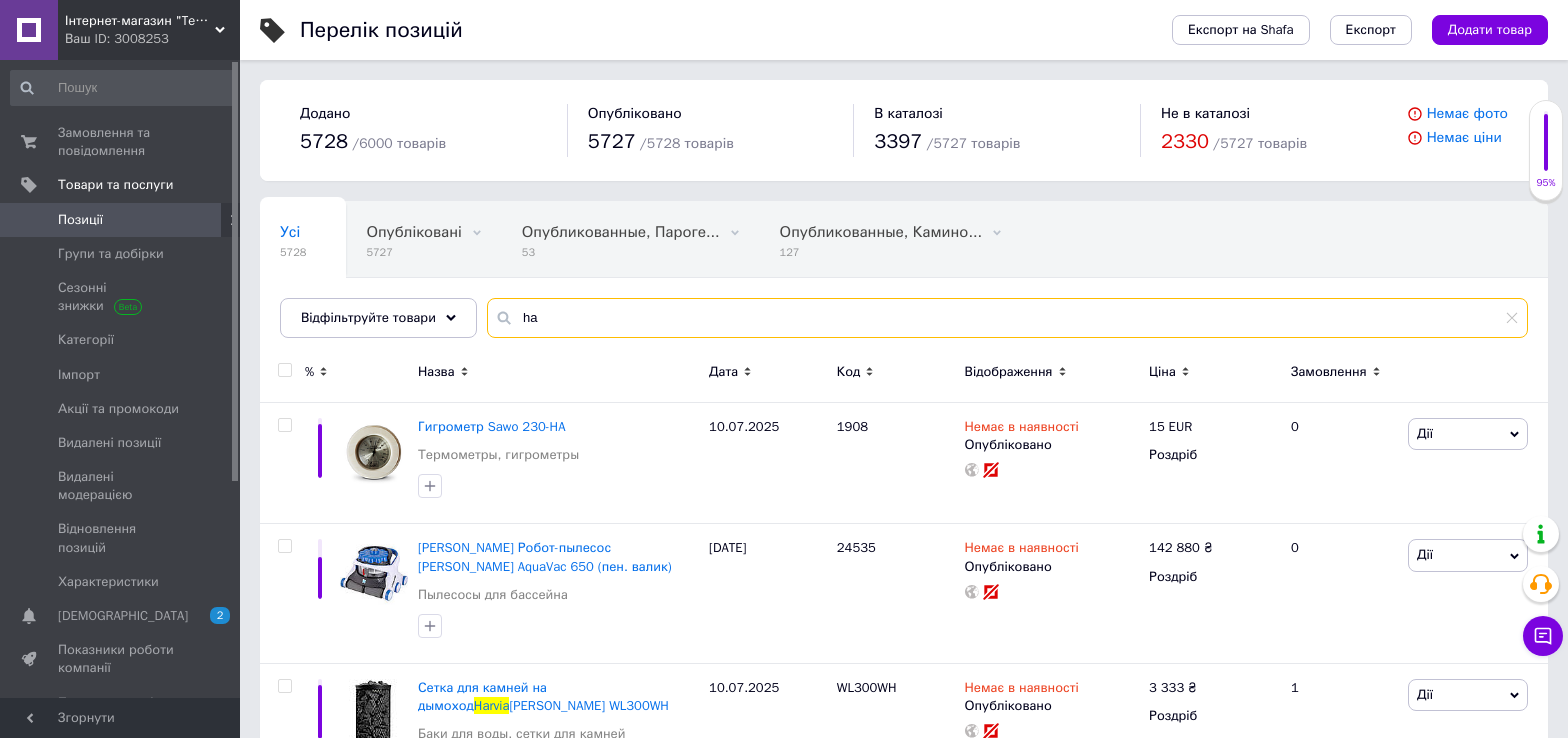 type on "h" 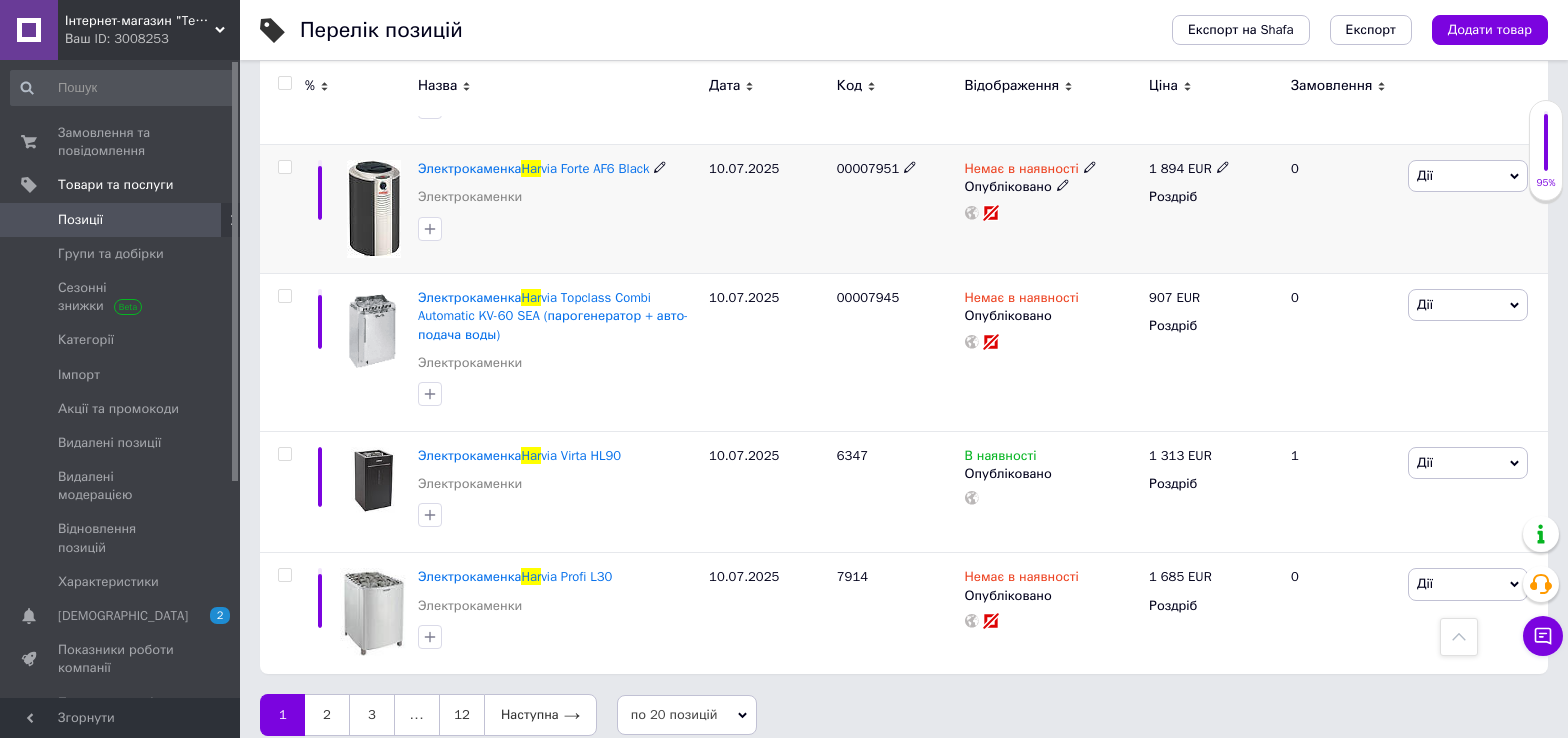scroll, scrollTop: 2341, scrollLeft: 0, axis: vertical 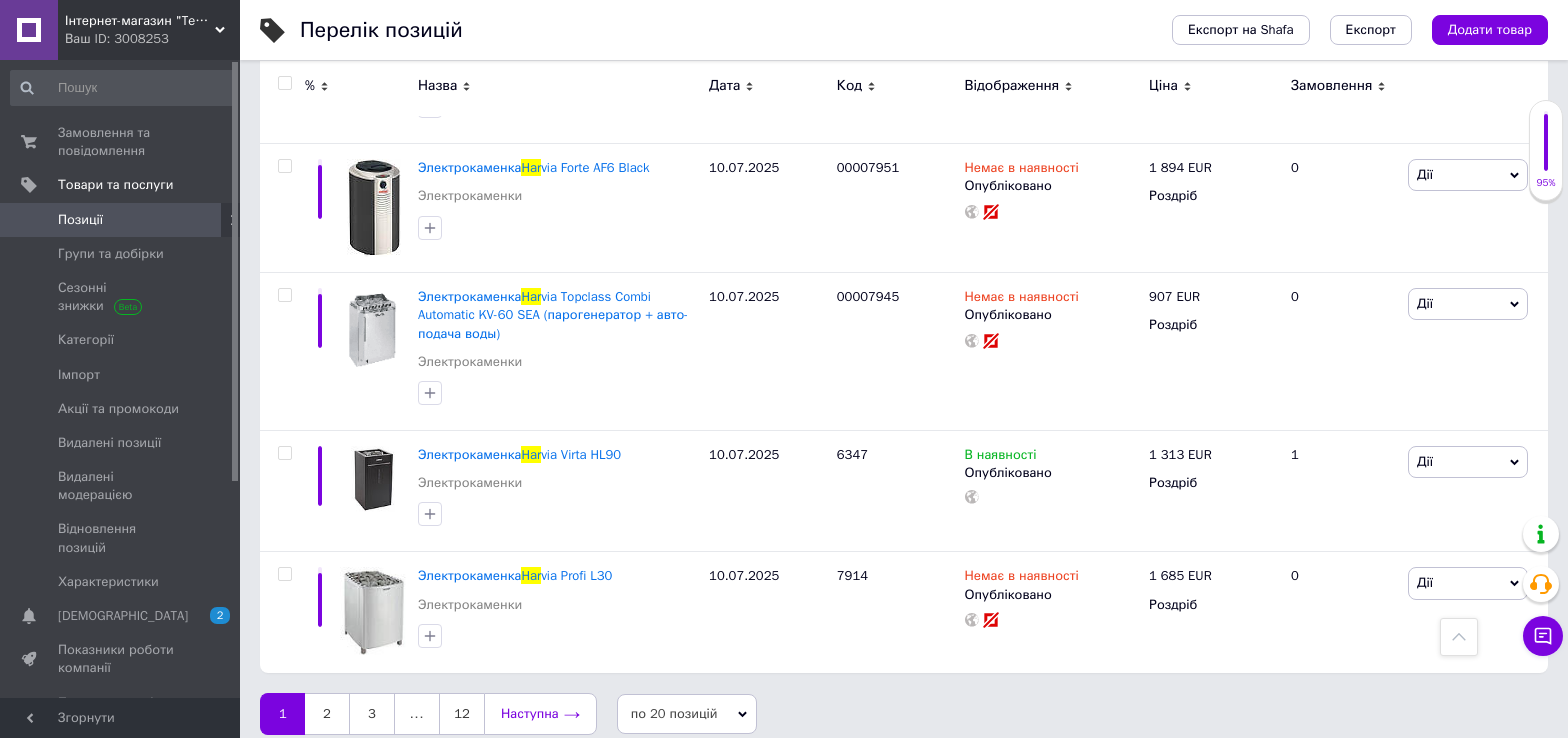 type on "har" 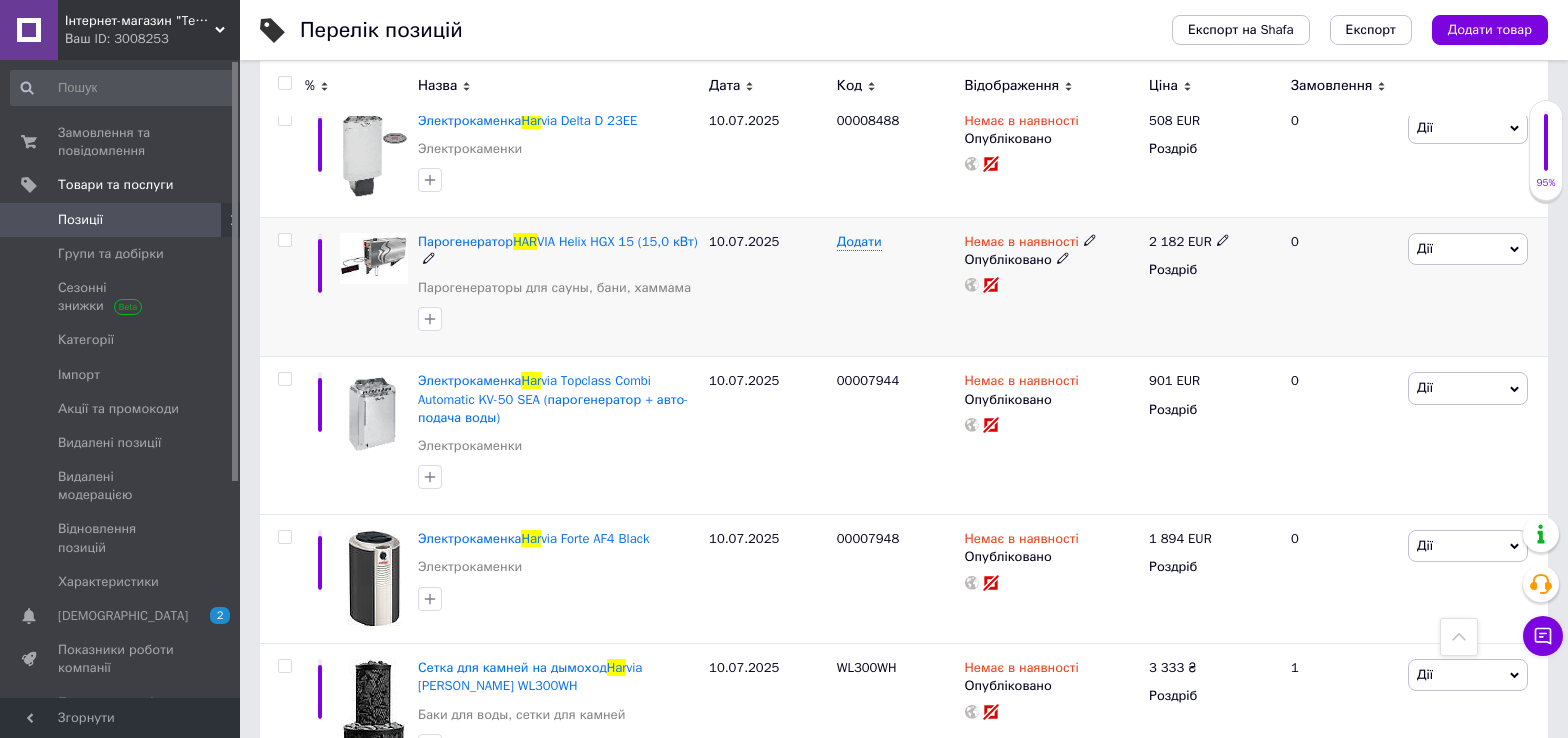 scroll, scrollTop: 2408, scrollLeft: 0, axis: vertical 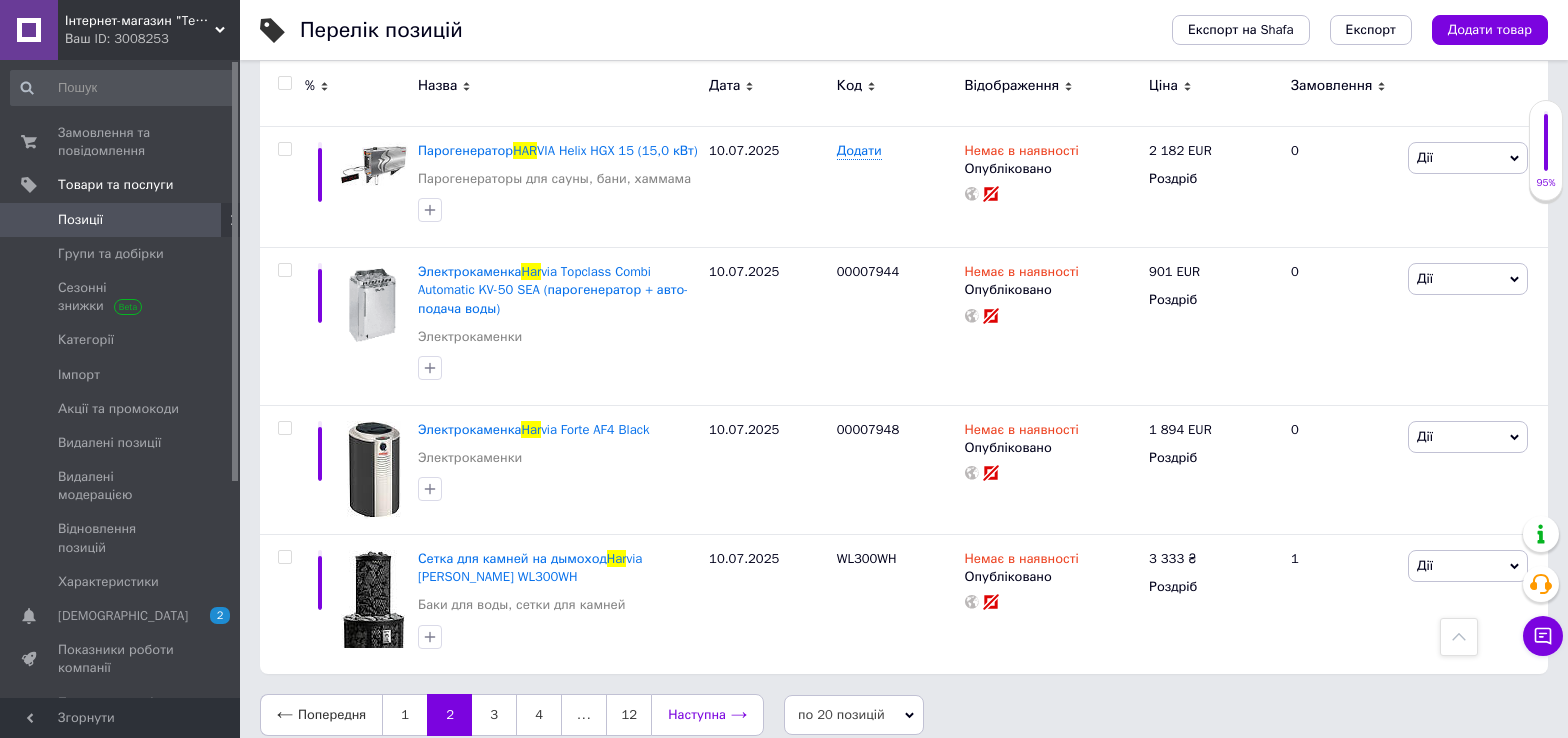 click 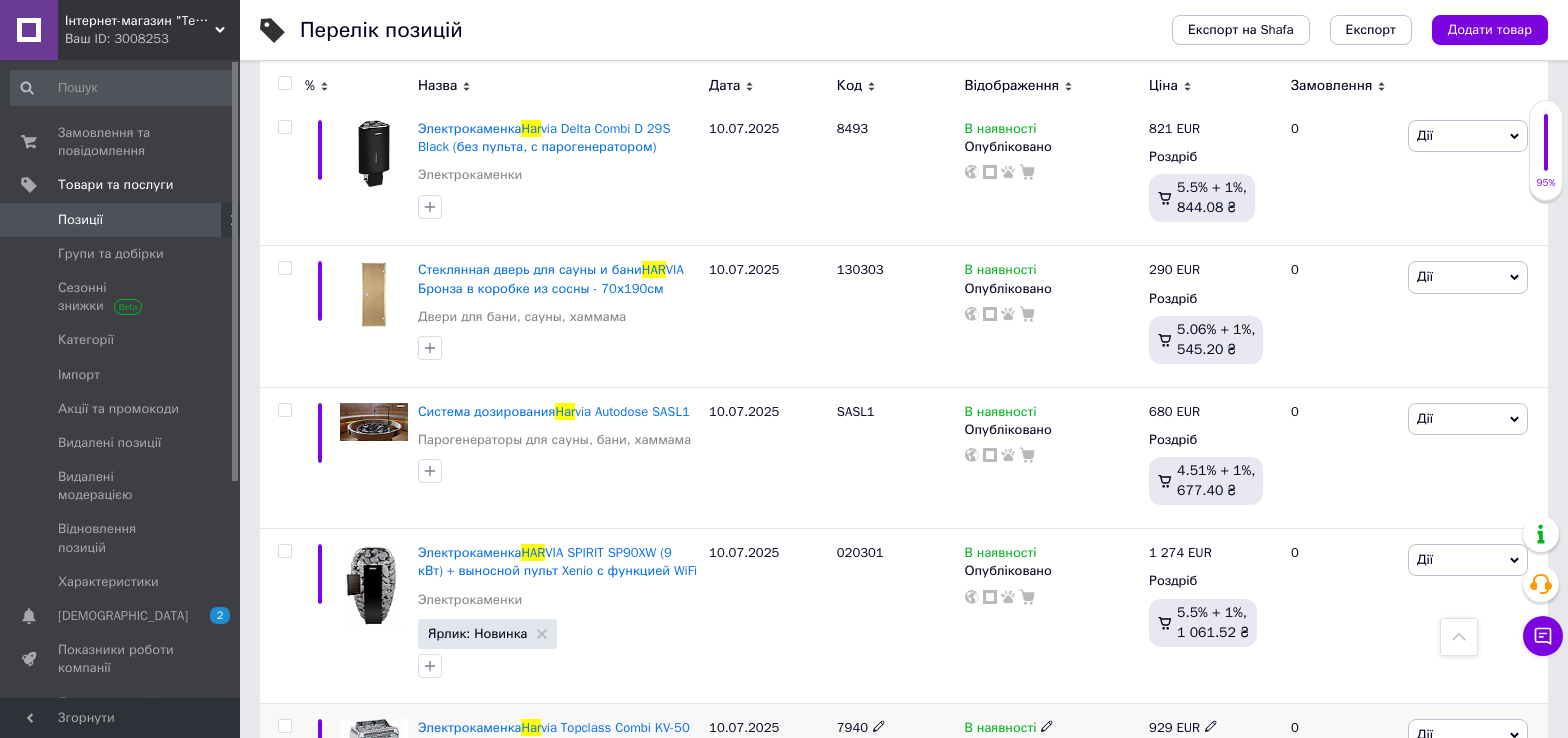 scroll, scrollTop: 2674, scrollLeft: 0, axis: vertical 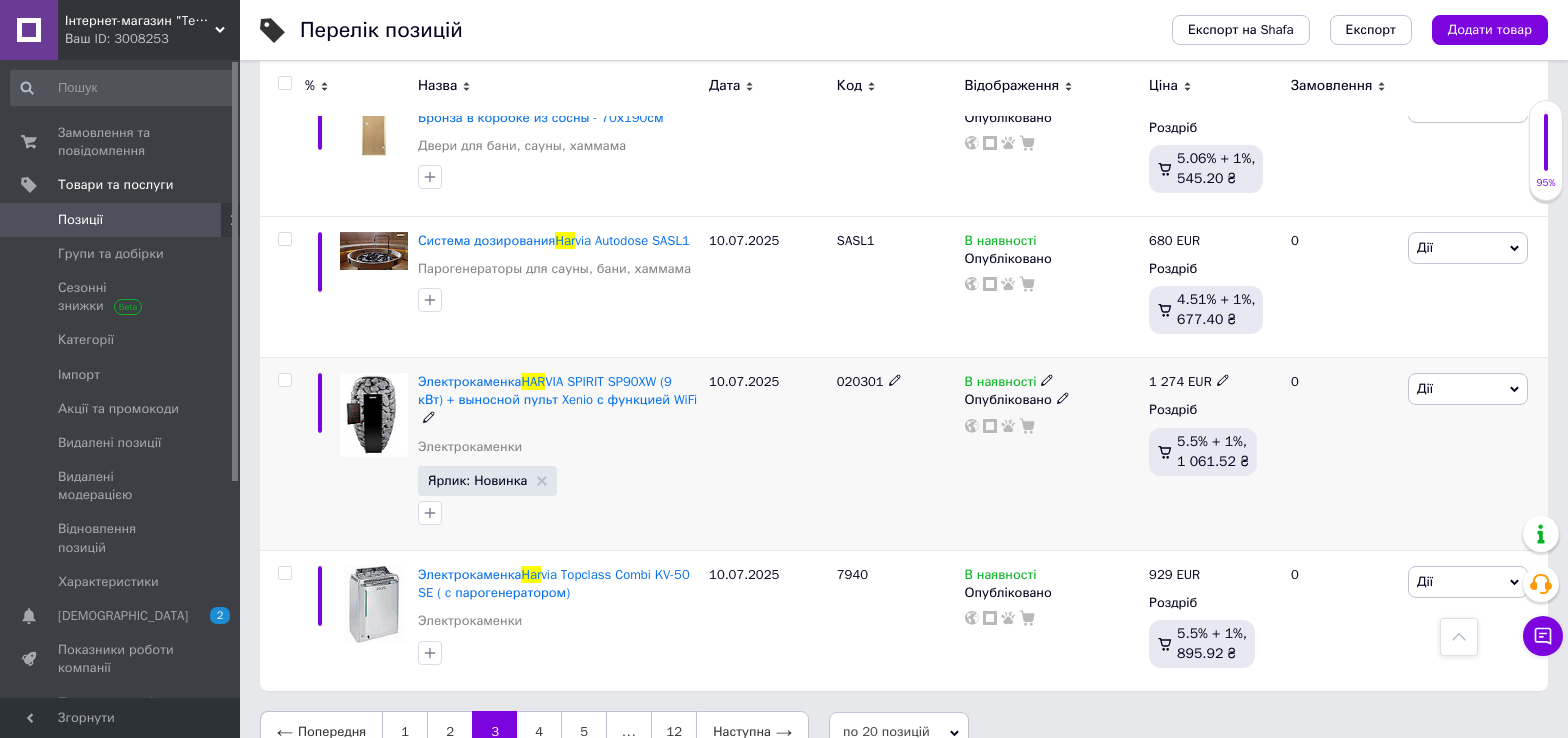 click 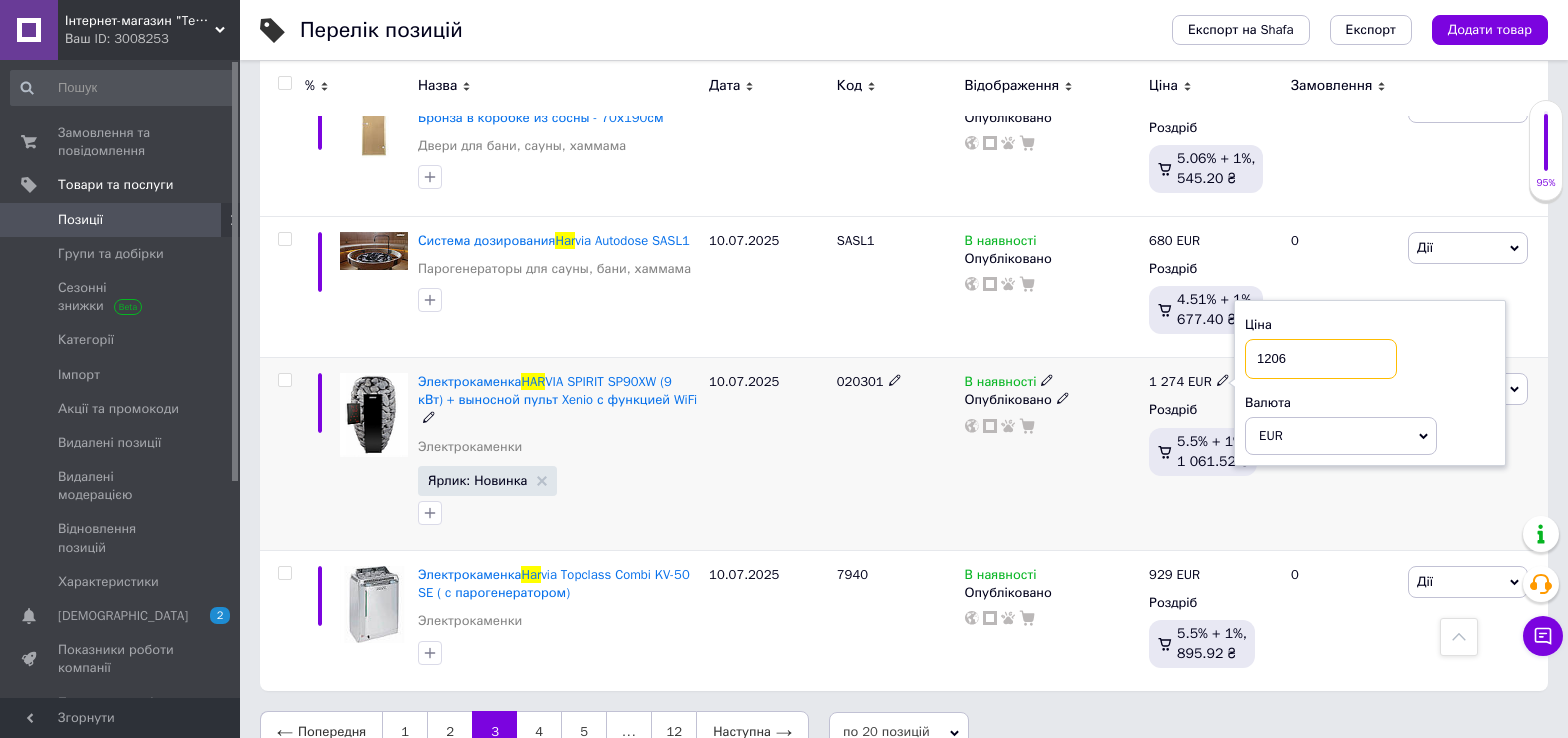 type on "1206" 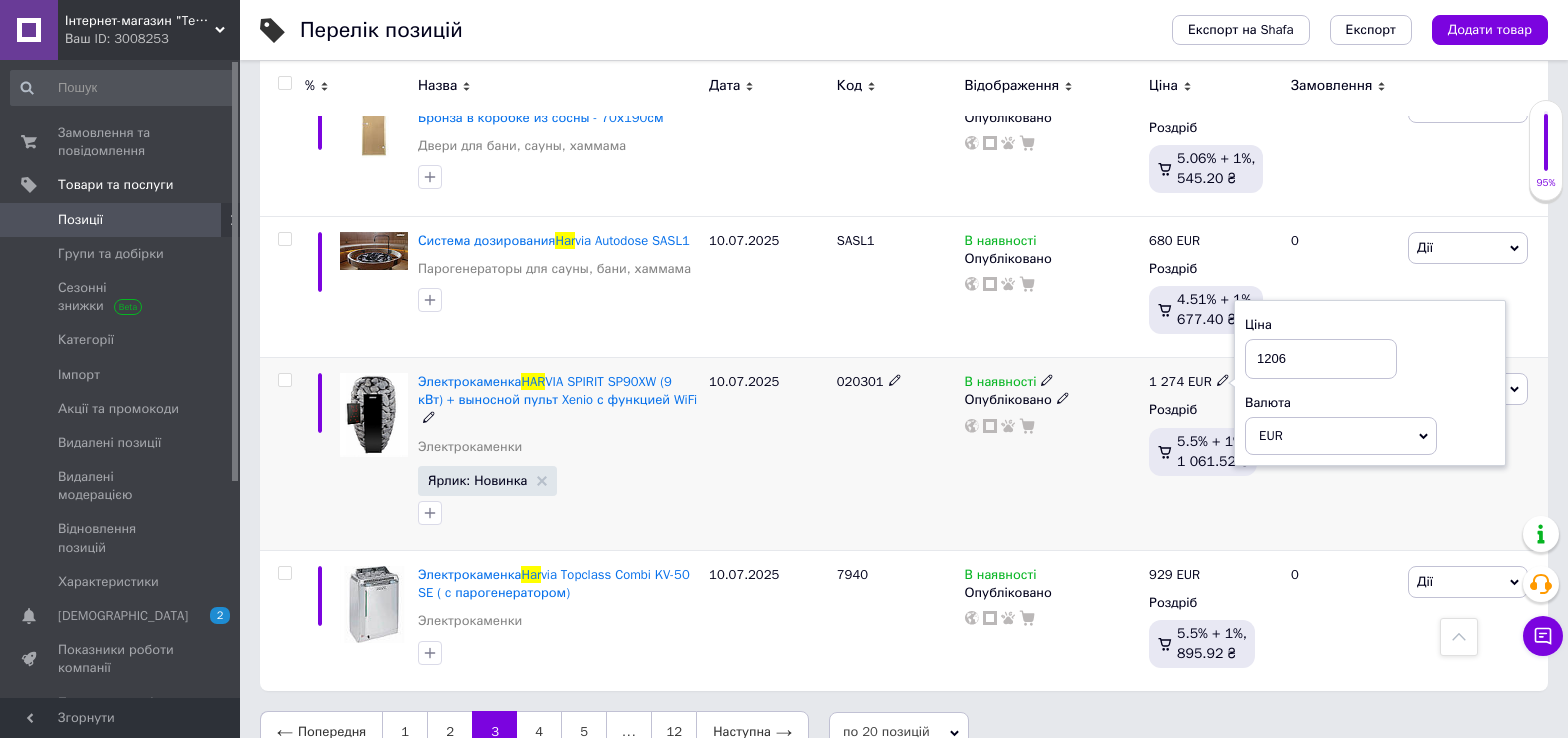 click on "10.07.2025" at bounding box center (768, 454) 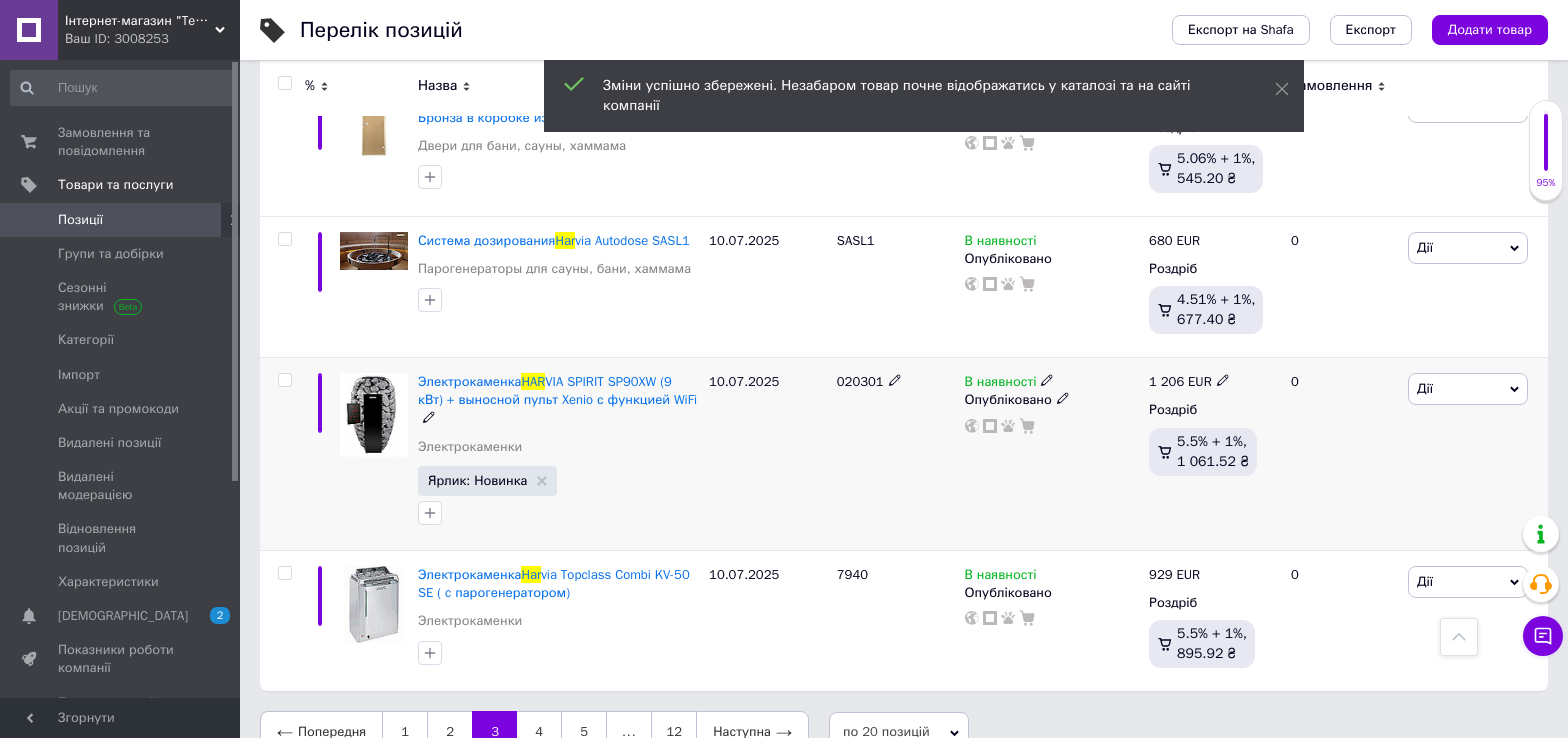 click on "Дії" at bounding box center (1468, 389) 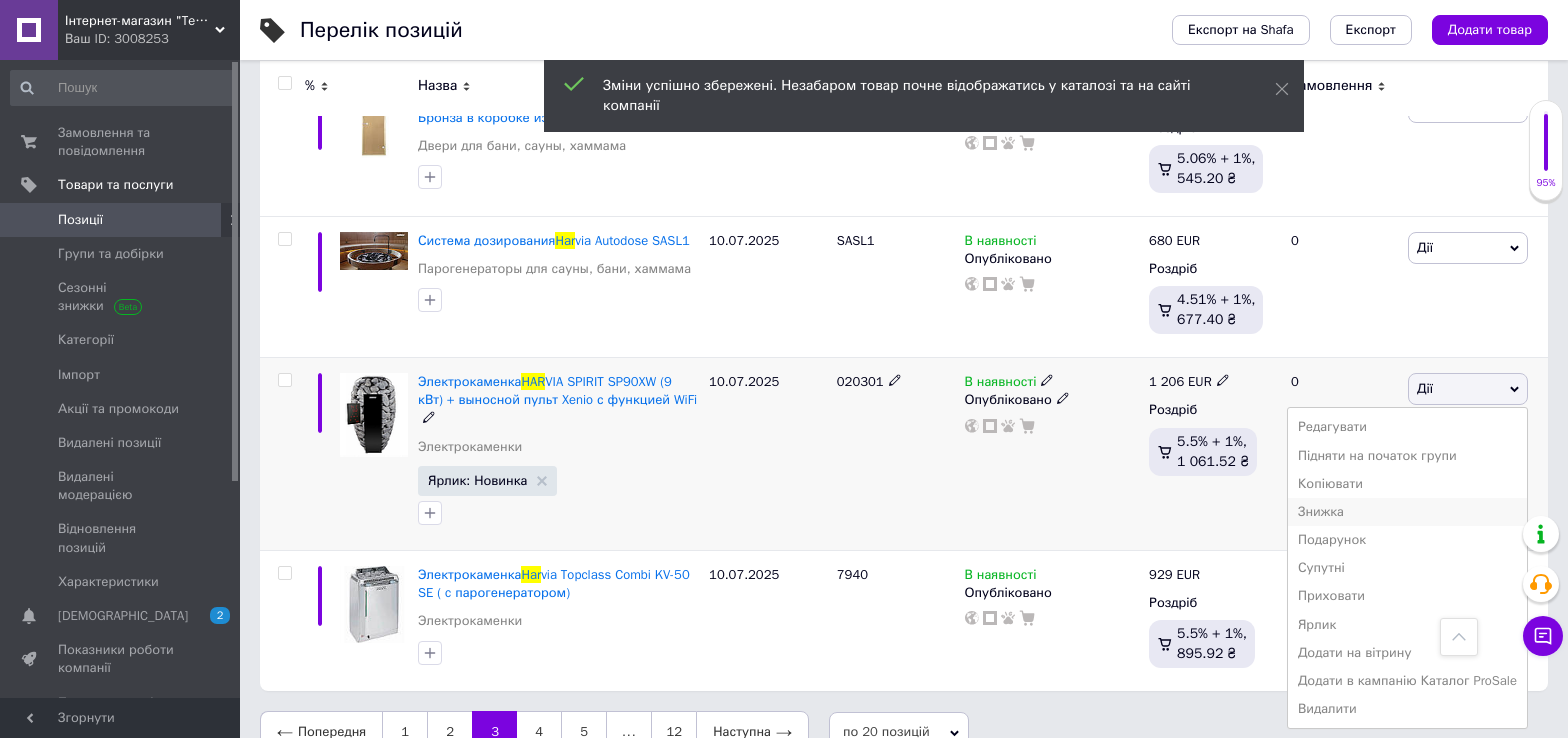 click on "Знижка" at bounding box center [1407, 512] 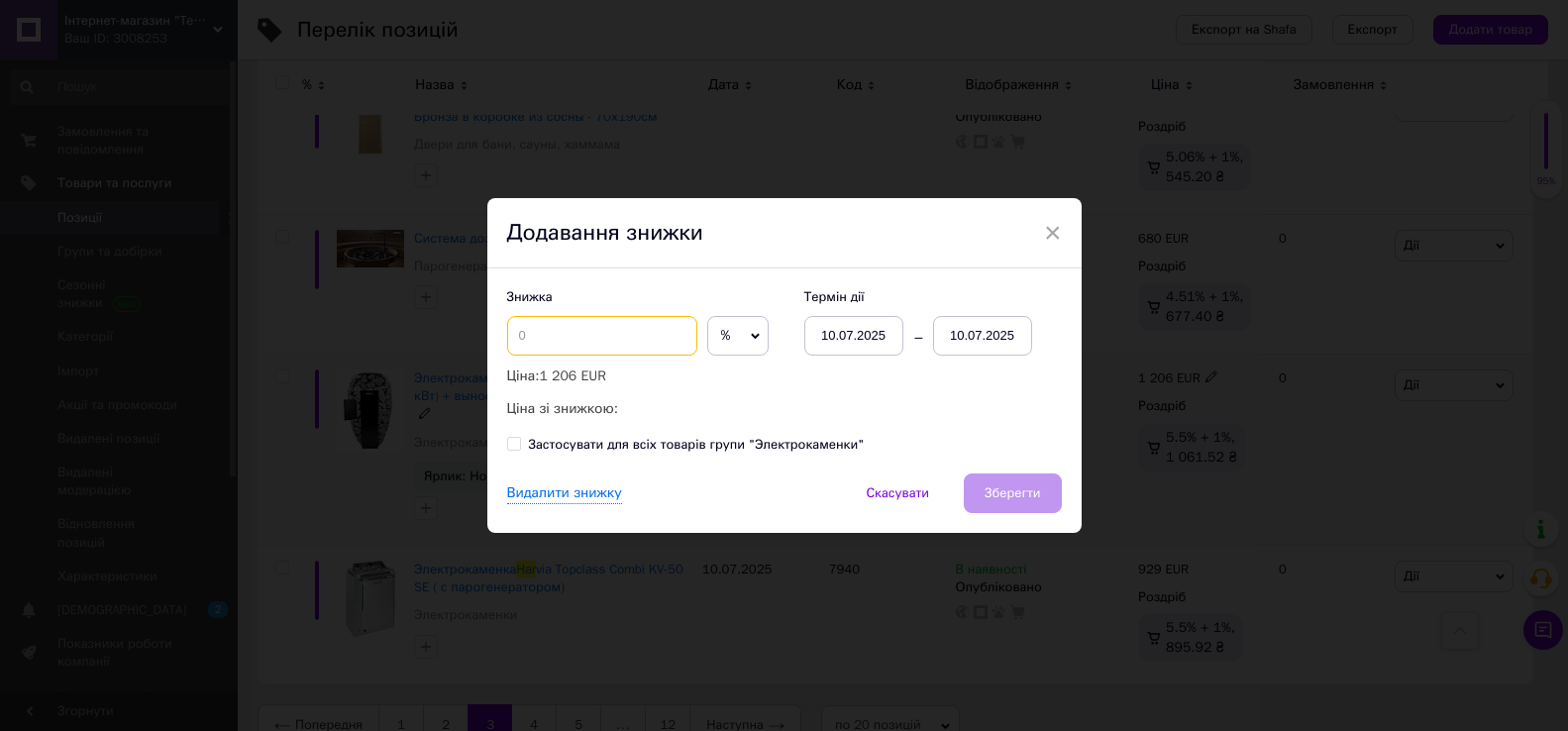 click at bounding box center [602, 336] 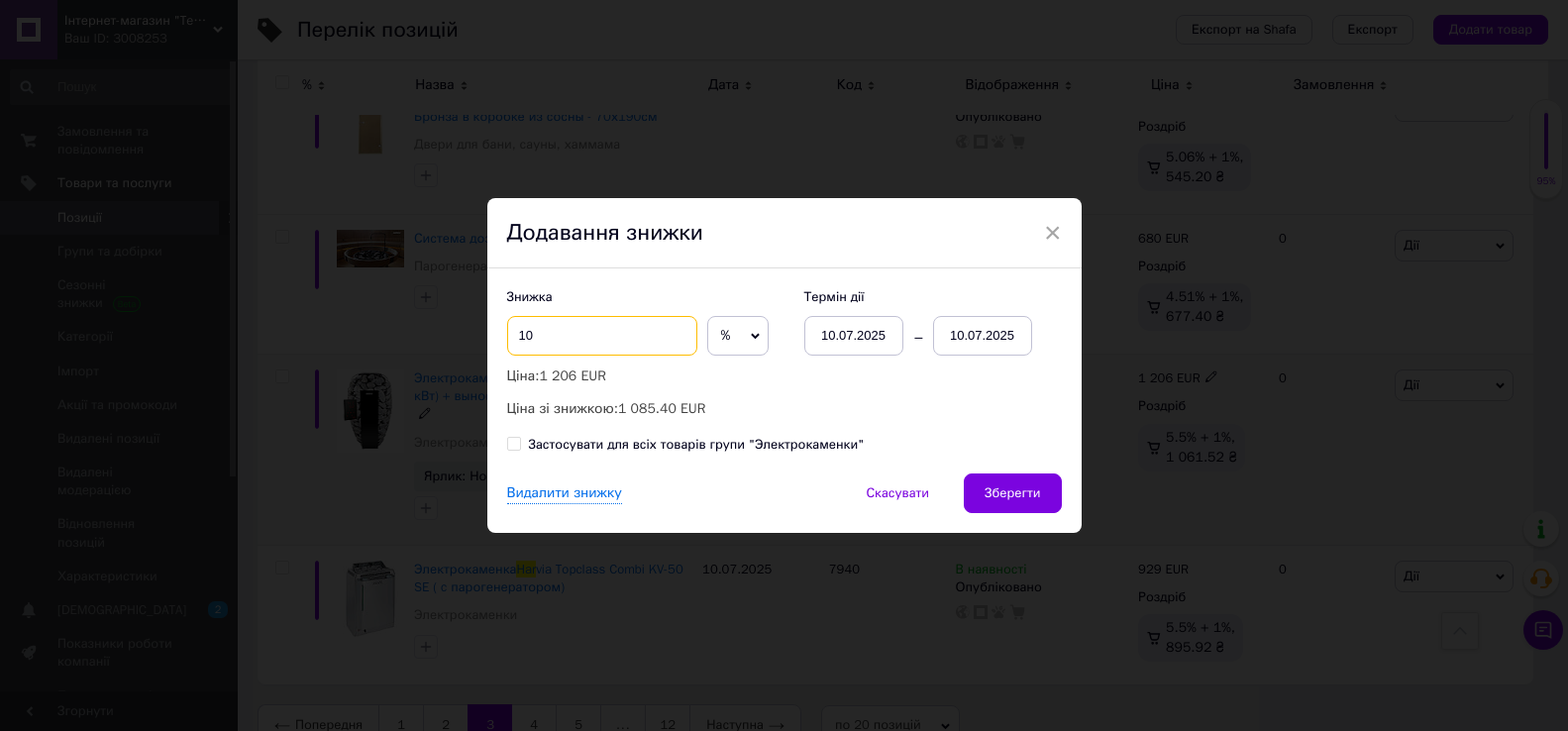 type on "10" 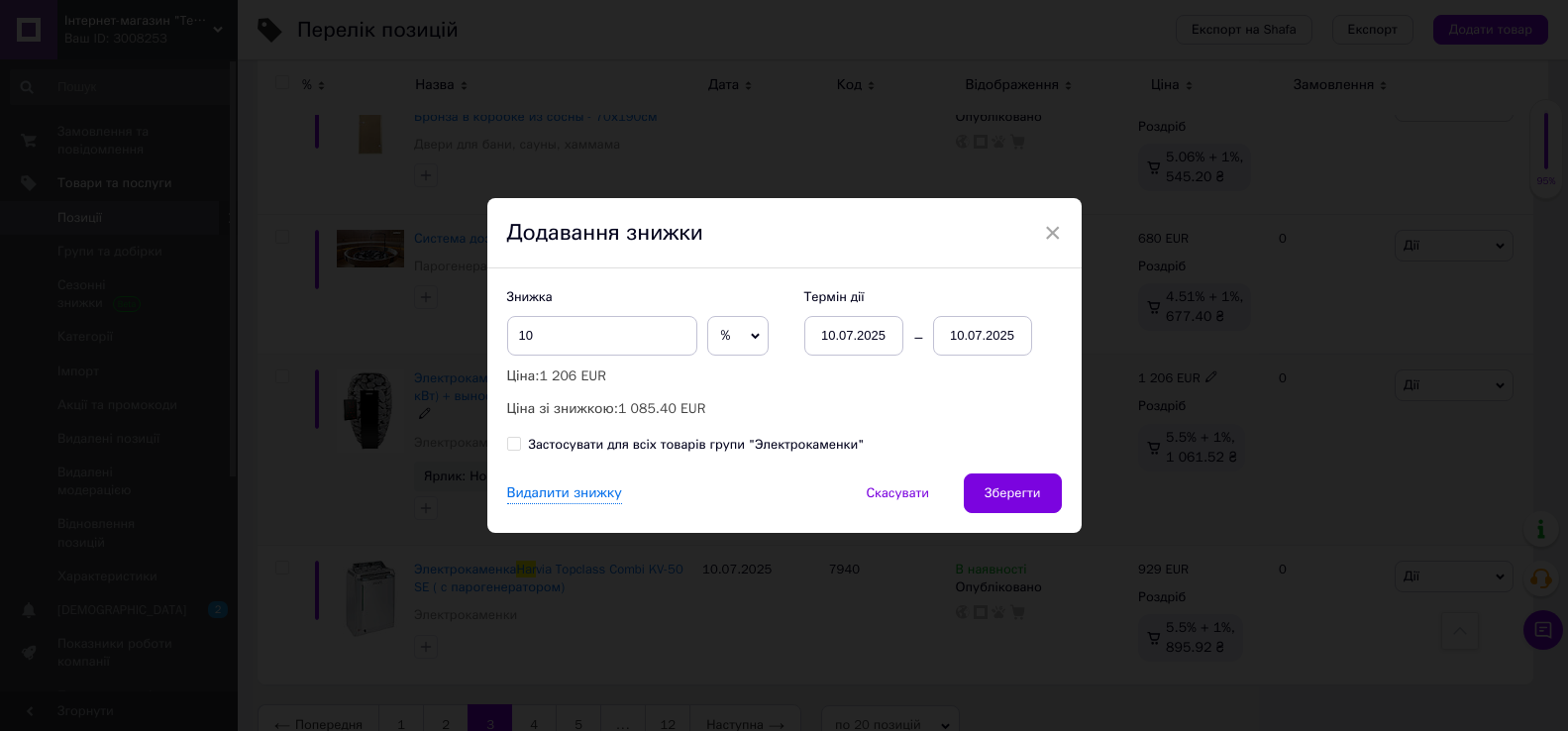 click on "10.07.2025" at bounding box center [983, 336] 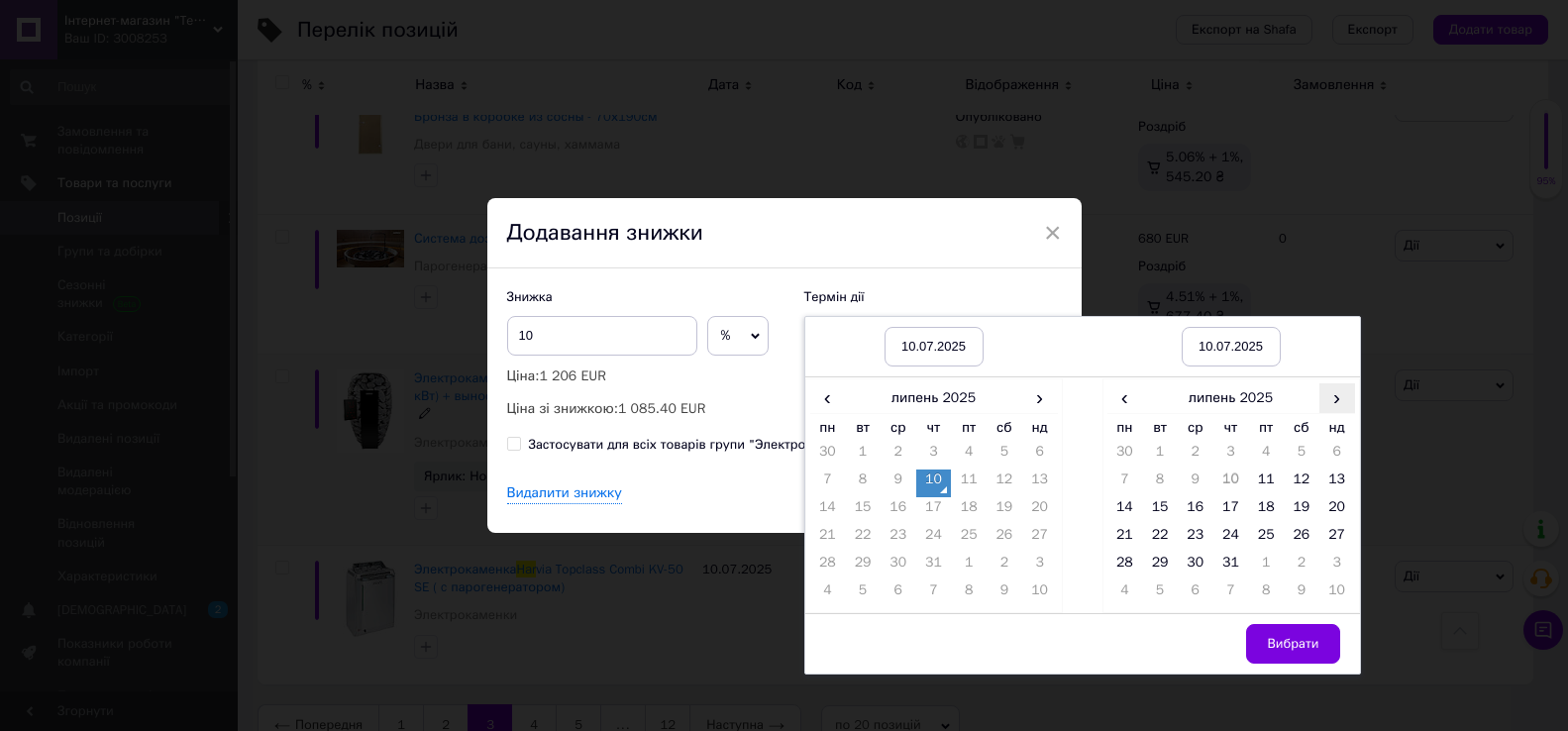 click on "›" at bounding box center [1337, 397] 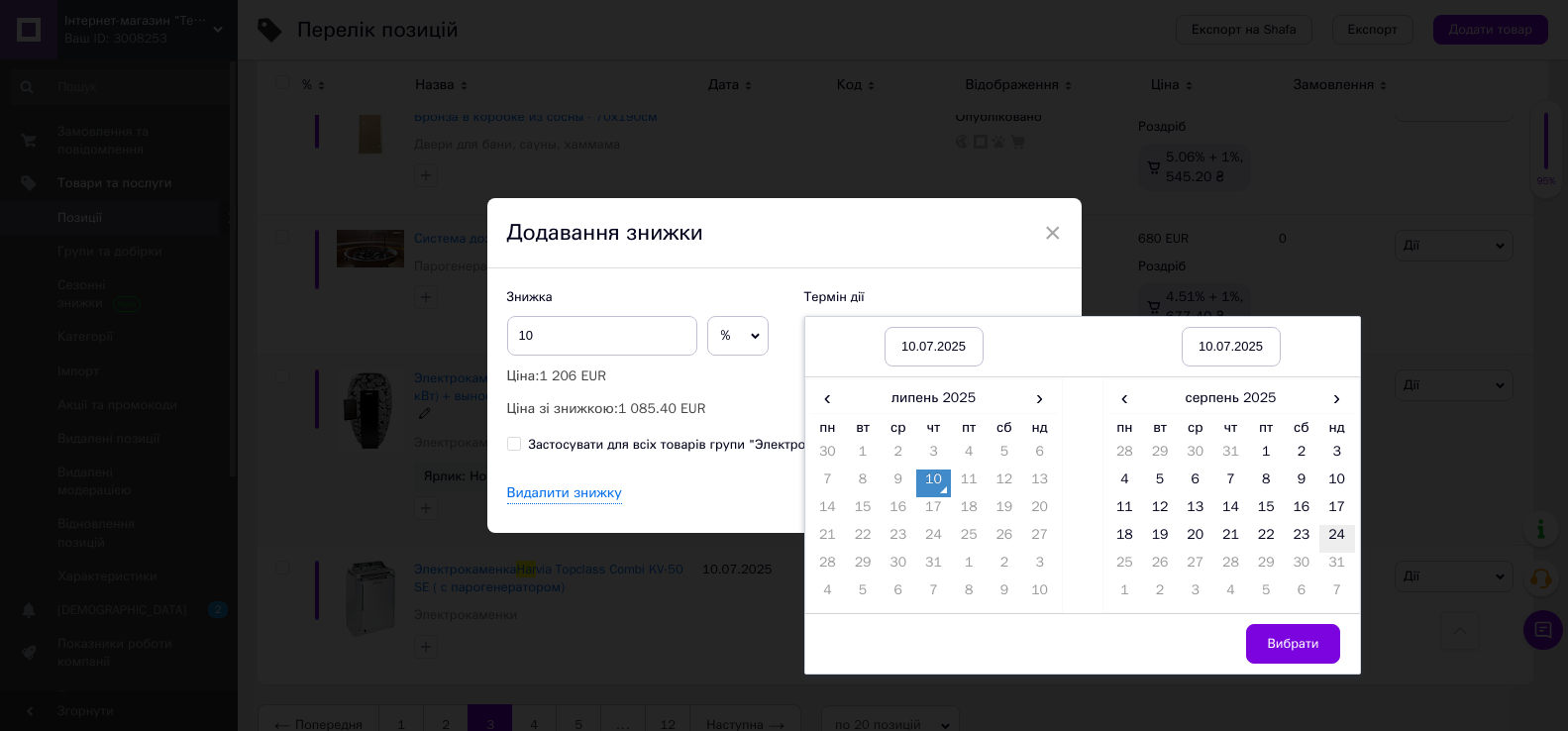 click on "24" at bounding box center [1337, 539] 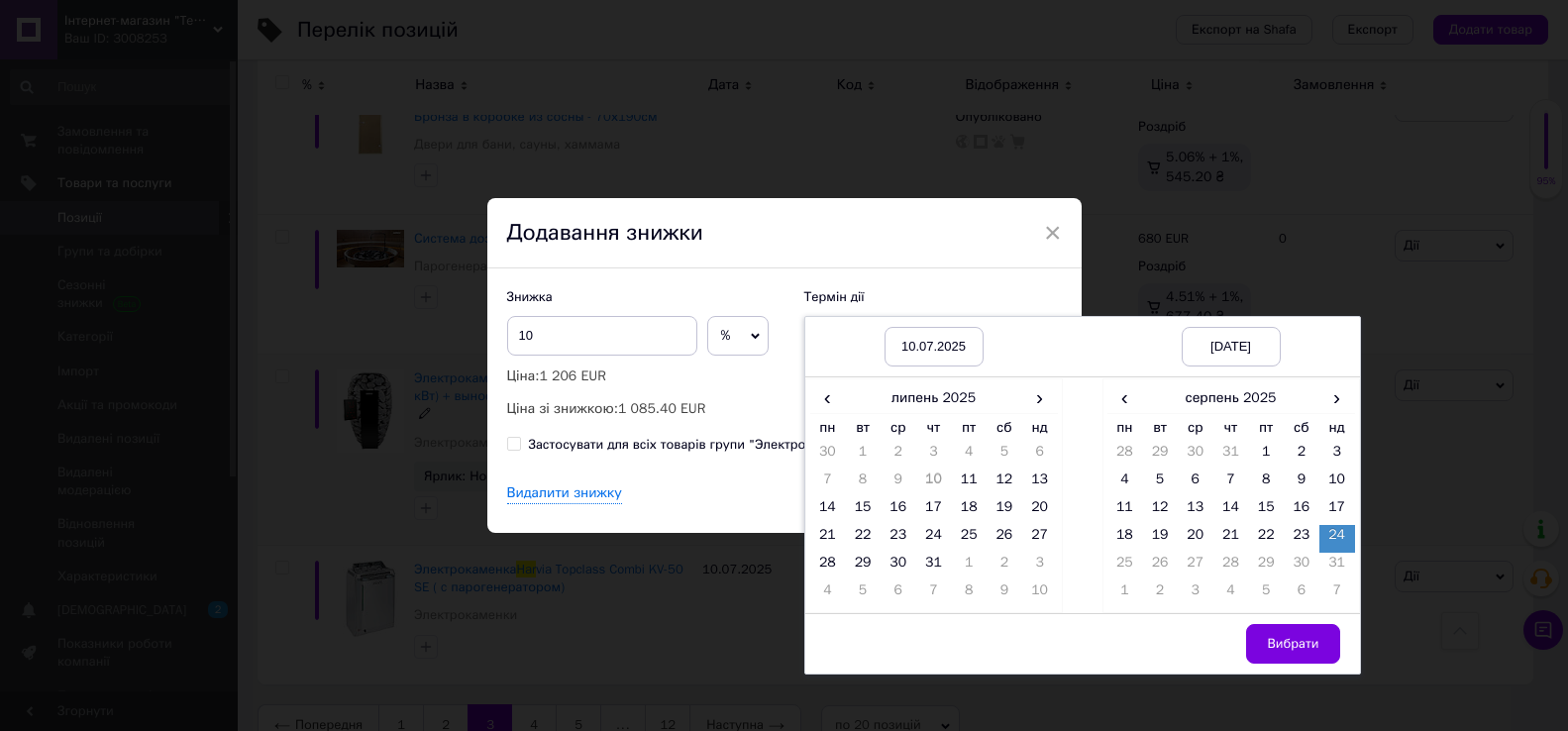 drag, startPoint x: 1292, startPoint y: 647, endPoint x: 1287, endPoint y: 638, distance: 10.29563 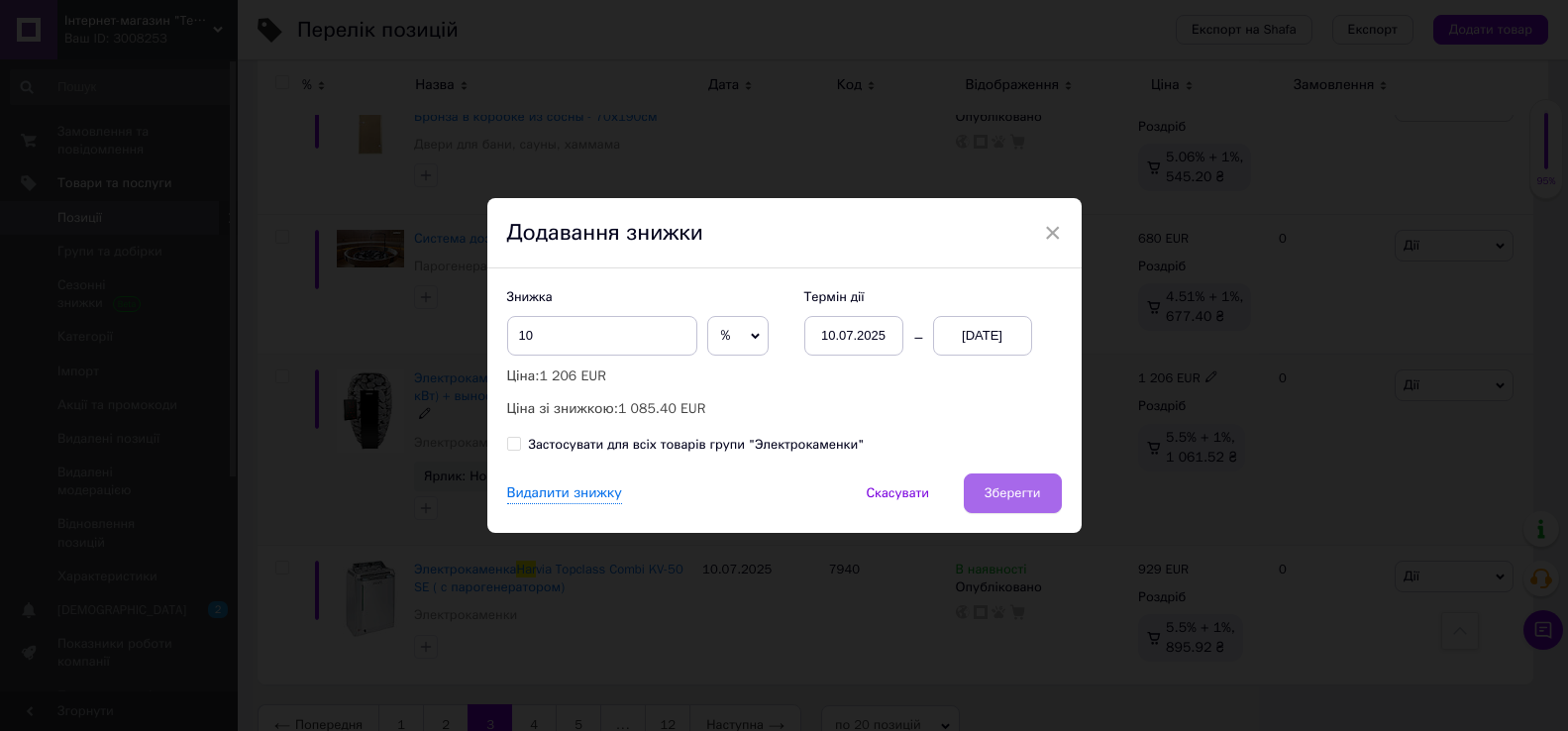 click on "Зберегти" at bounding box center (1012, 493) 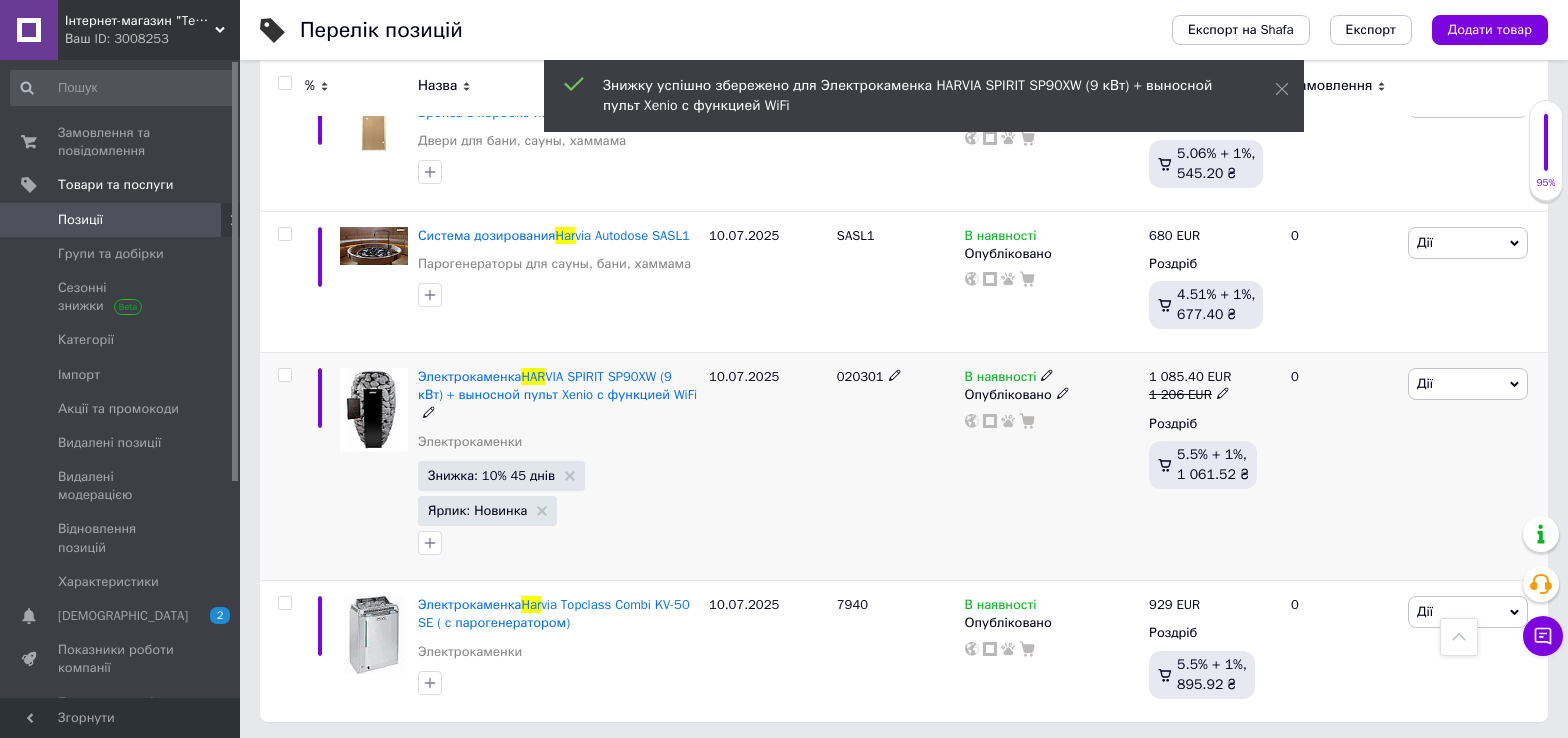 scroll, scrollTop: 2709, scrollLeft: 0, axis: vertical 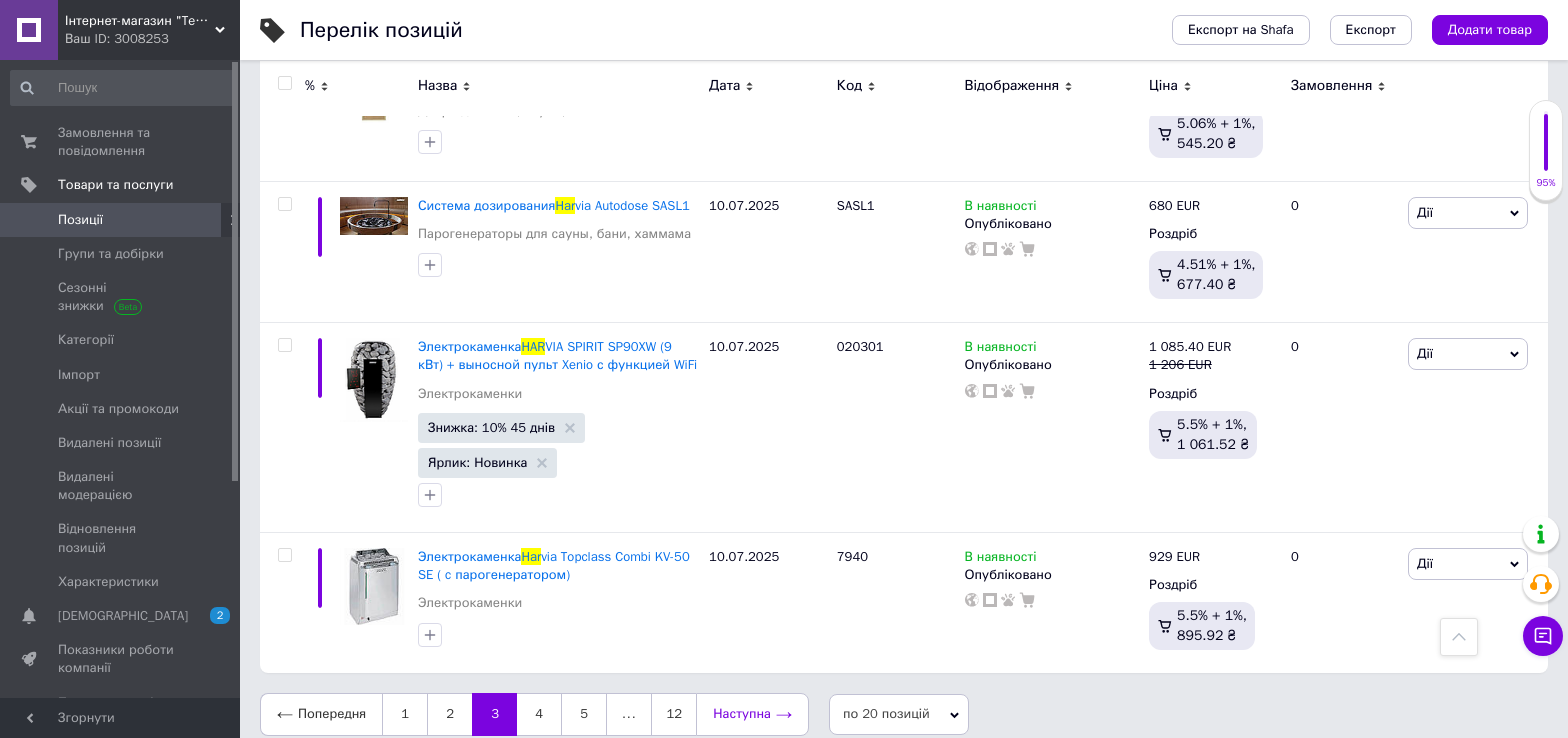 click on "Наступна" at bounding box center [752, 714] 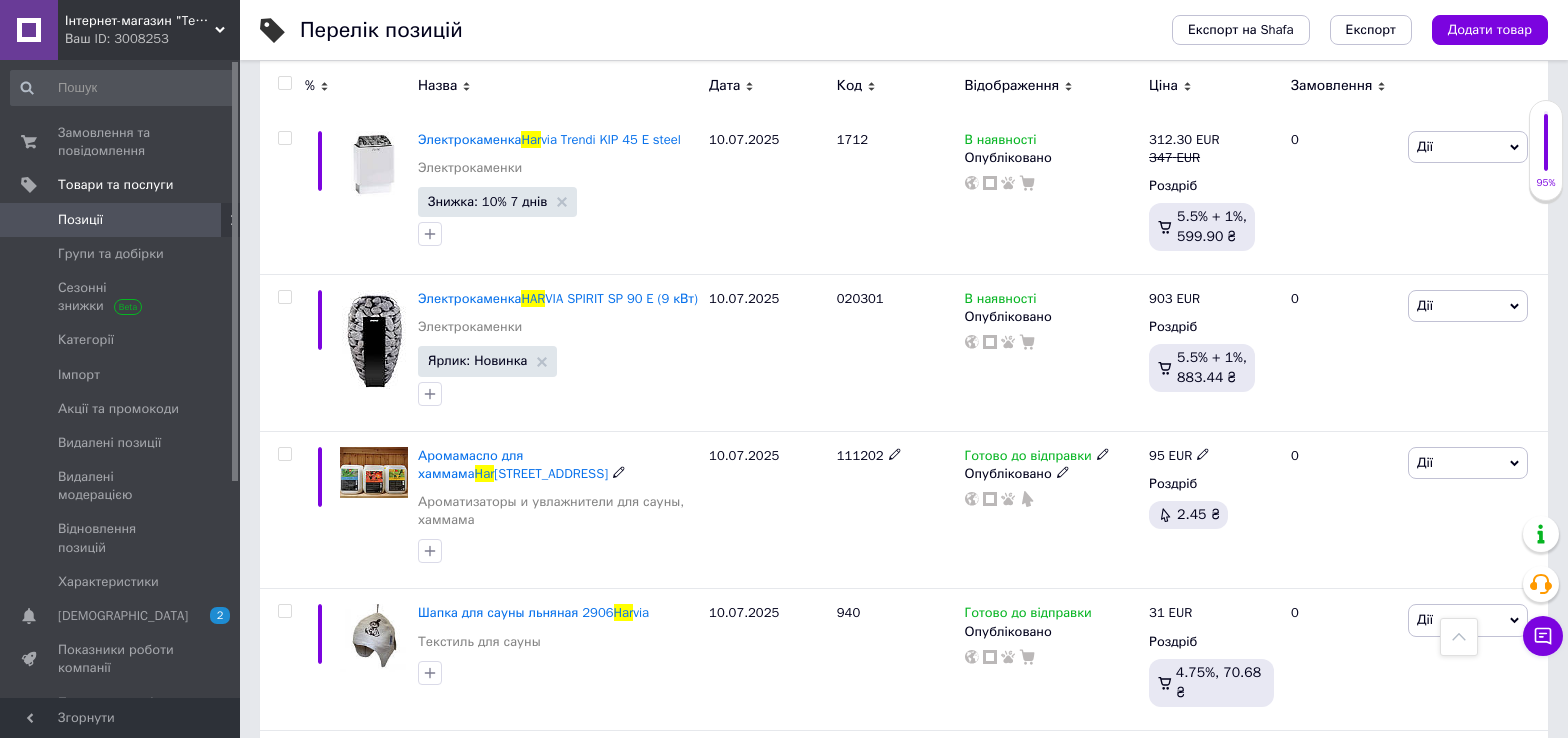 scroll, scrollTop: 1972, scrollLeft: 0, axis: vertical 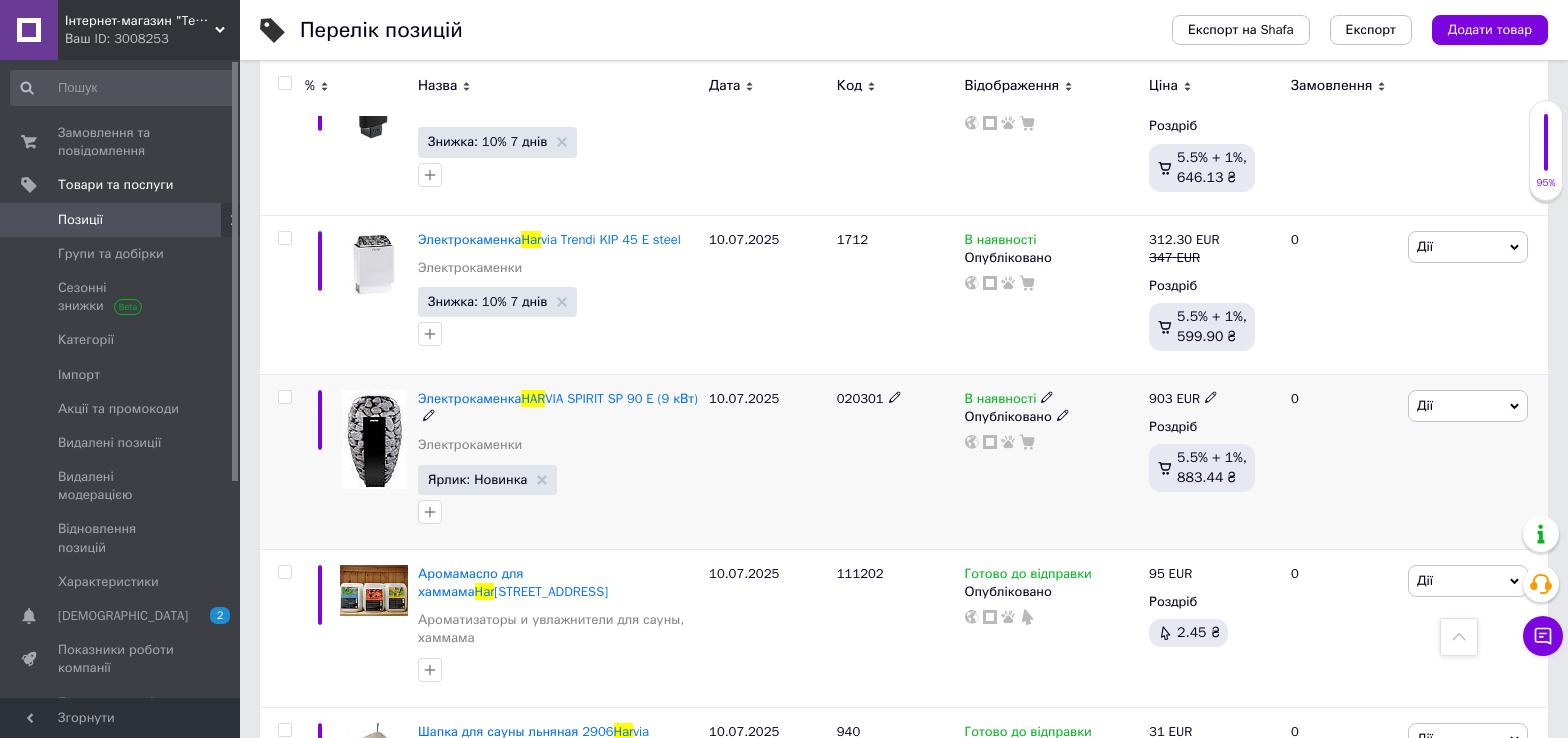 click 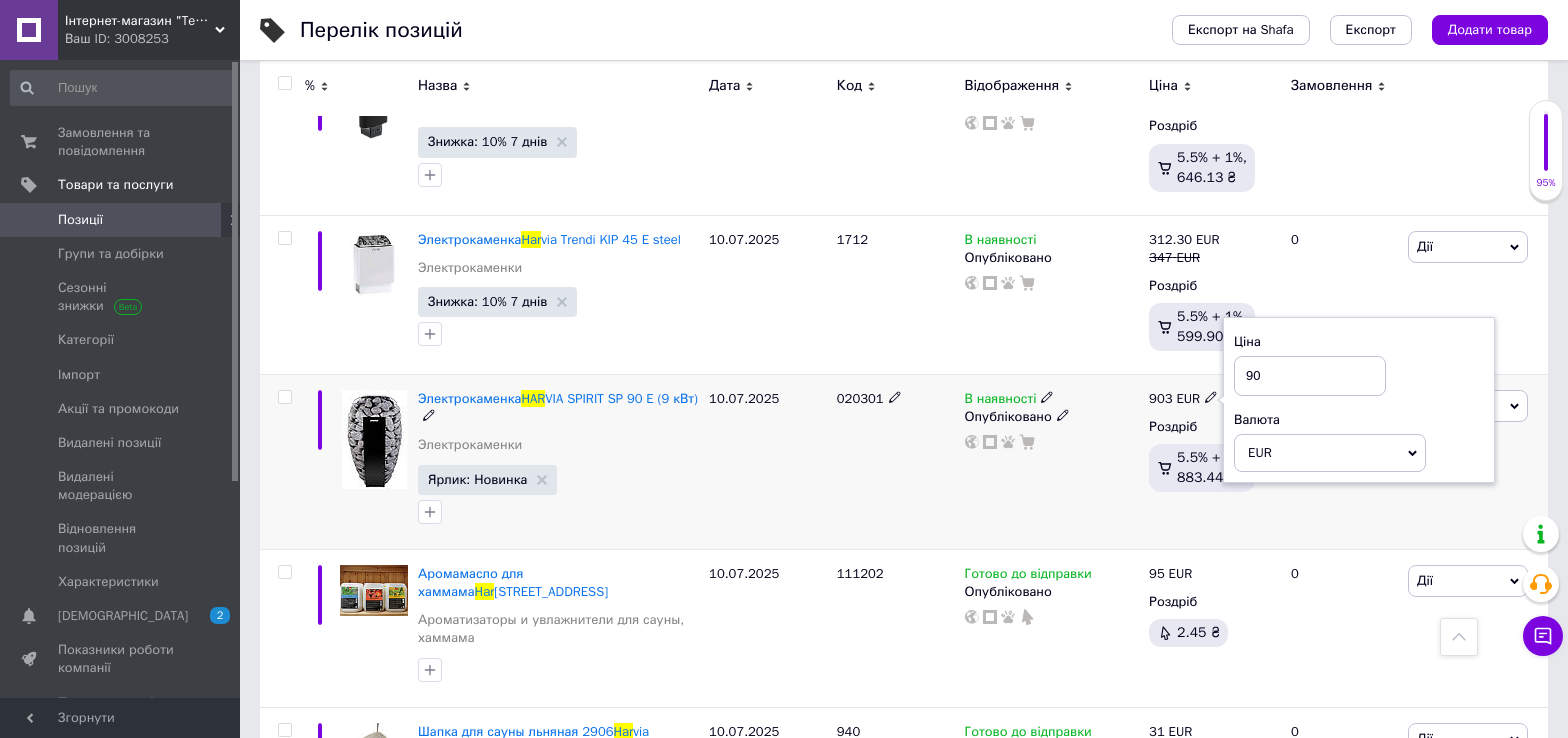 type on "9" 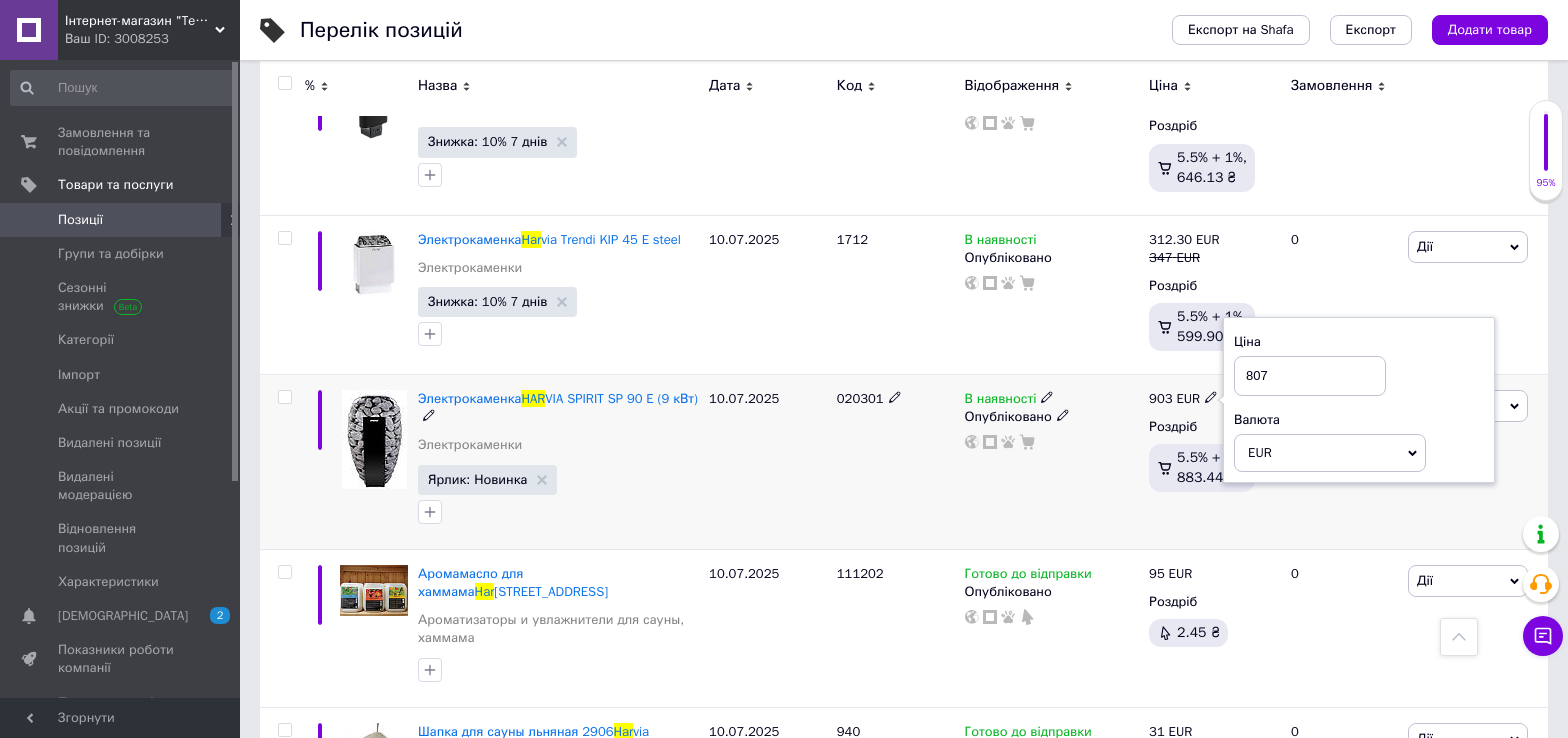 type on "807" 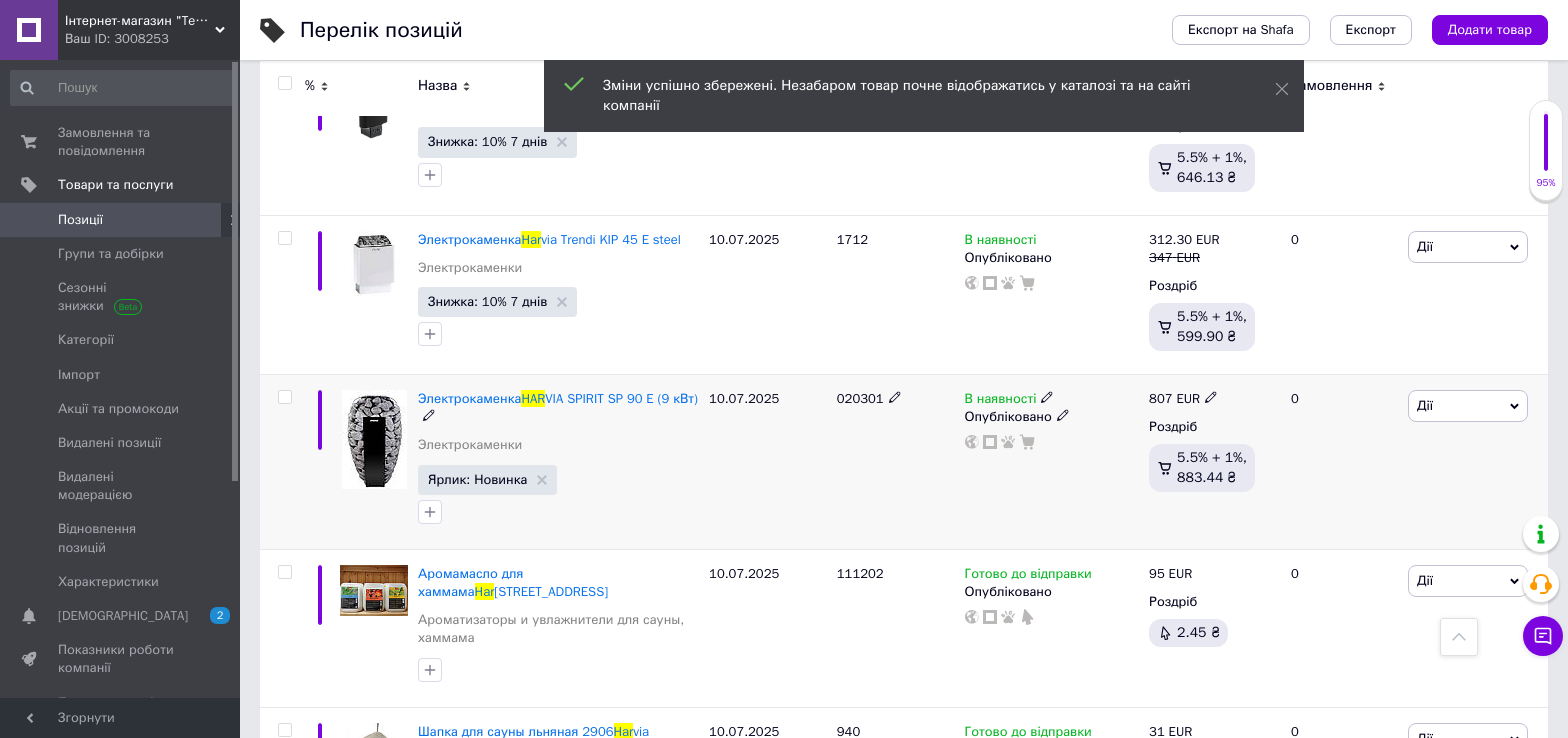 click on "Дії" at bounding box center (1468, 406) 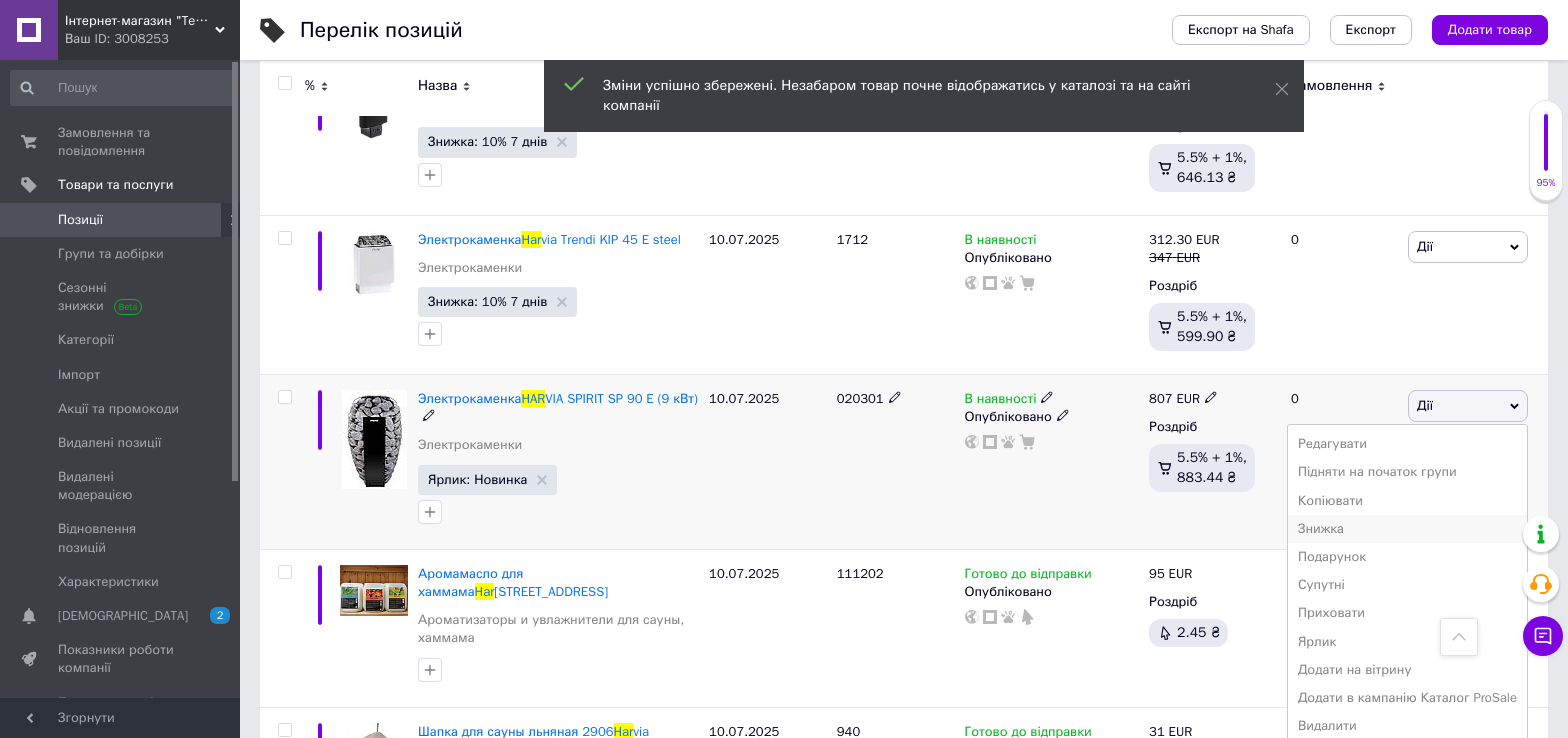 click on "Знижка" at bounding box center [1407, 529] 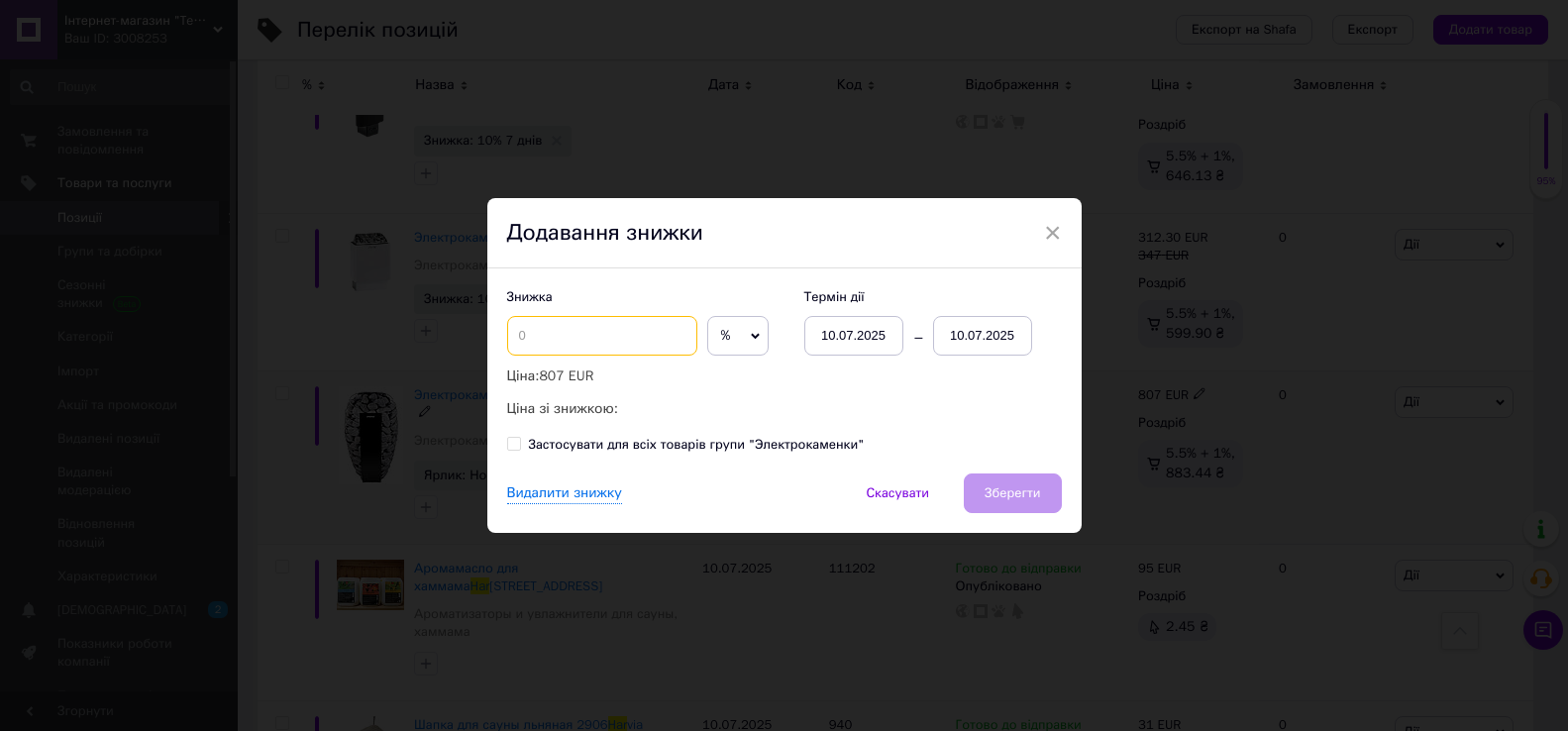 click at bounding box center (602, 336) 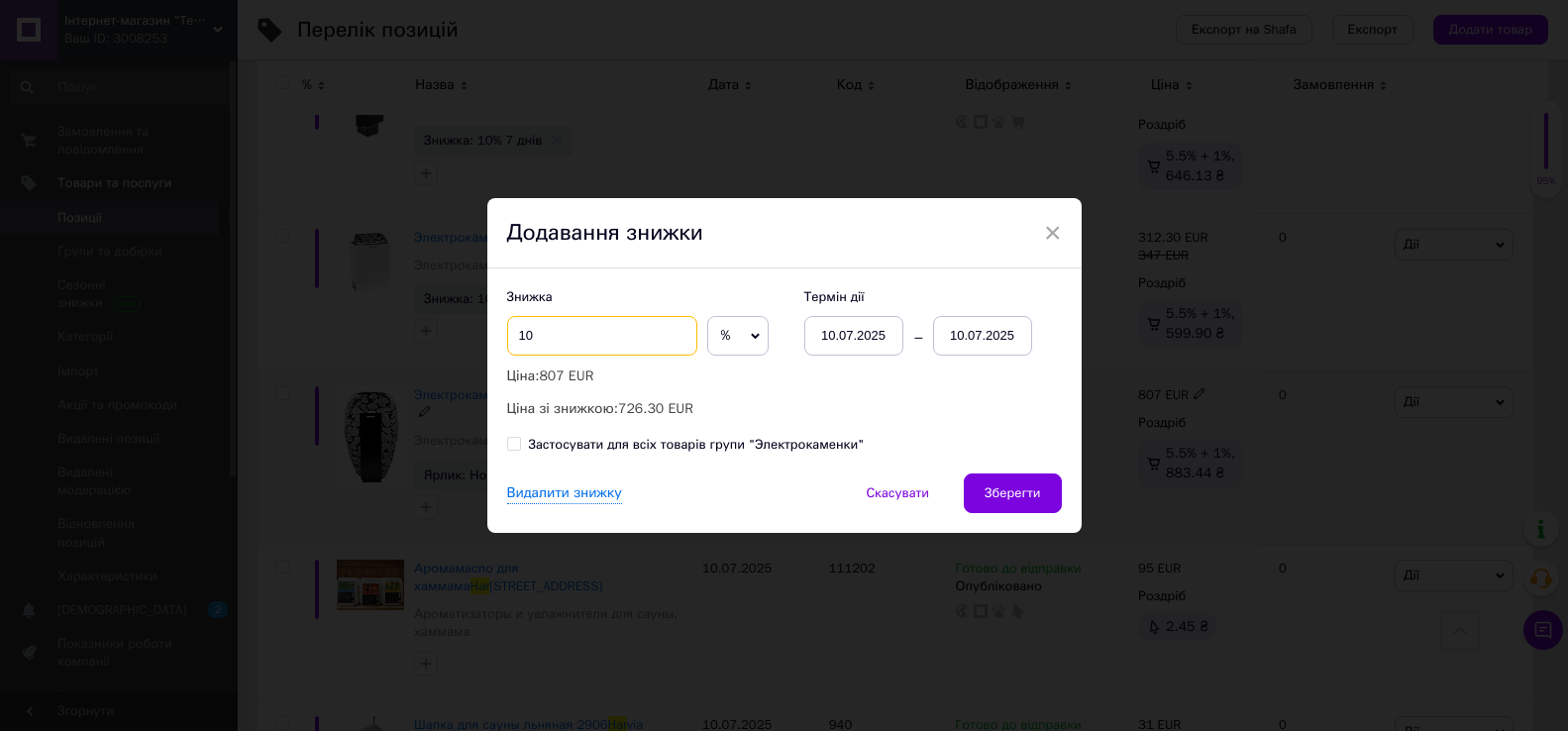 type on "10" 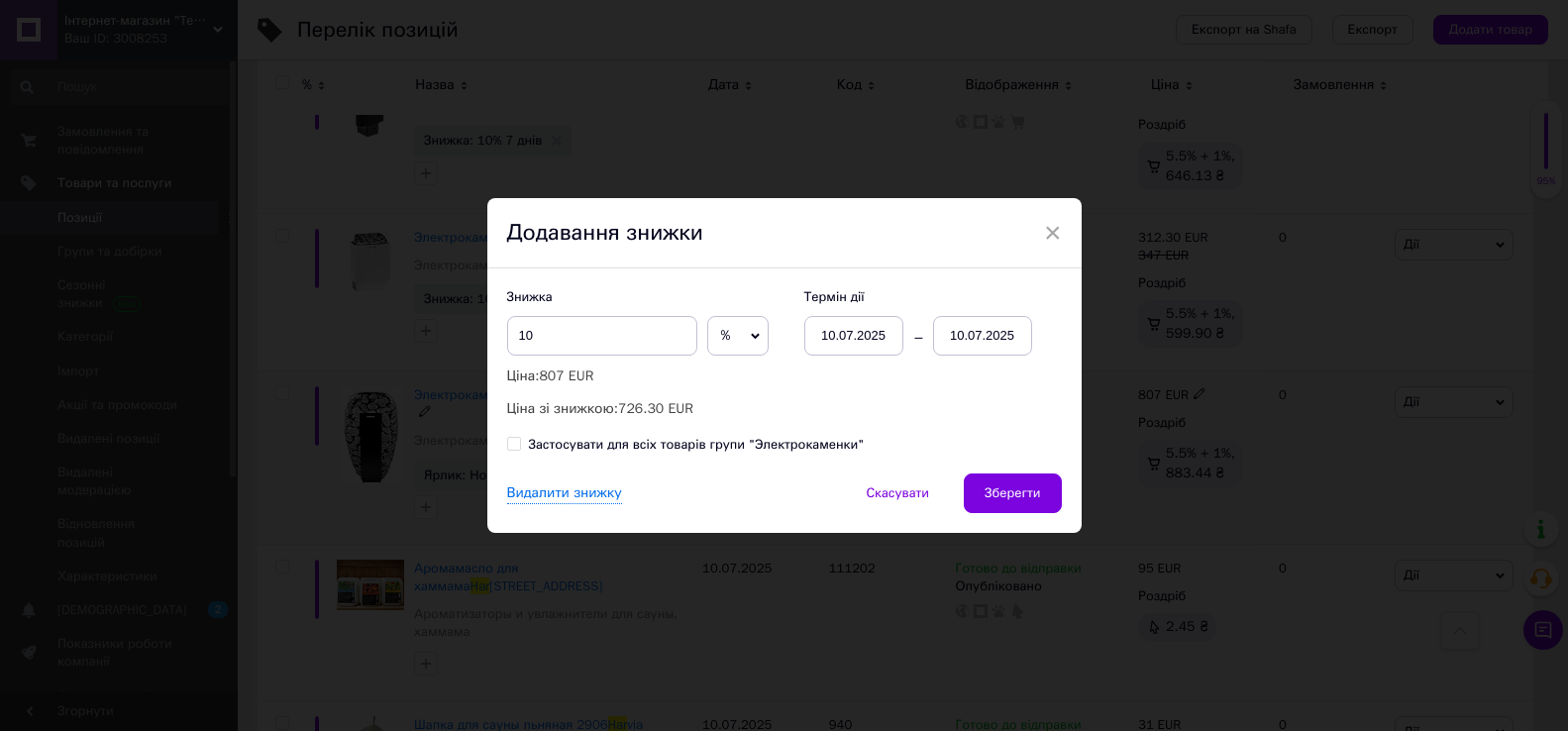 click on "10.07.2025" at bounding box center (983, 336) 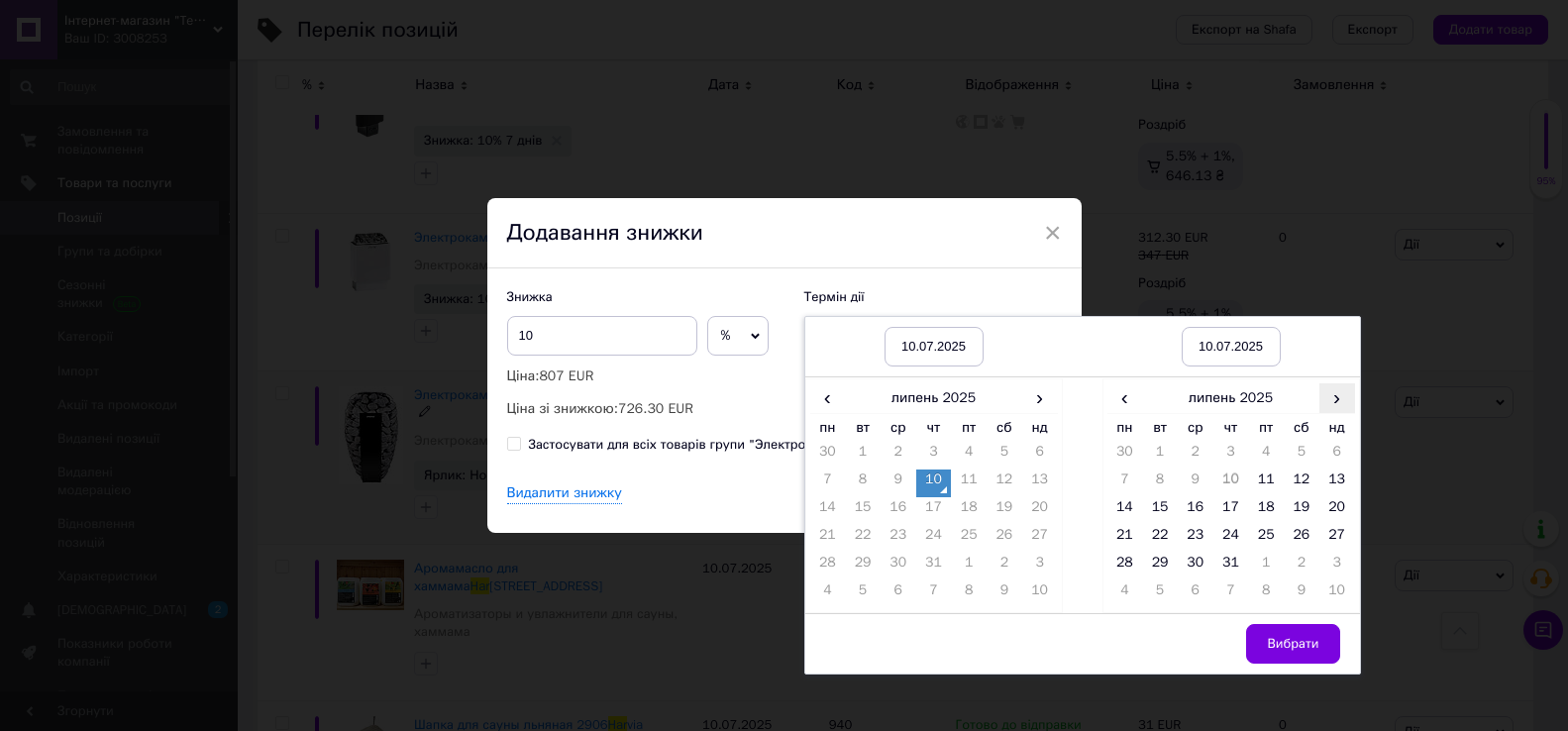 click on "›" at bounding box center [1337, 397] 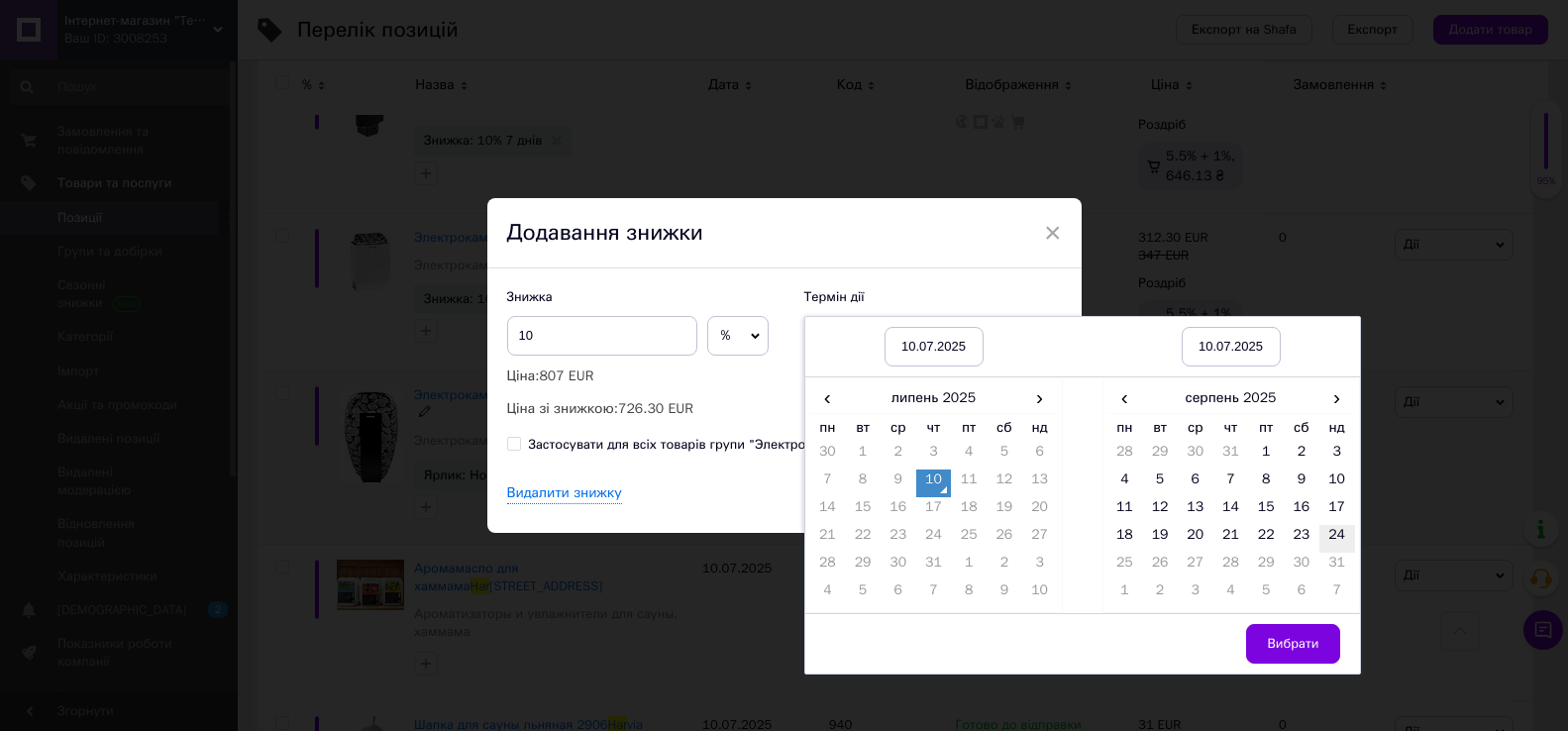 click on "24" at bounding box center [1337, 539] 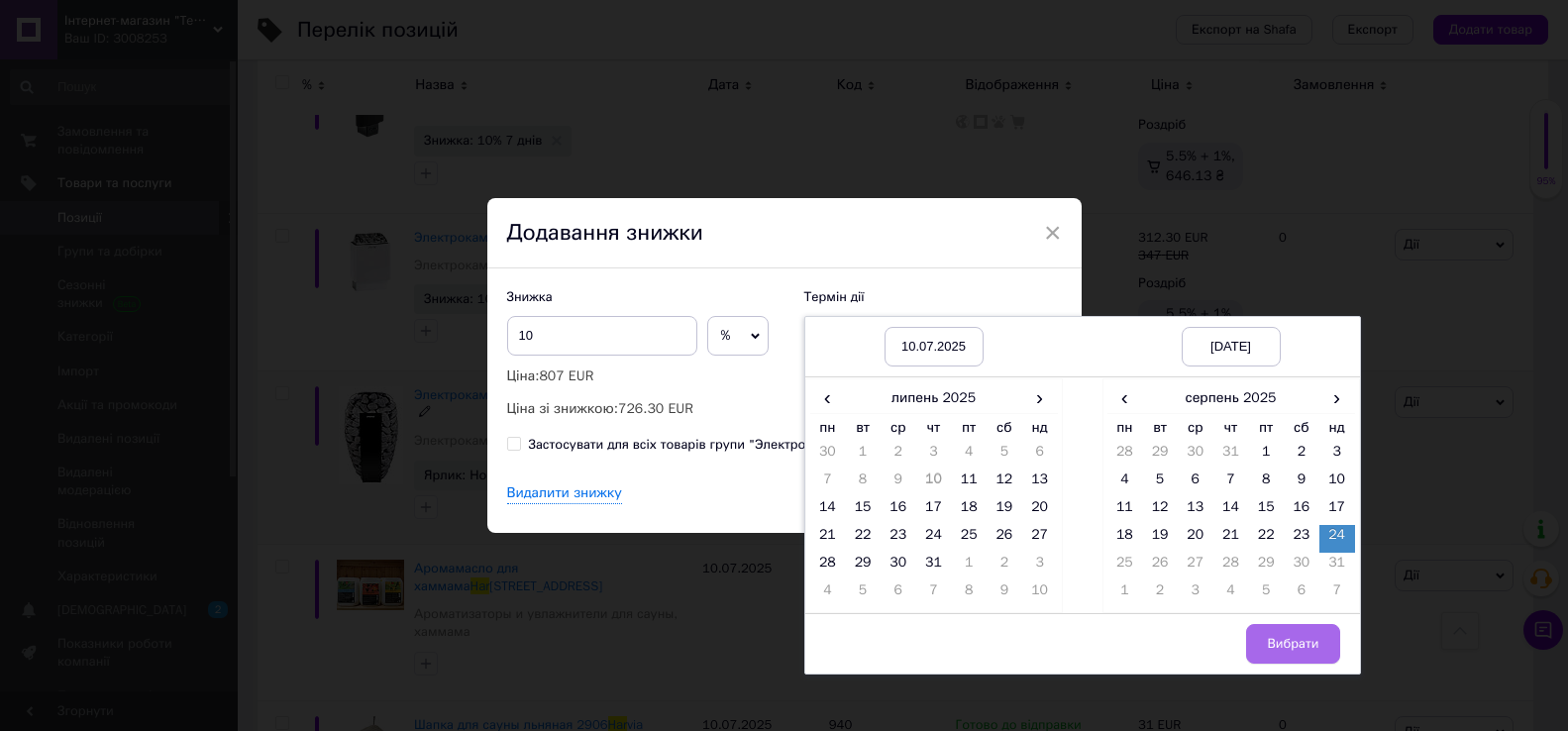 click on "Вибрати" at bounding box center [1293, 644] 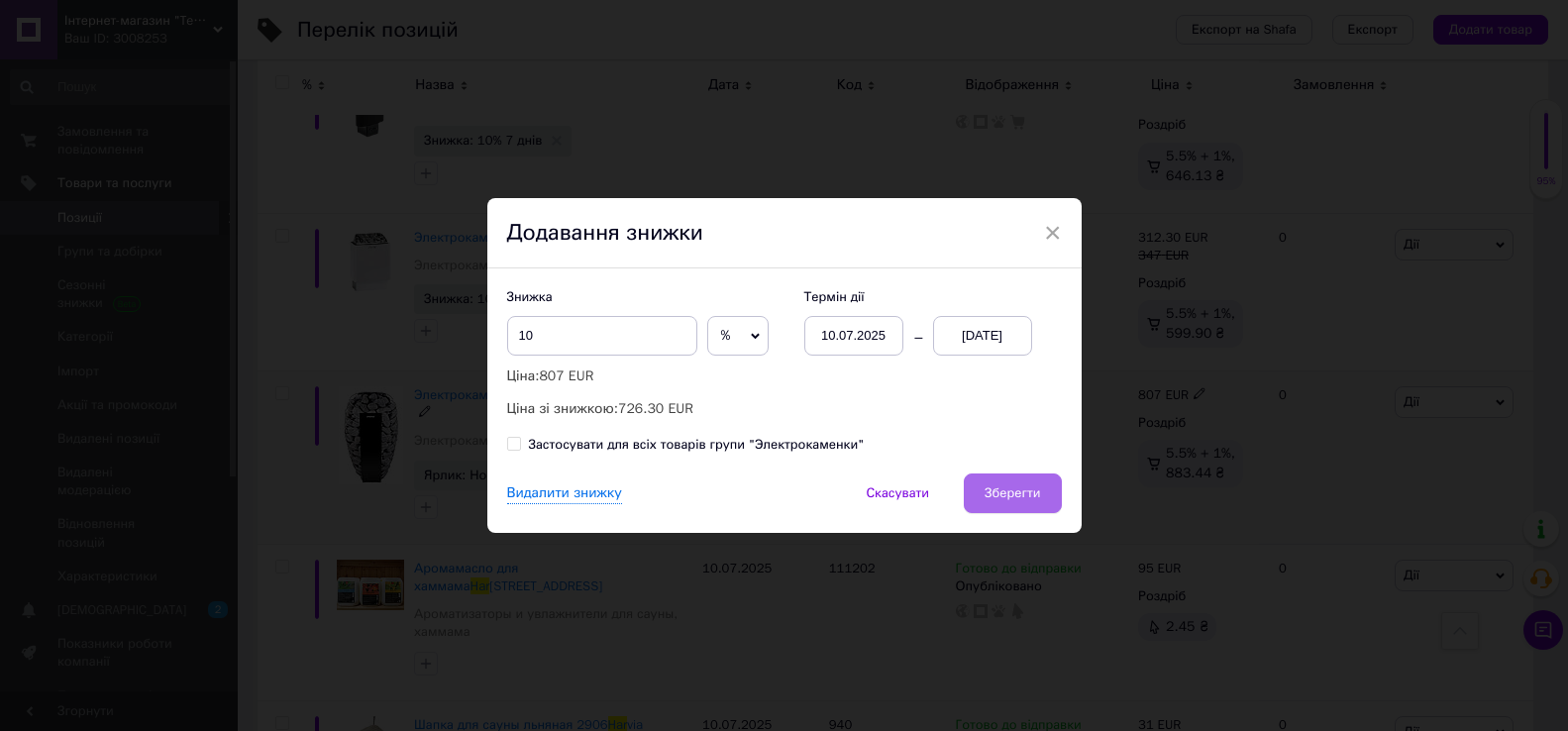 click on "Зберегти" at bounding box center (1012, 493) 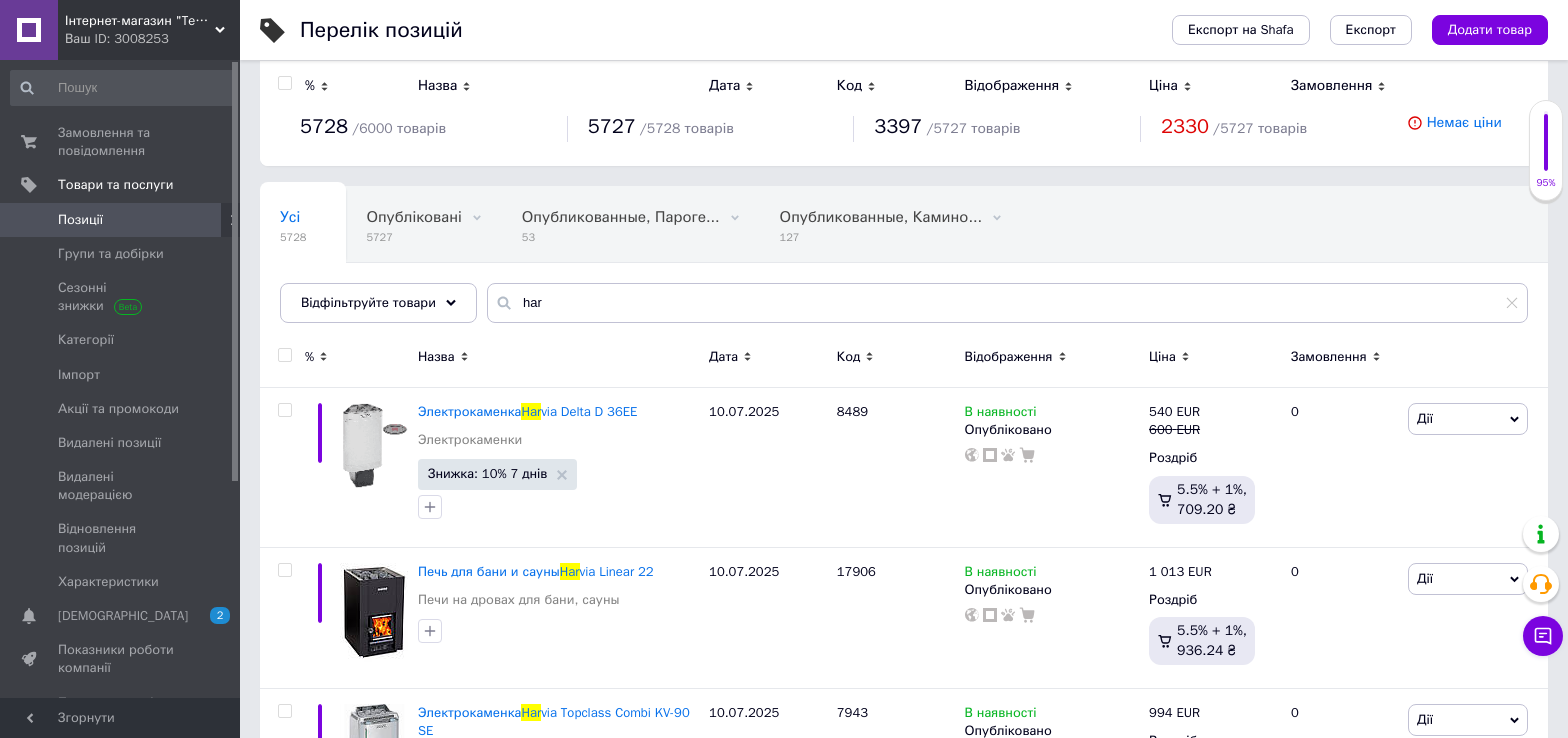 scroll, scrollTop: 0, scrollLeft: 0, axis: both 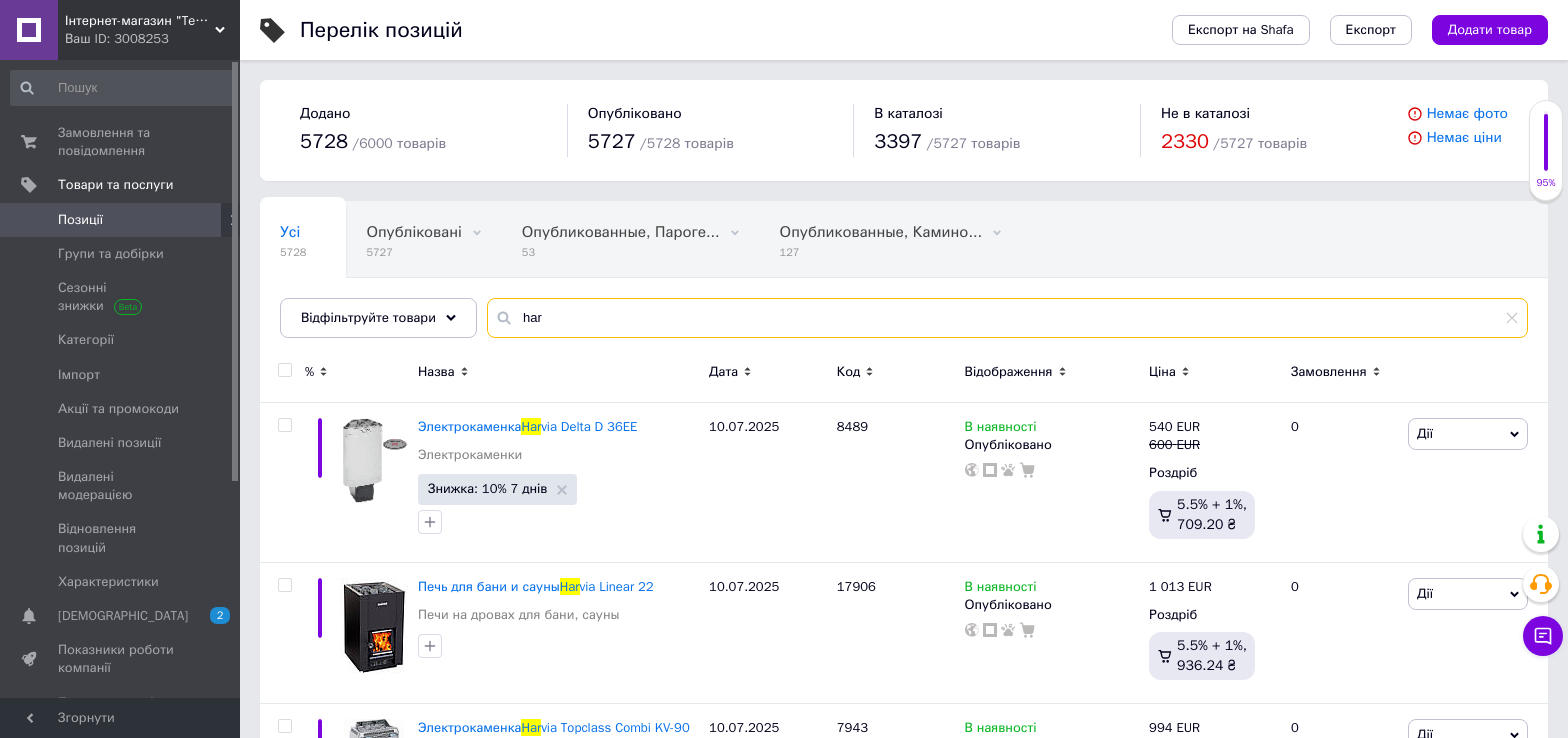 click on "har" at bounding box center [1007, 318] 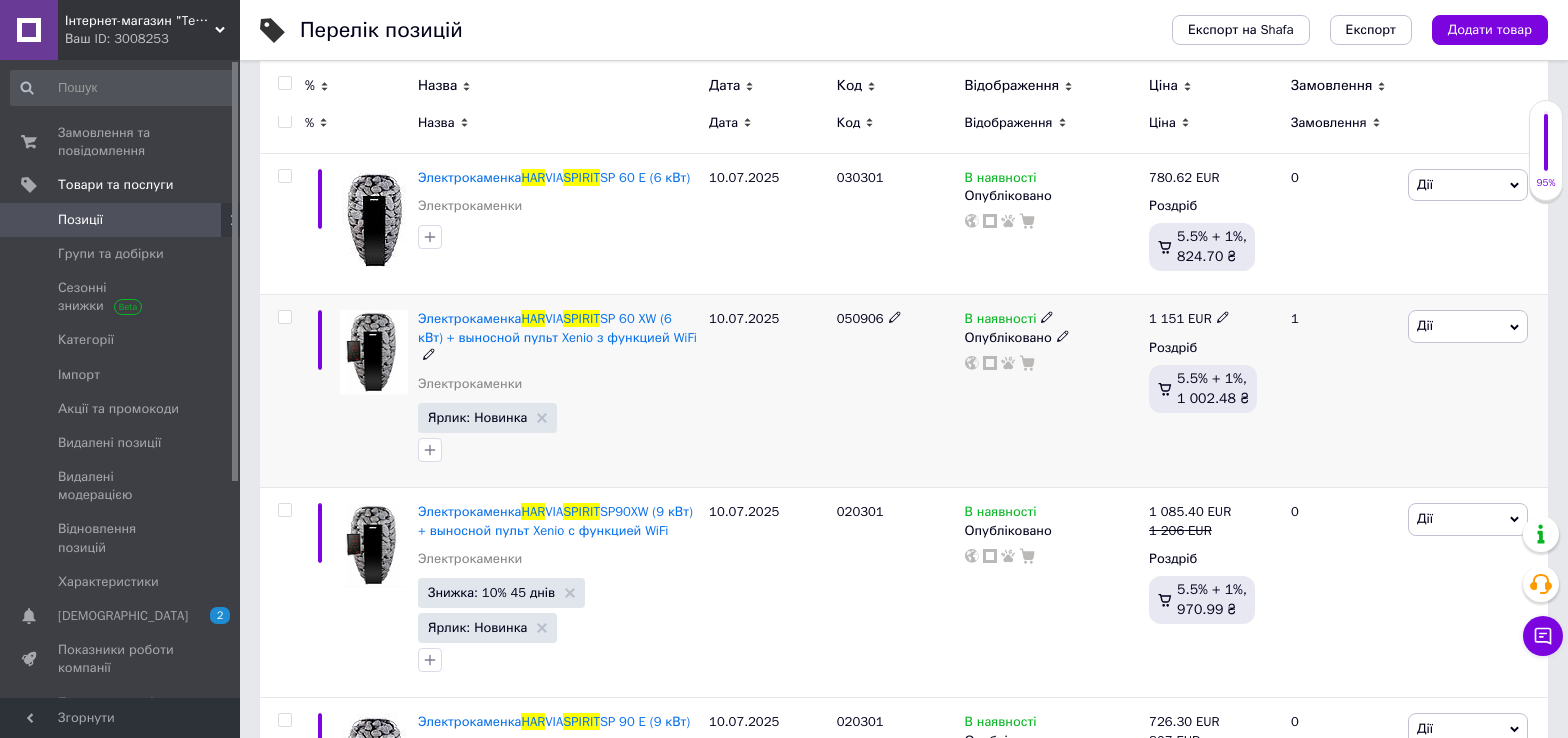 scroll, scrollTop: 200, scrollLeft: 0, axis: vertical 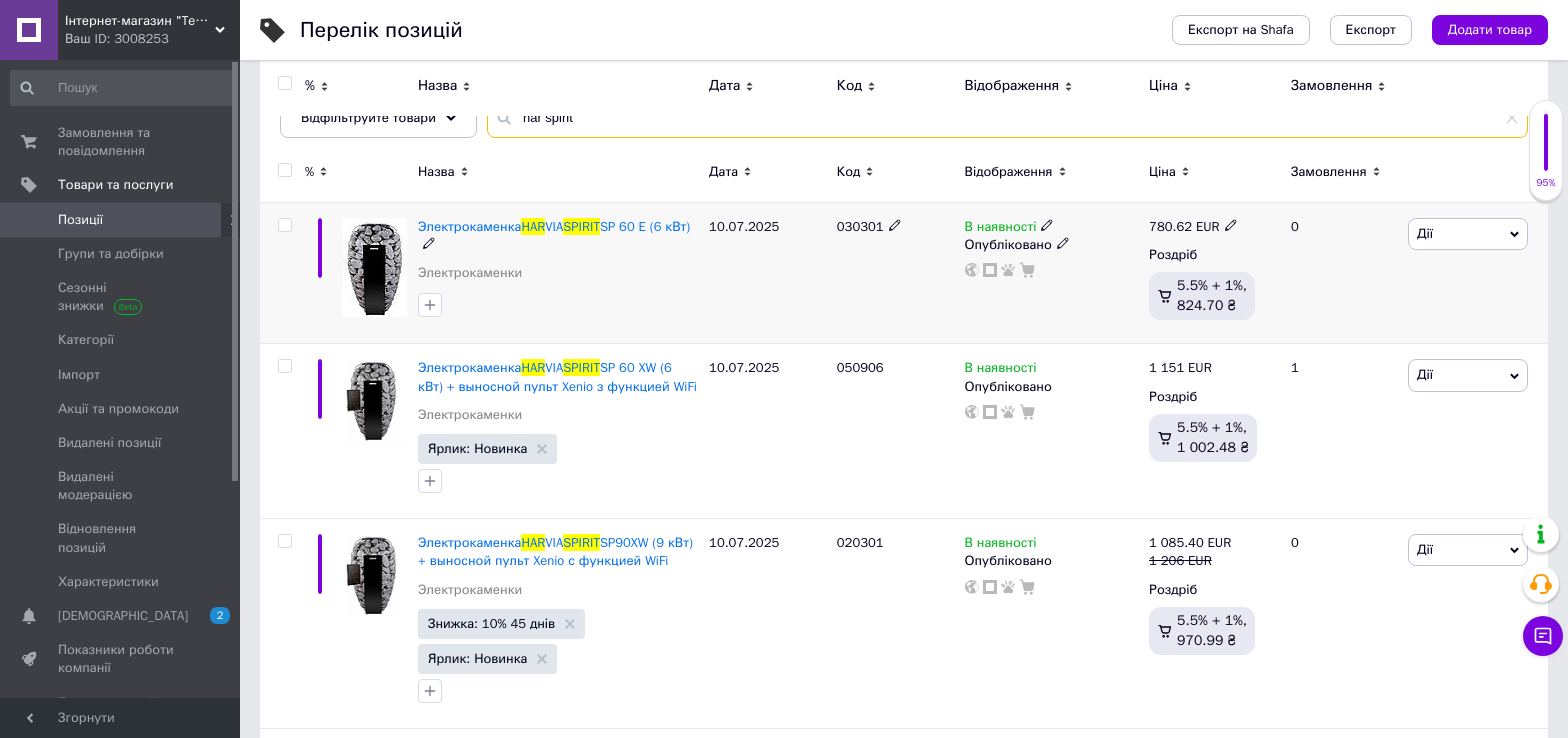 type on "har spirit" 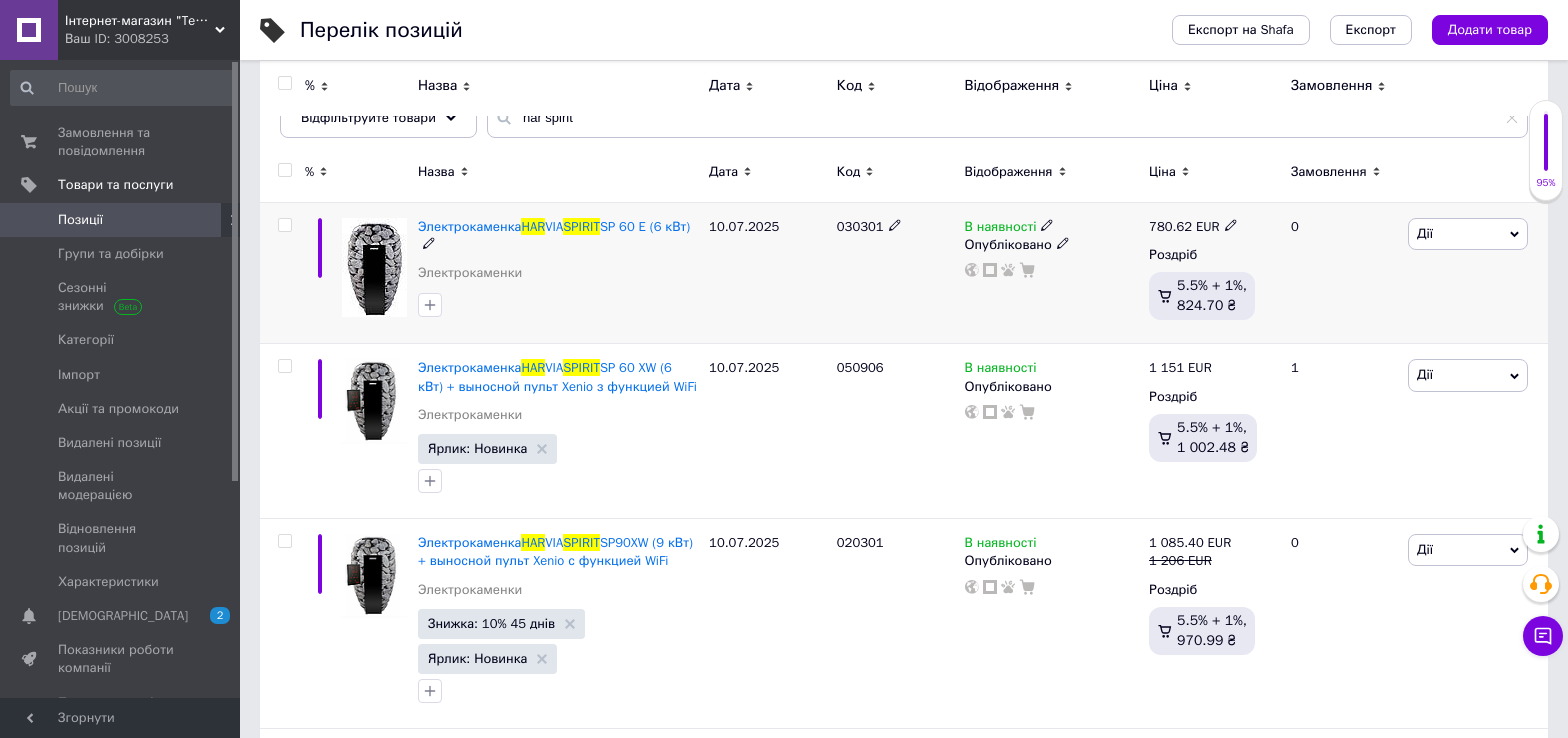 click at bounding box center (1231, 224) 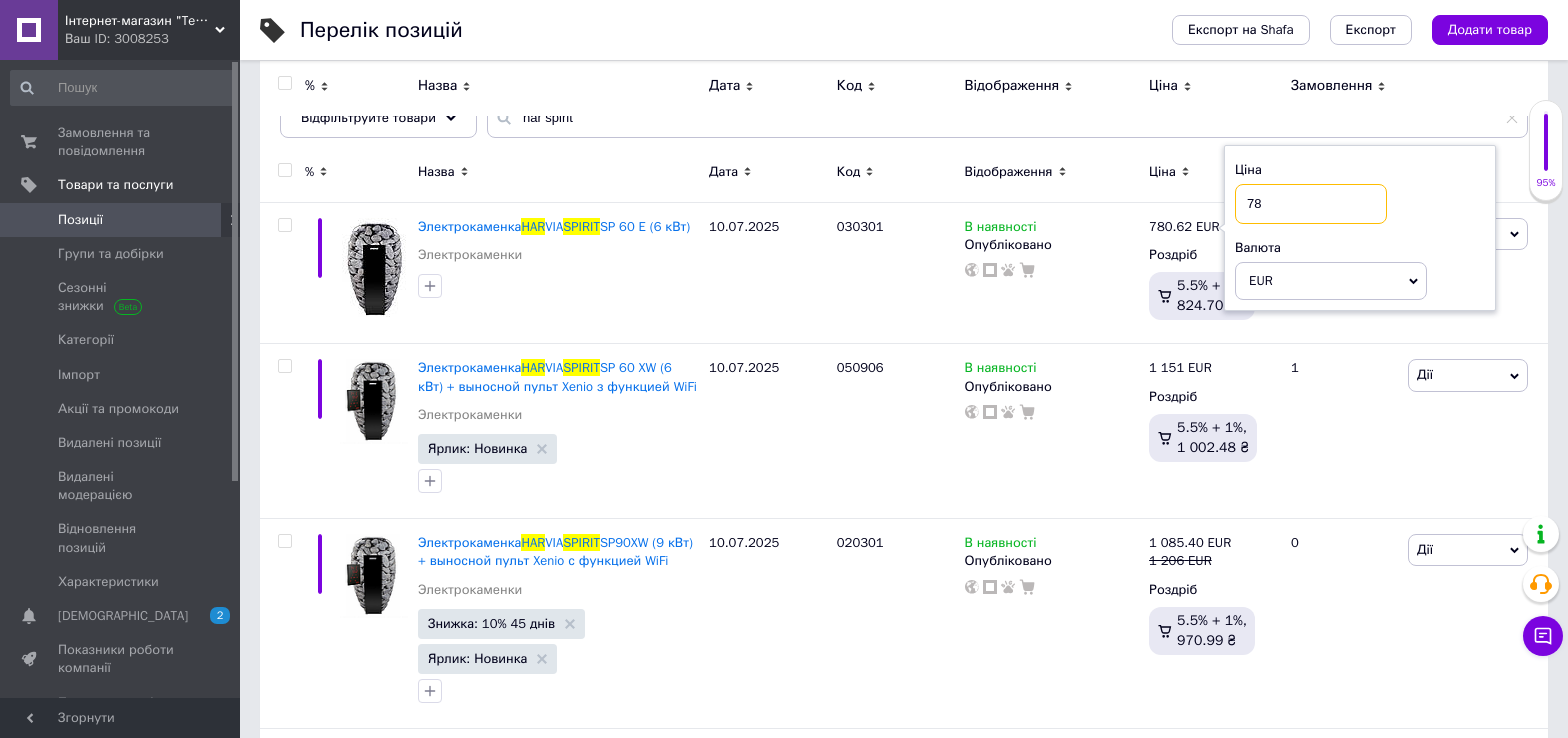 type on "7" 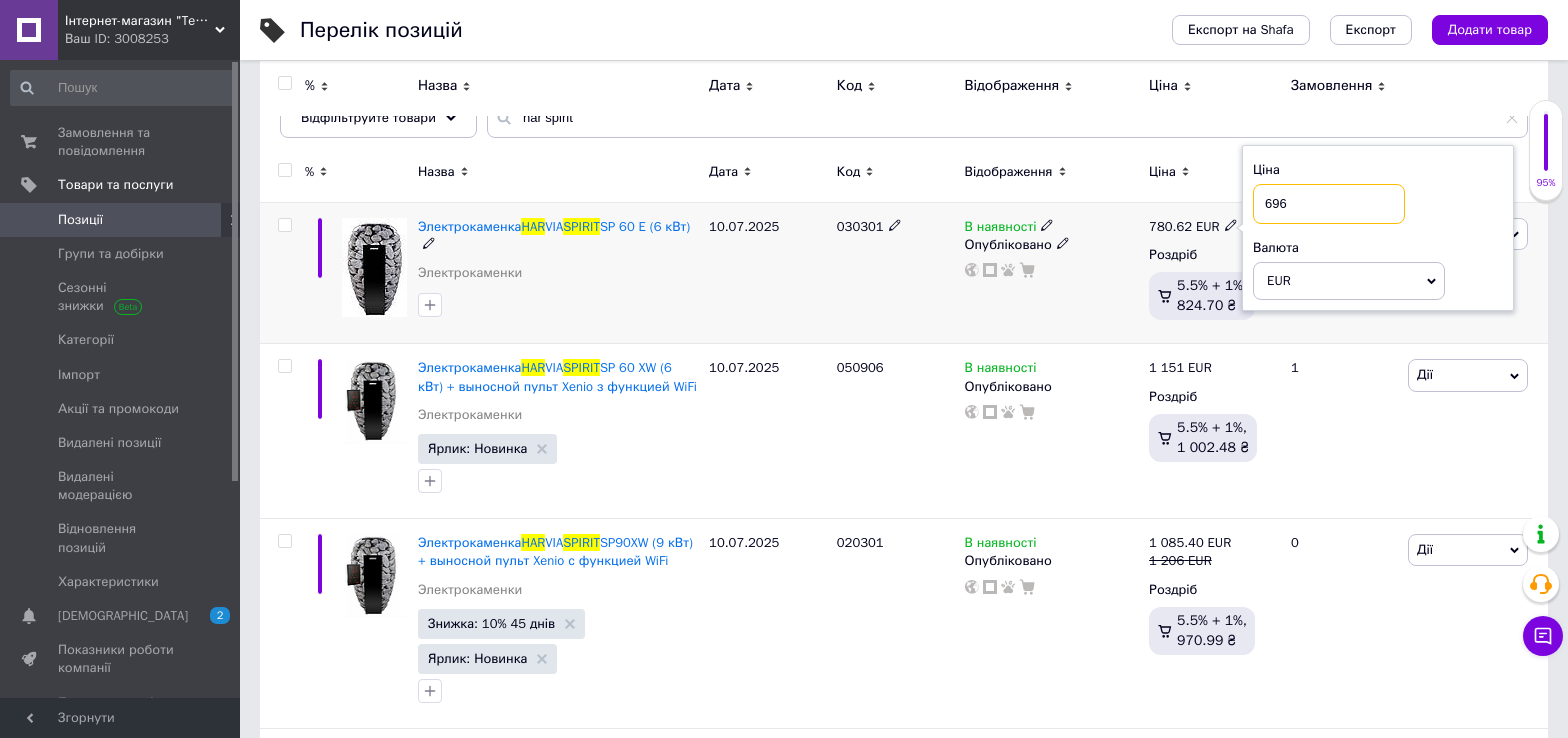 type on "696" 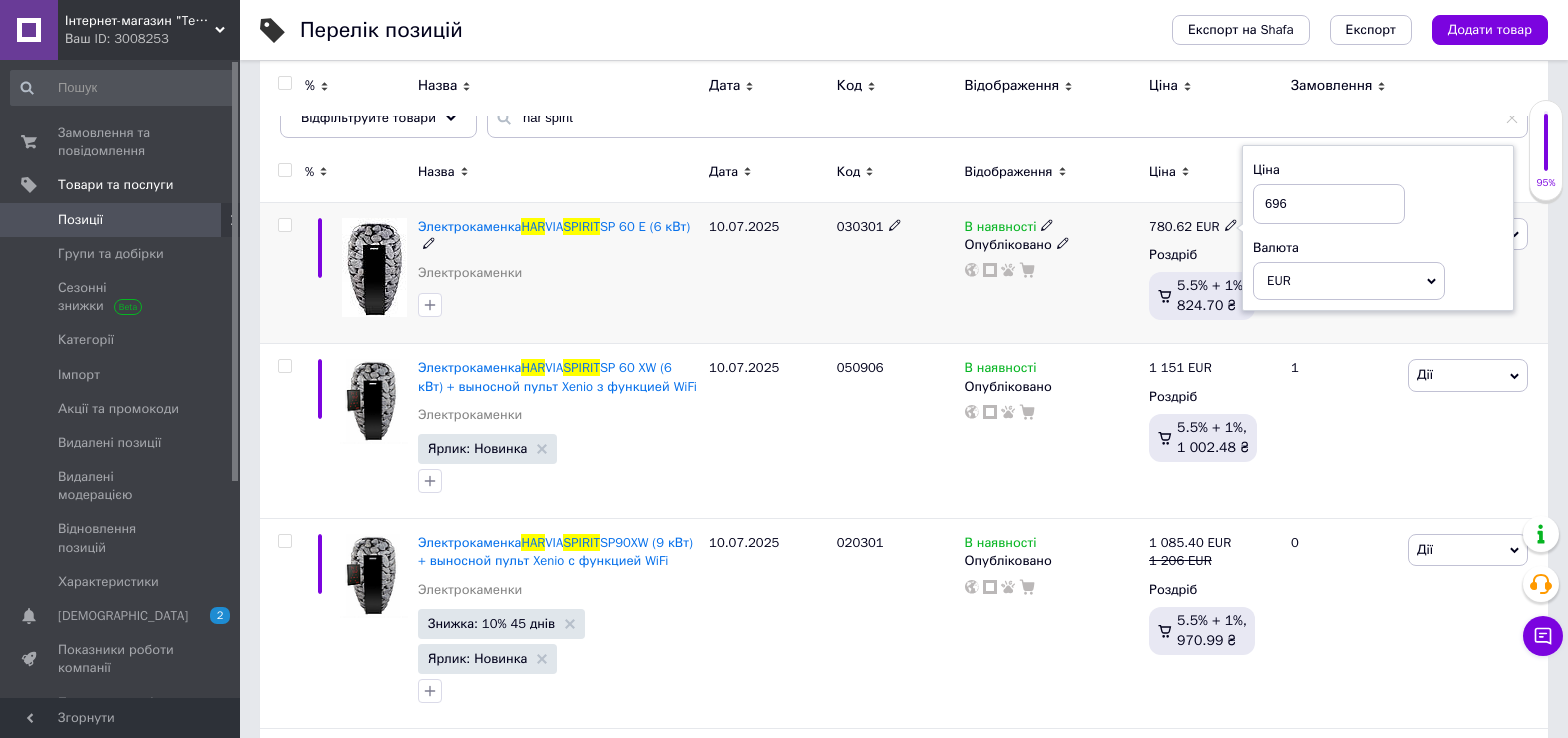 click on "10.07.2025" at bounding box center [768, 273] 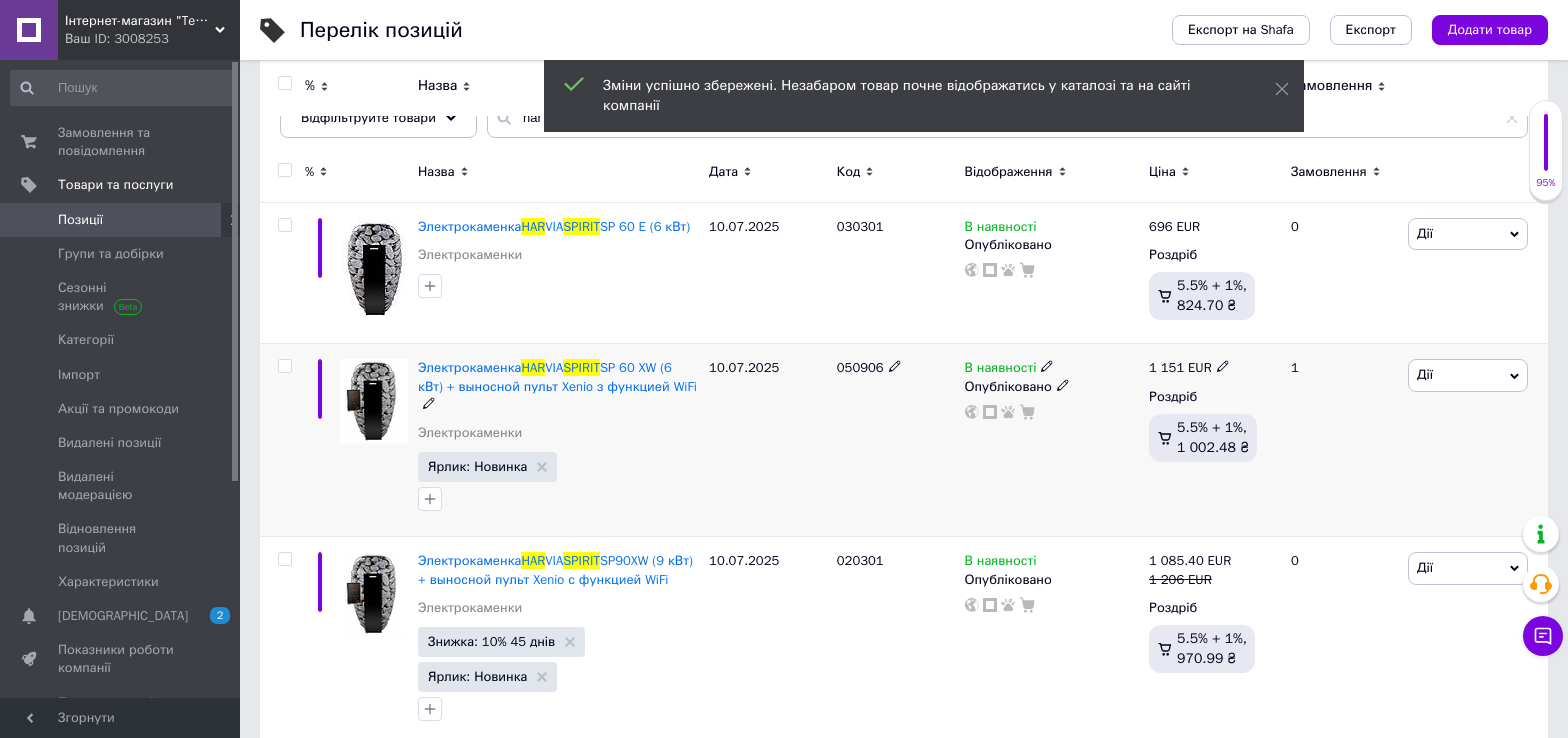 click 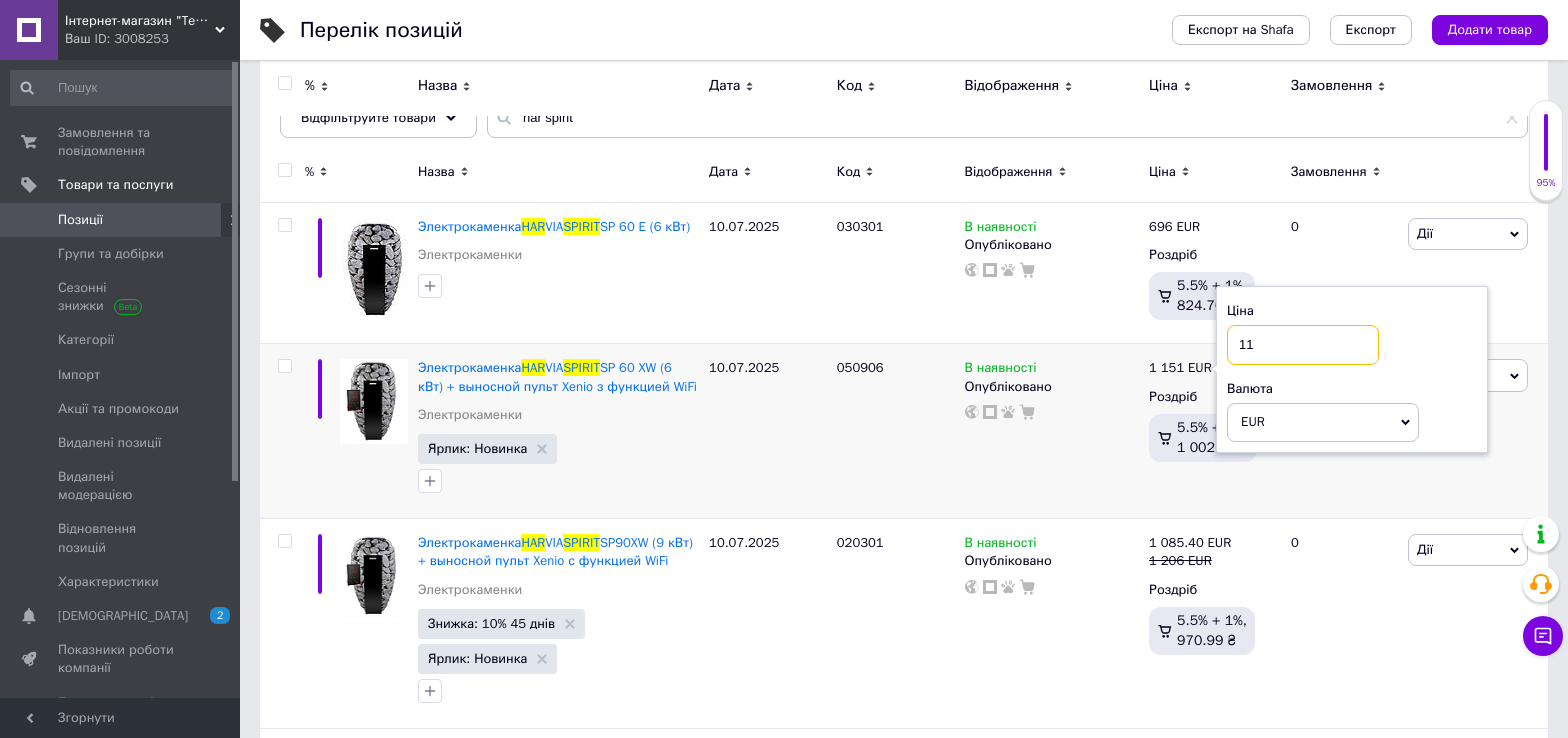 type on "1" 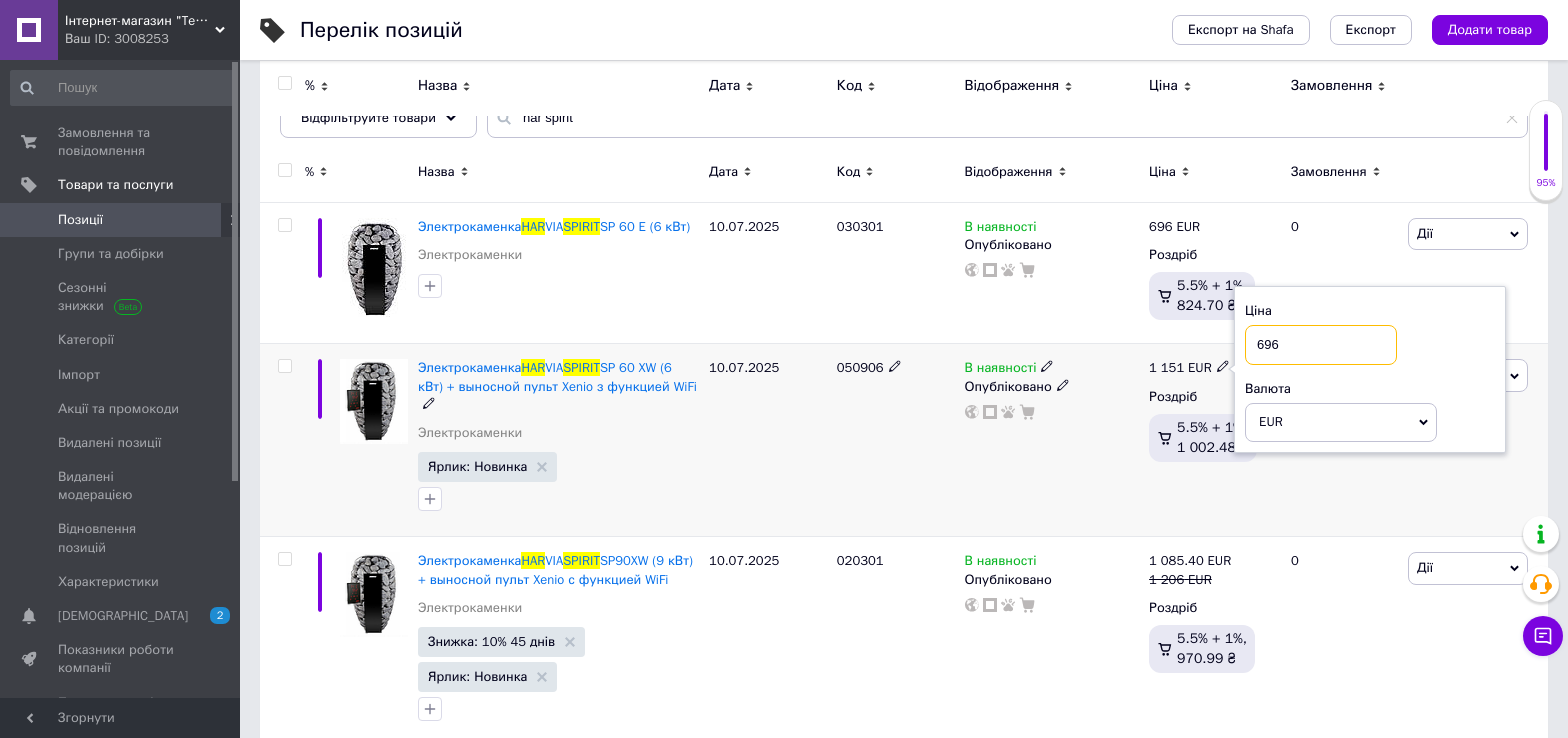 type on "696" 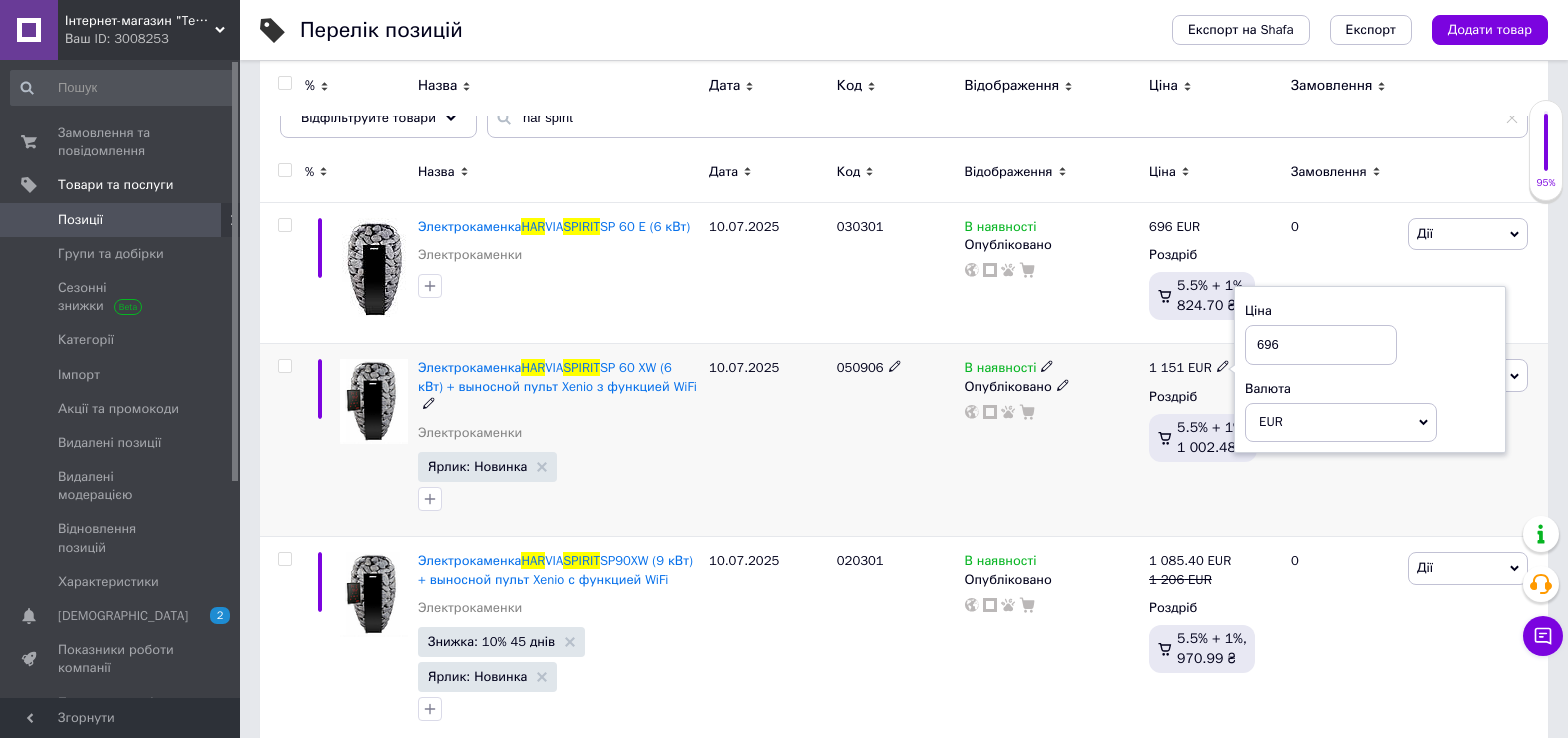 click on "10.07.2025" at bounding box center (768, 440) 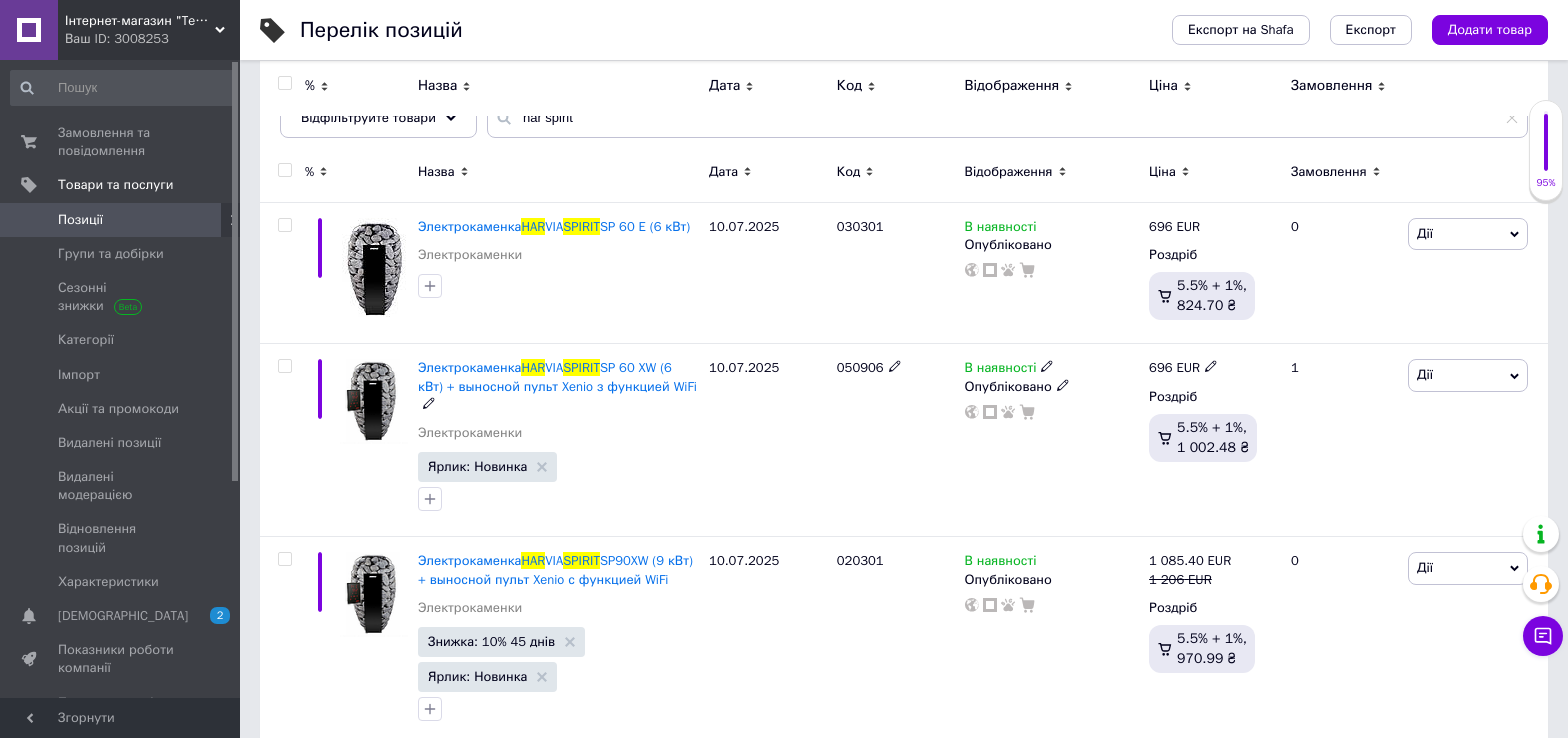 click 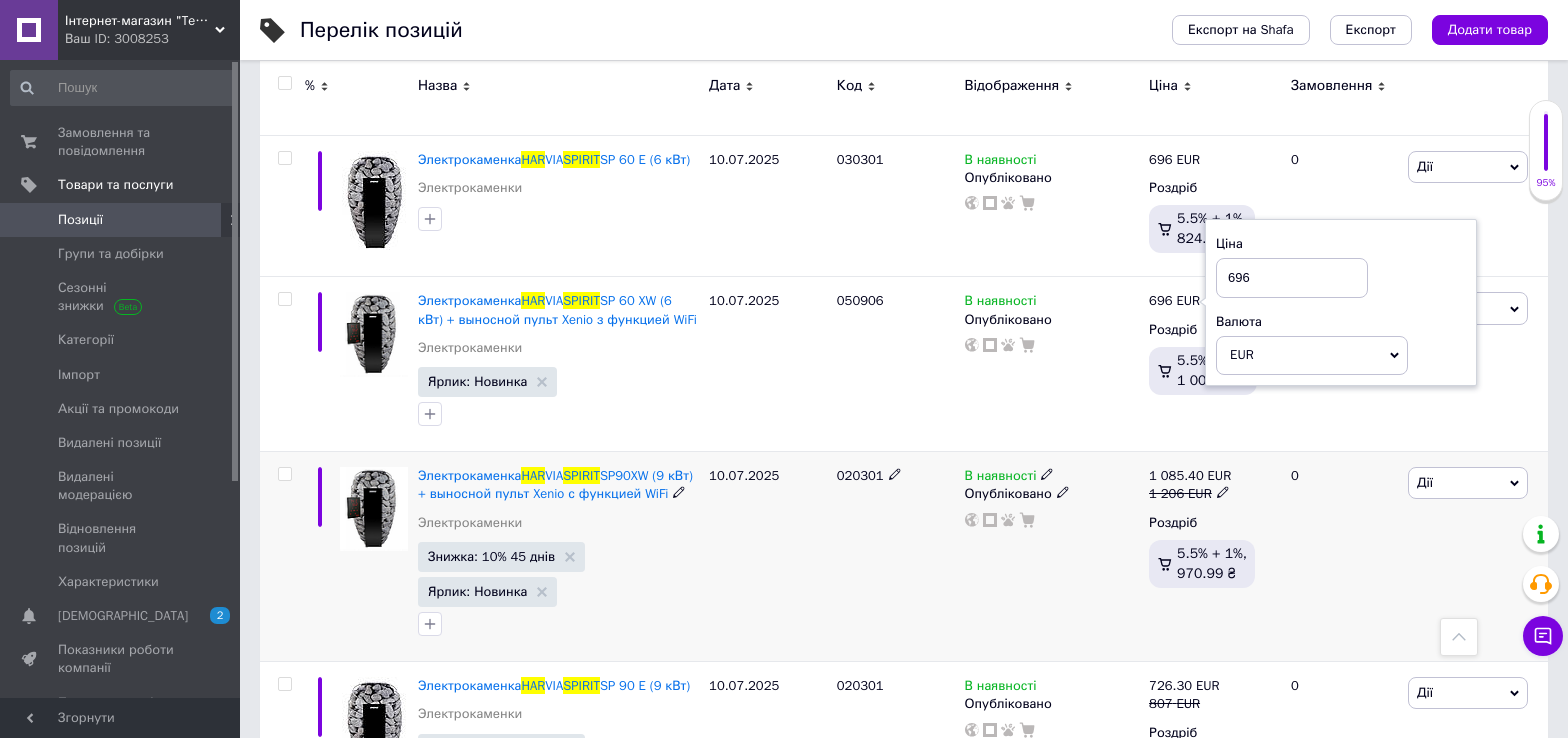 scroll, scrollTop: 202, scrollLeft: 0, axis: vertical 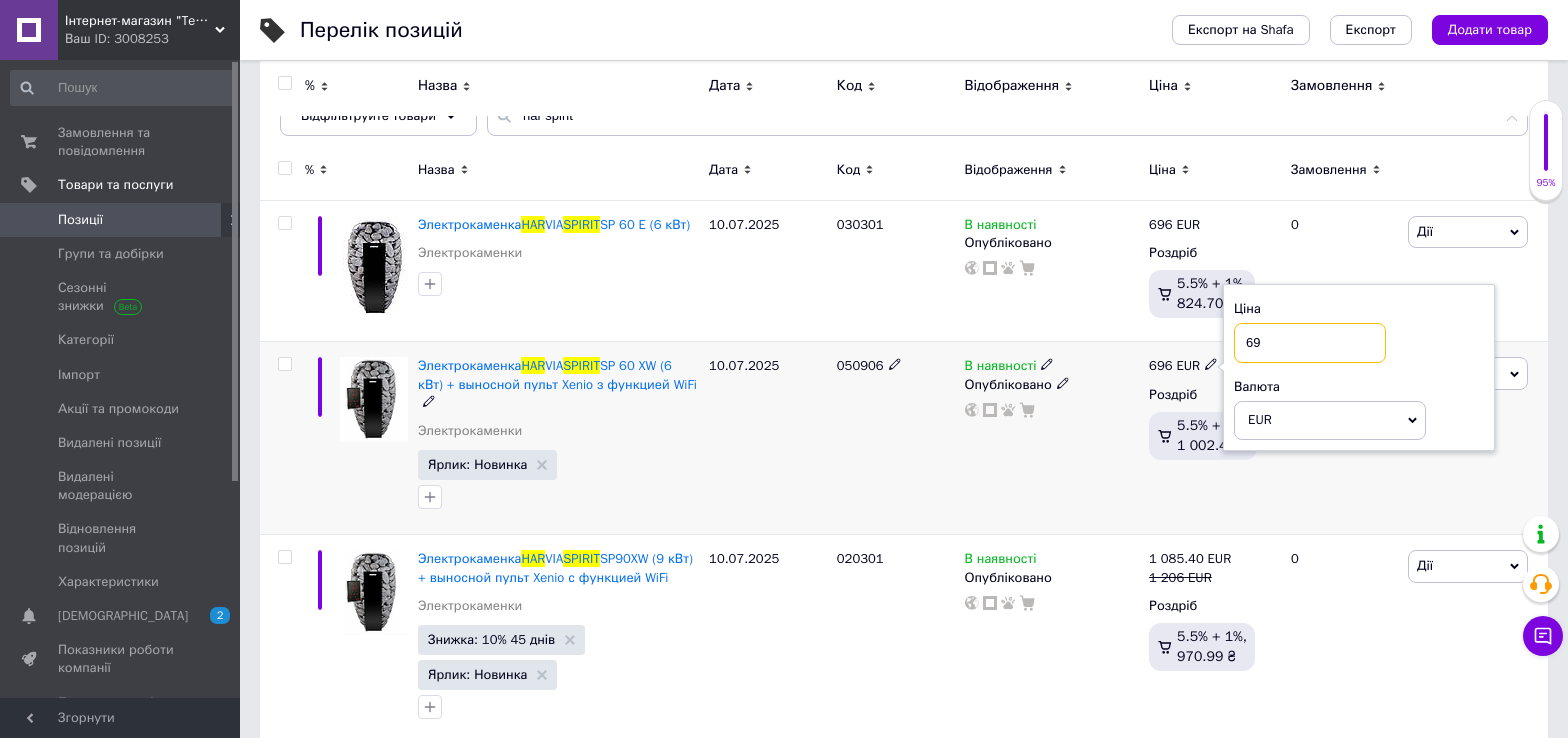 type on "6" 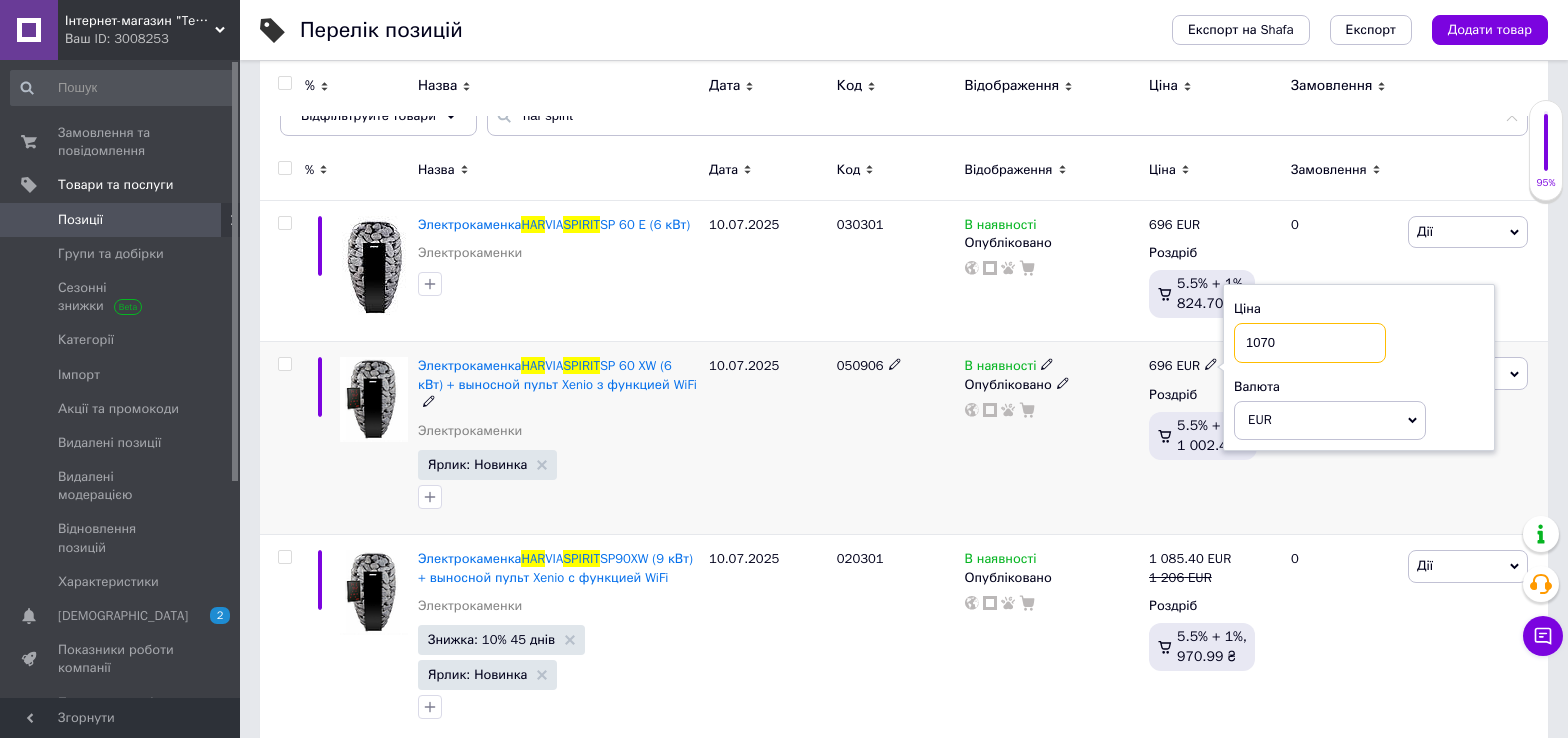 type on "1070" 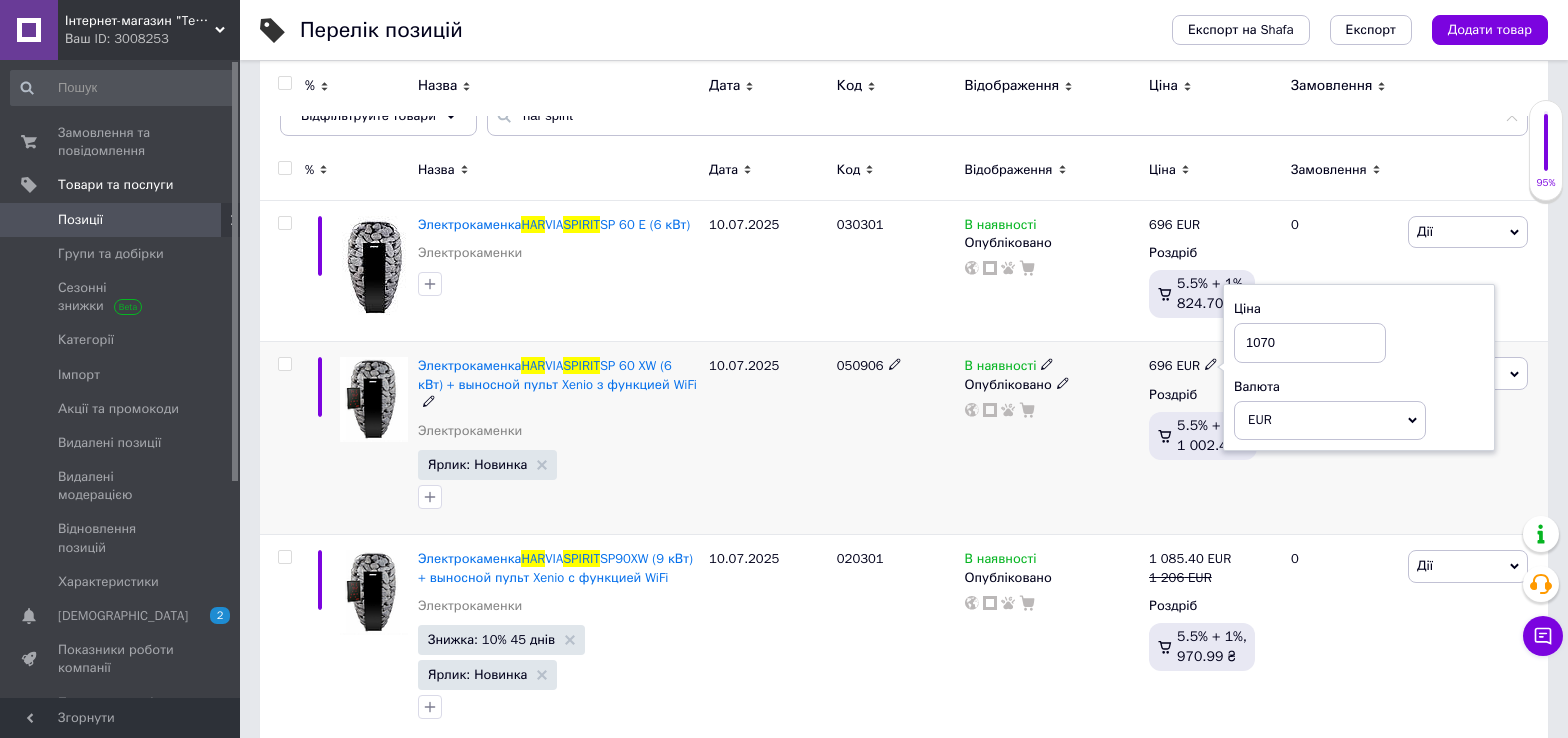 click on "050906" at bounding box center (896, 438) 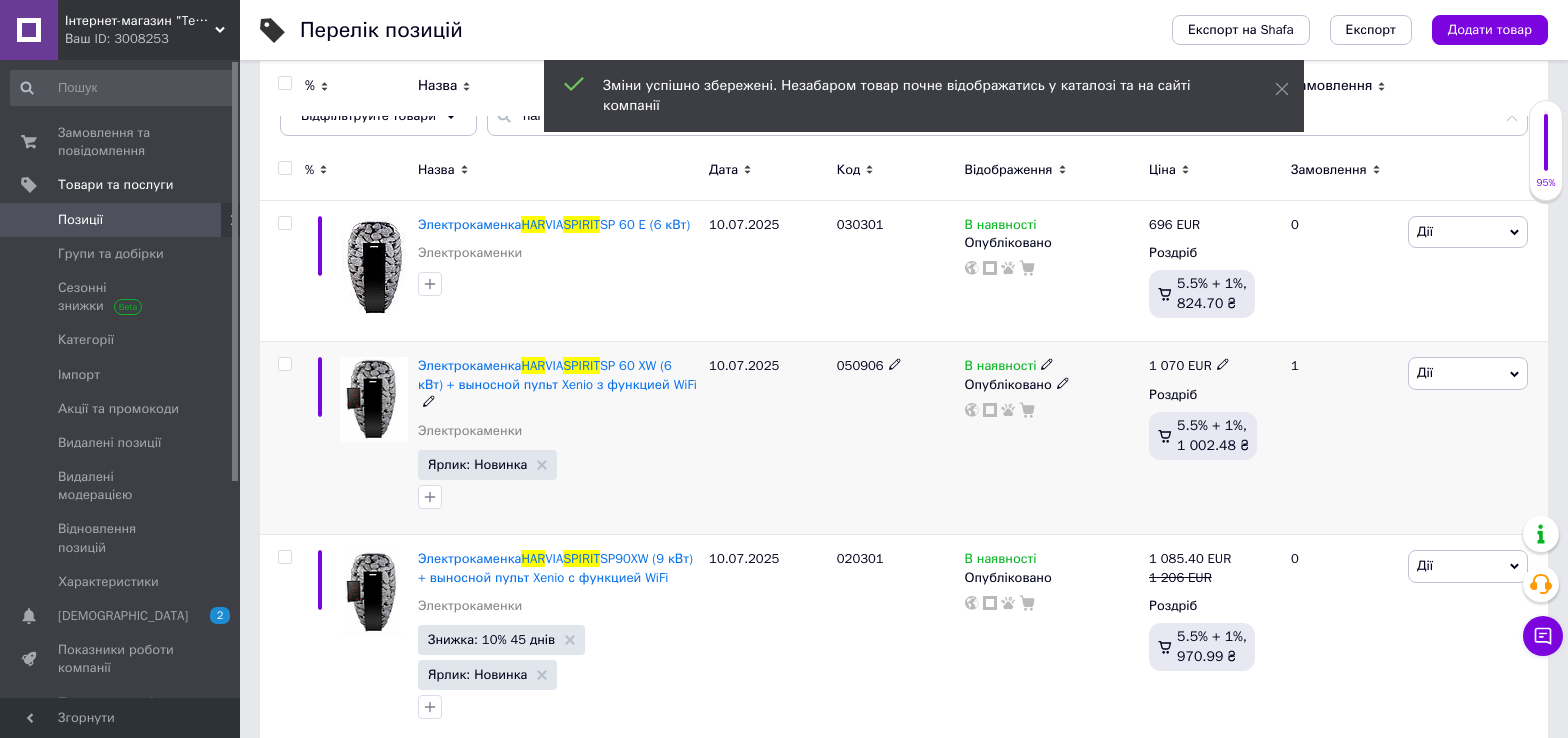 click on "Дії" at bounding box center [1468, 373] 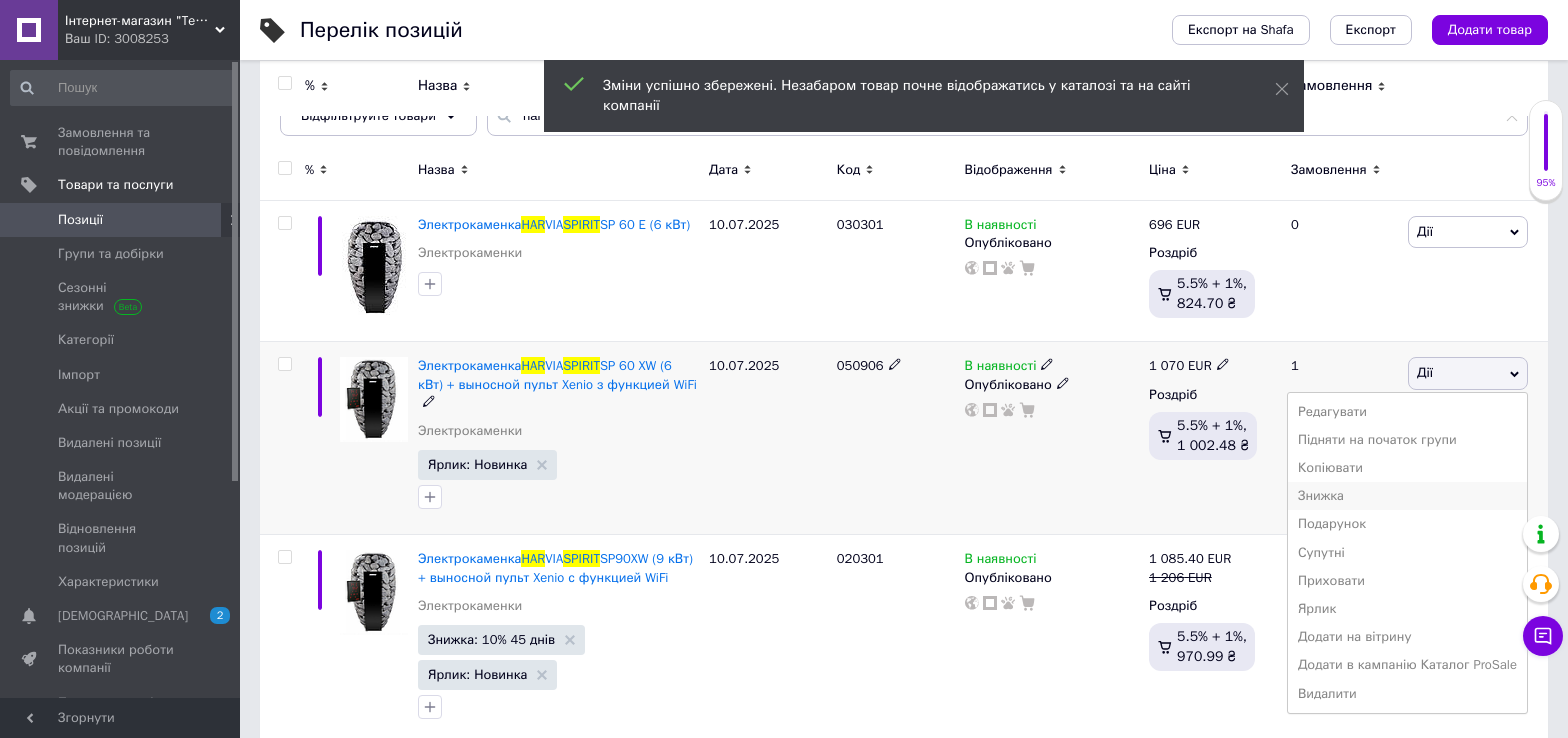 click on "Знижка" at bounding box center (1407, 496) 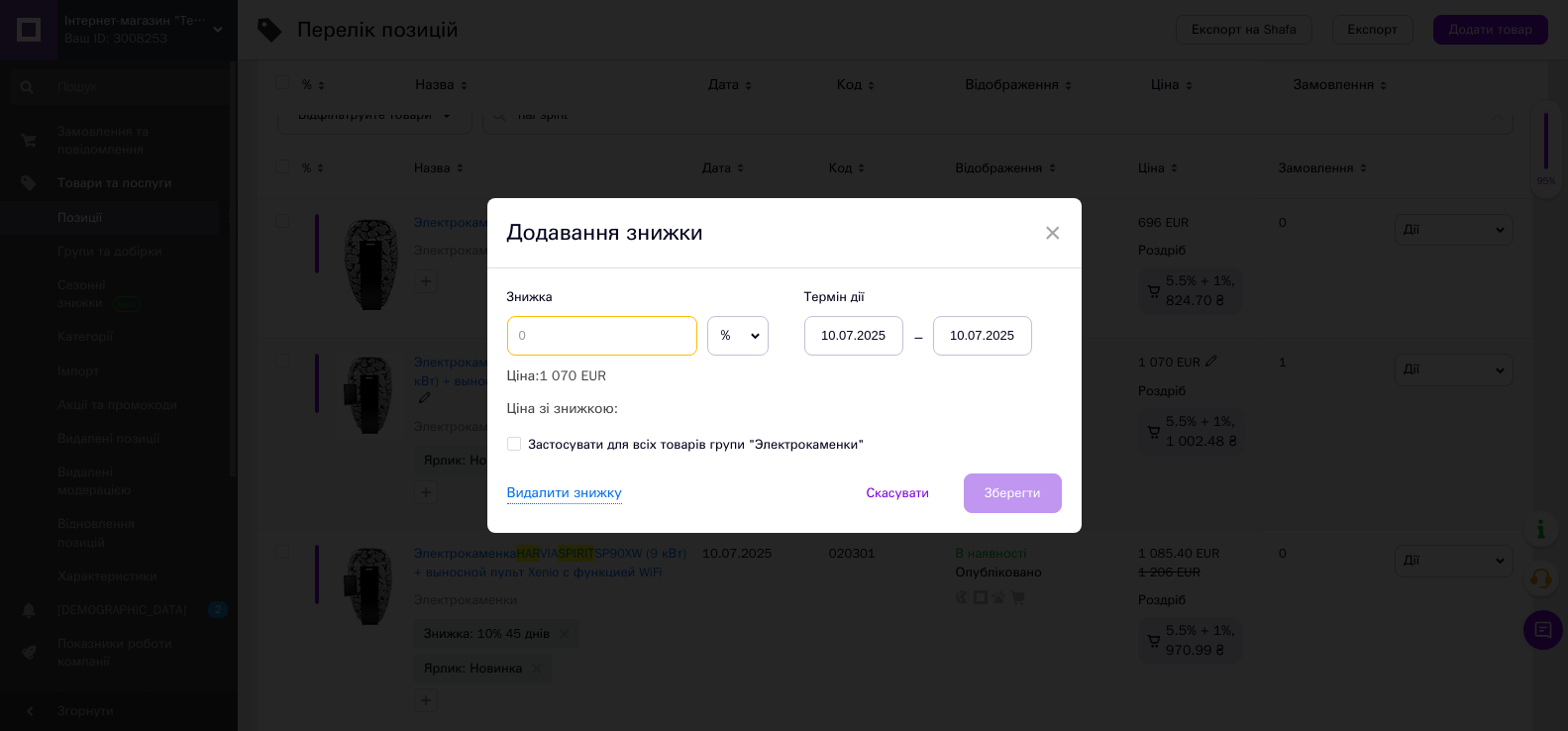 click at bounding box center [602, 336] 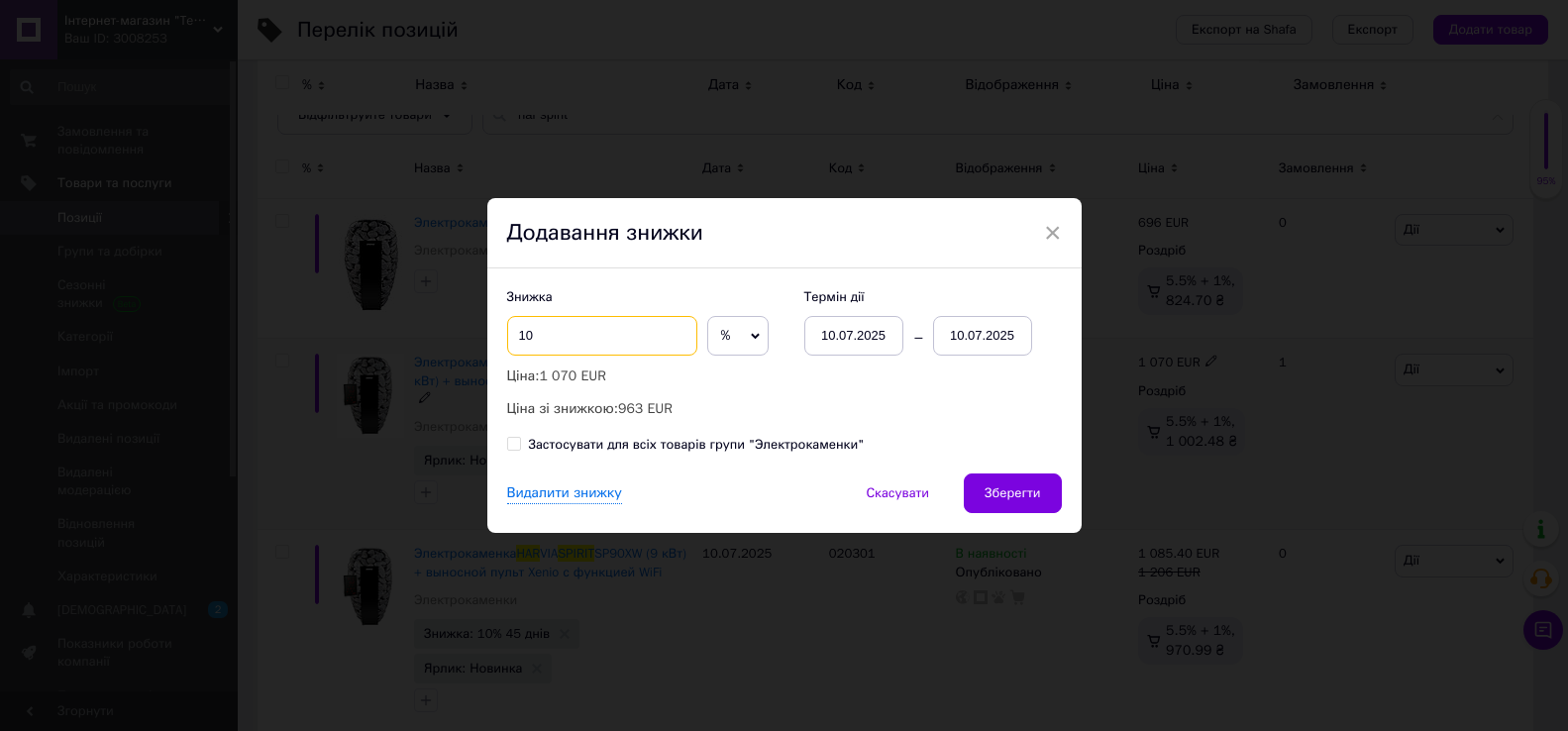 type on "10" 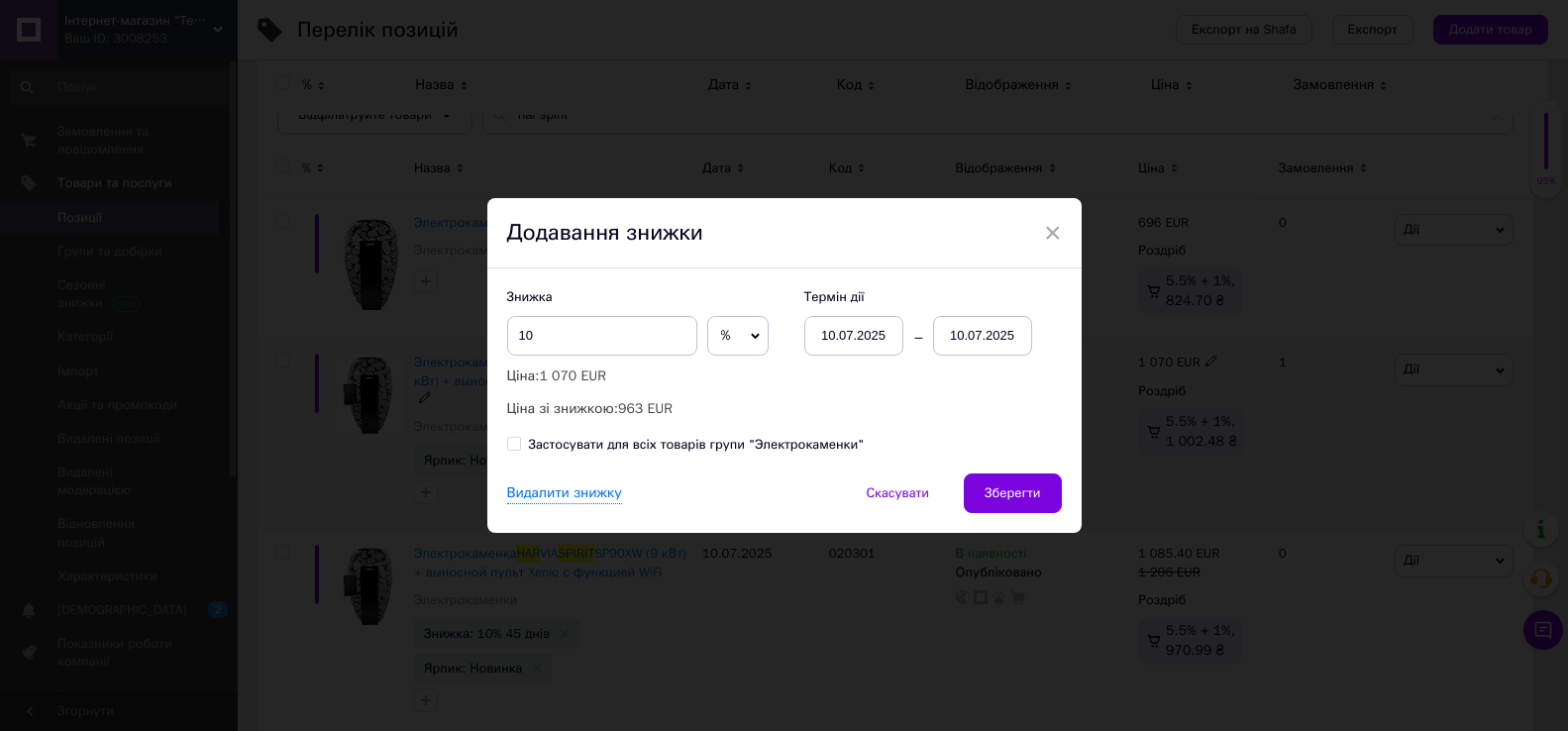 click on "10.07.2025" at bounding box center [983, 336] 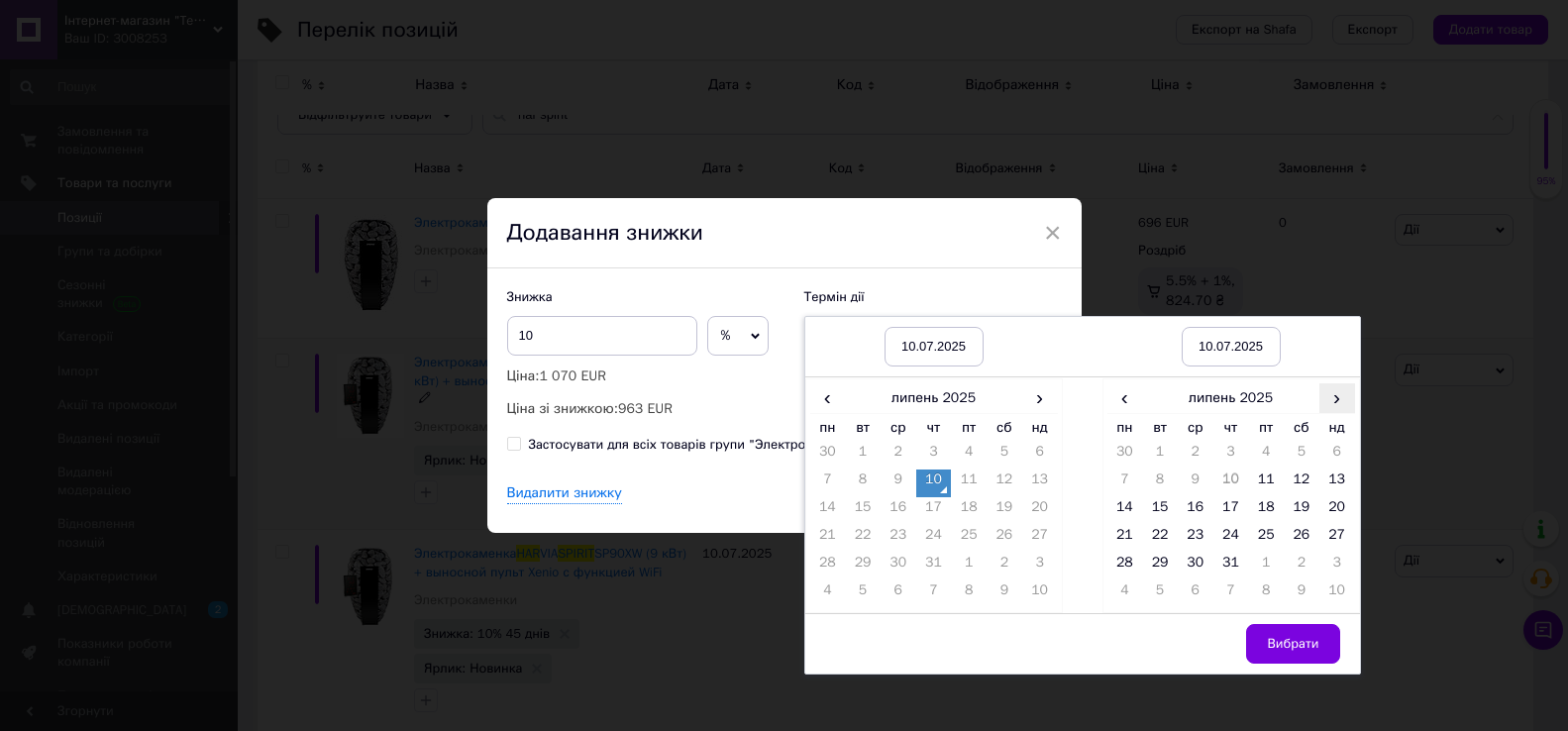 click on "›" at bounding box center (1337, 397) 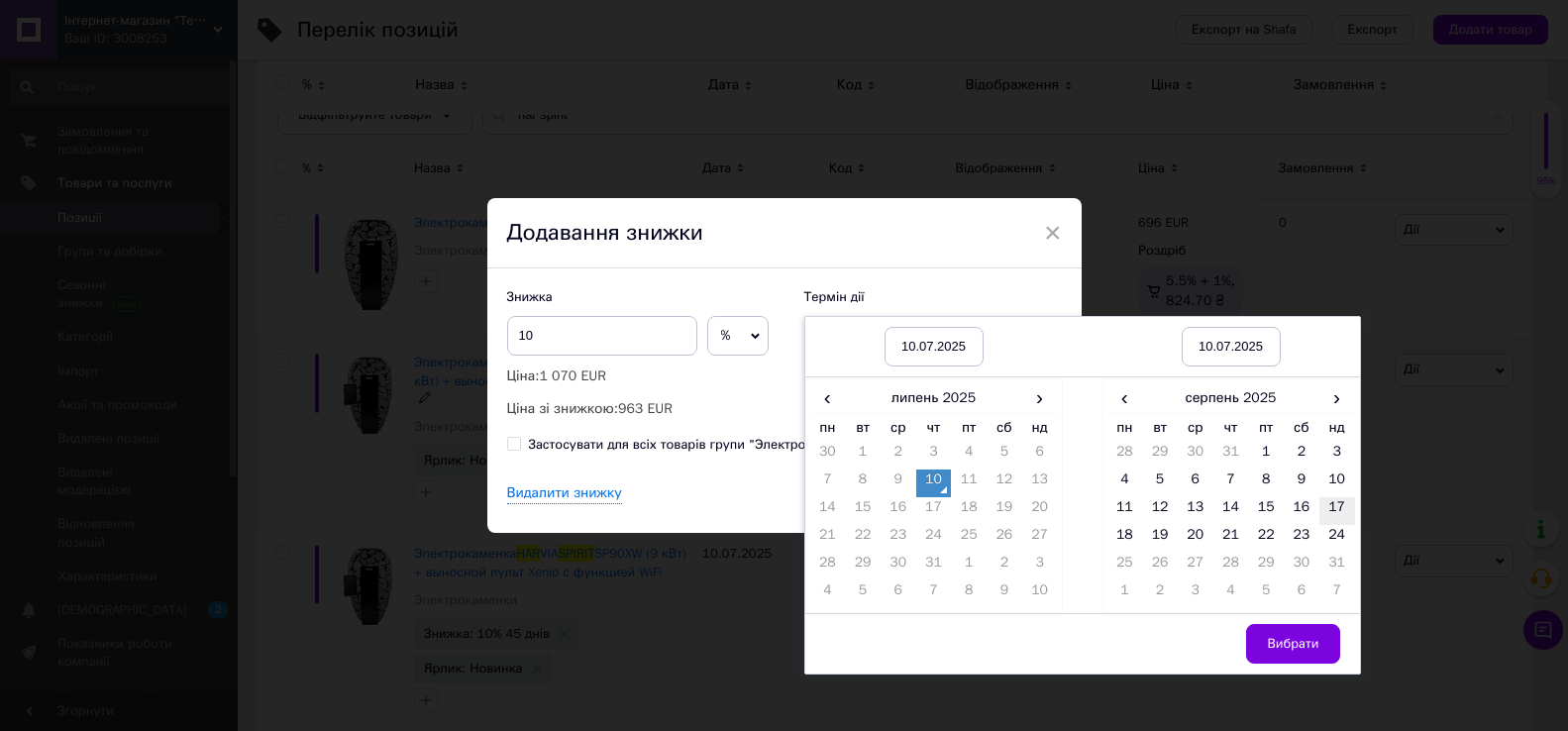 click on "17" at bounding box center (1337, 511) 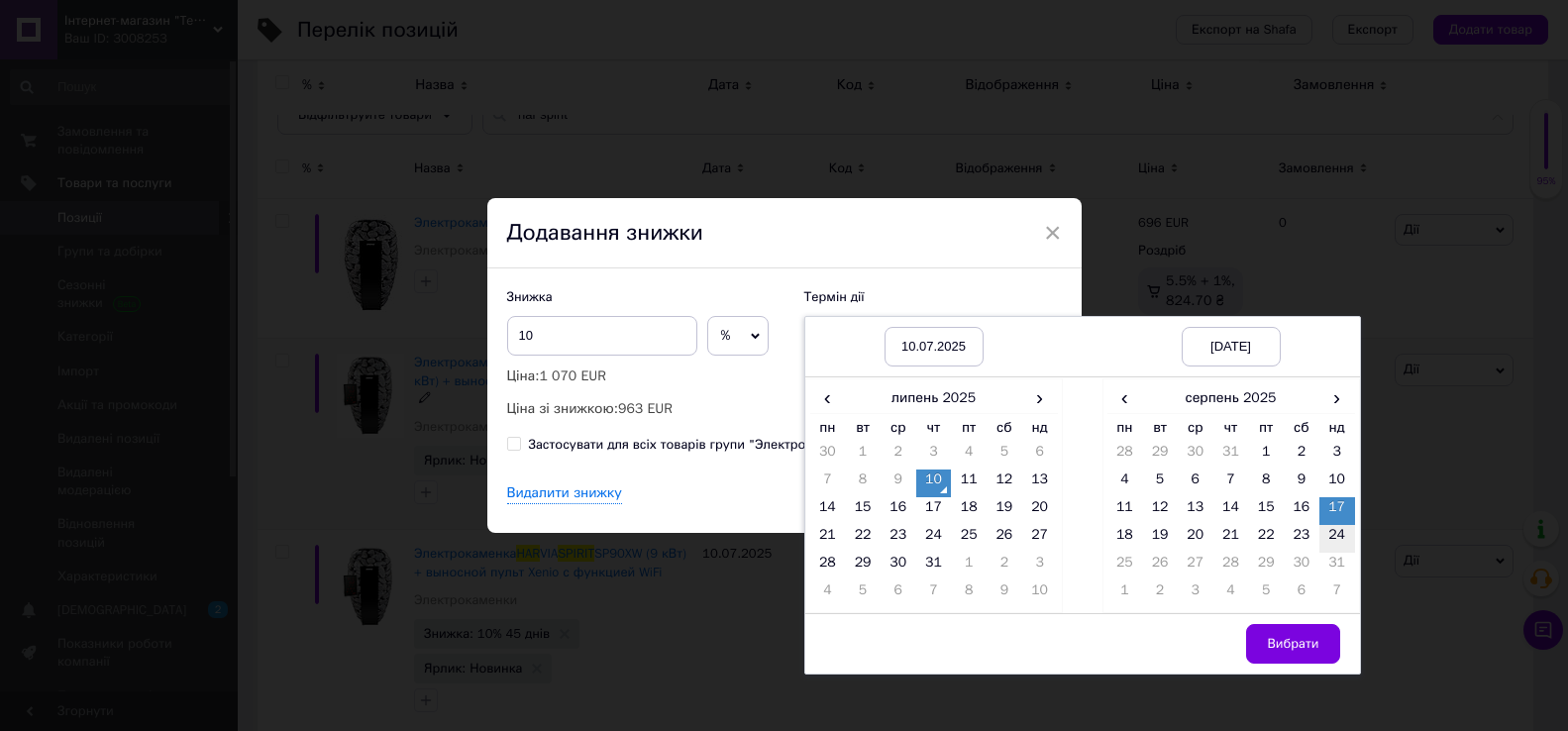 click on "24" at bounding box center [1337, 539] 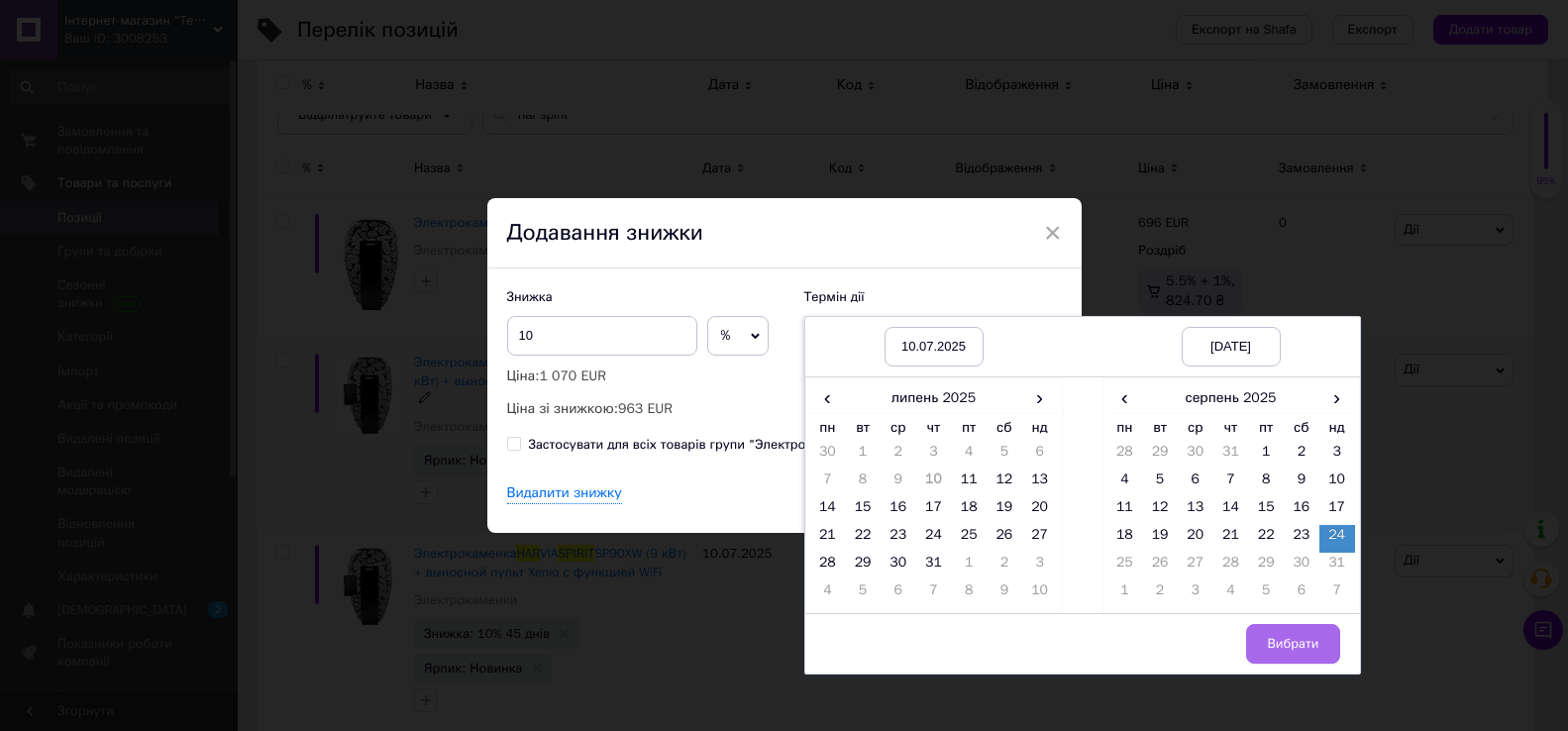 click on "Вибрати" at bounding box center (1293, 644) 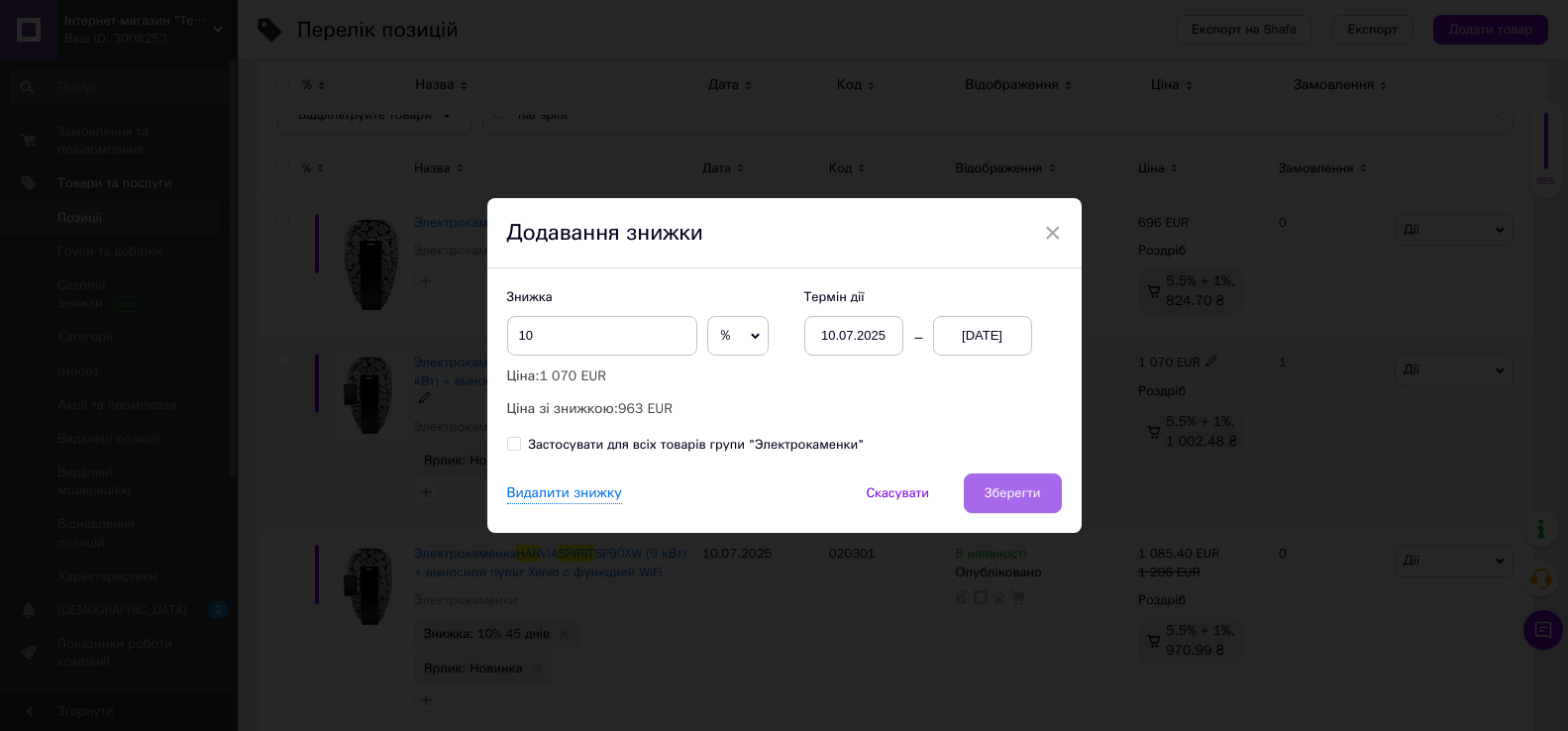 click on "Зберегти" at bounding box center (1012, 493) 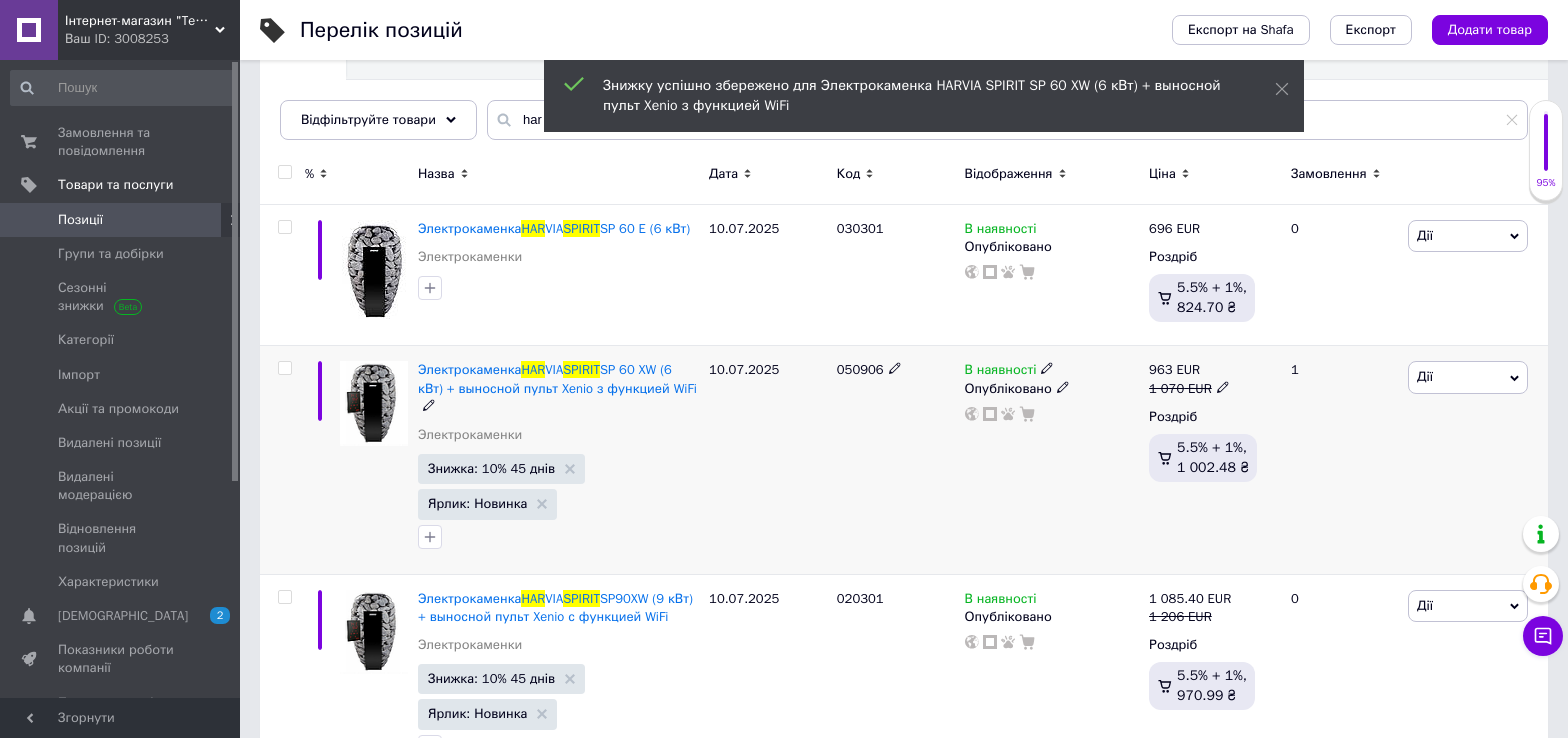 scroll, scrollTop: 200, scrollLeft: 0, axis: vertical 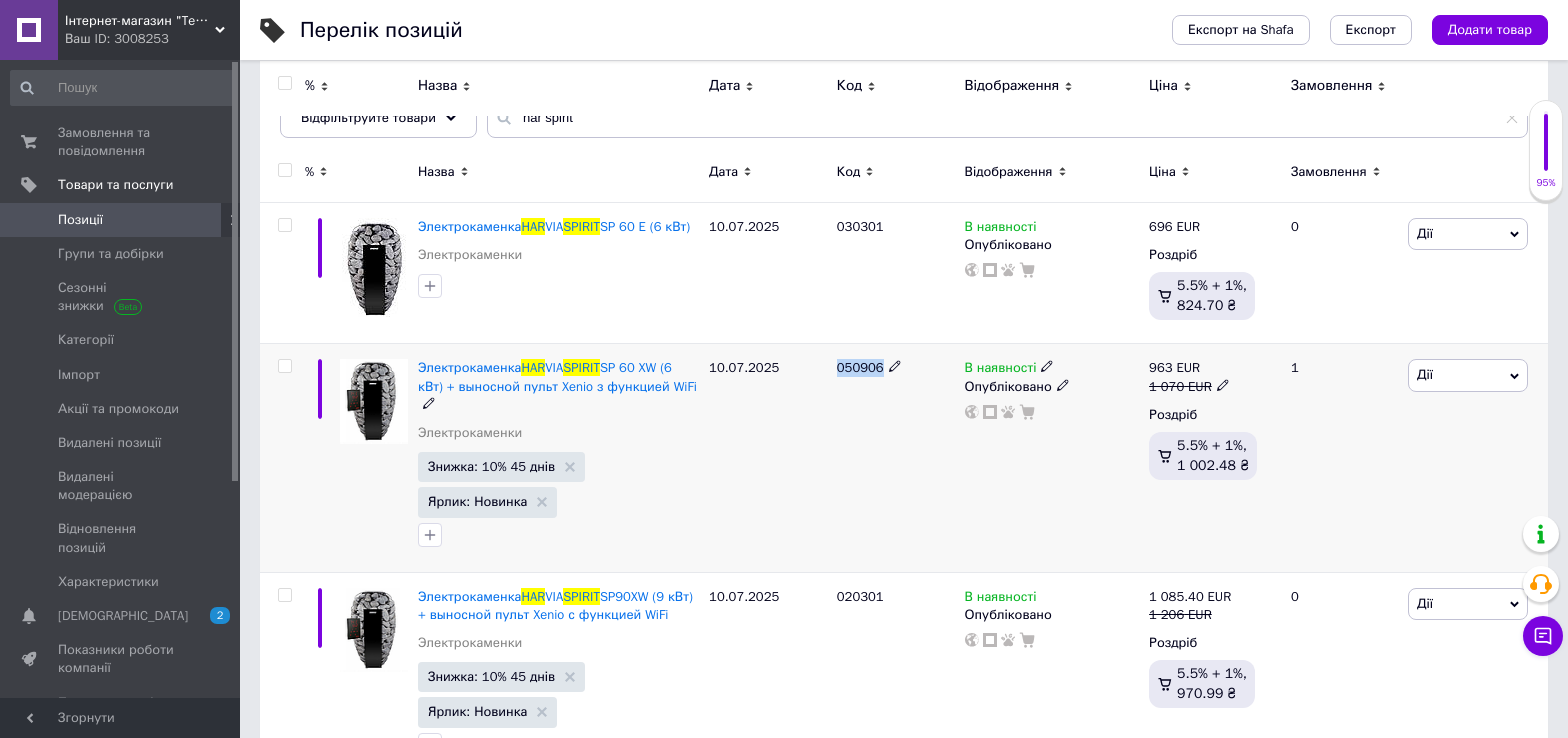drag, startPoint x: 885, startPoint y: 365, endPoint x: 832, endPoint y: 367, distance: 53.037724 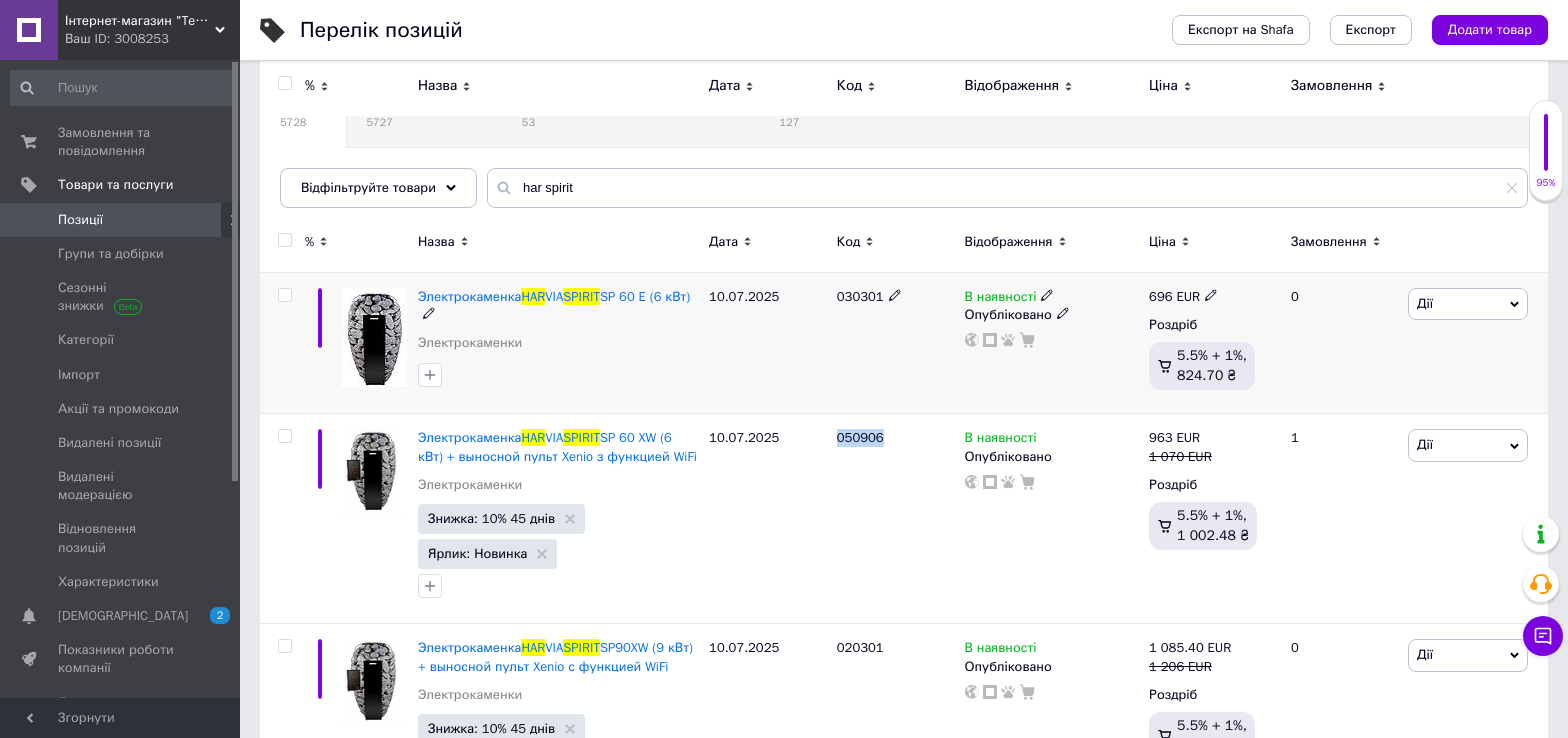 scroll, scrollTop: 0, scrollLeft: 0, axis: both 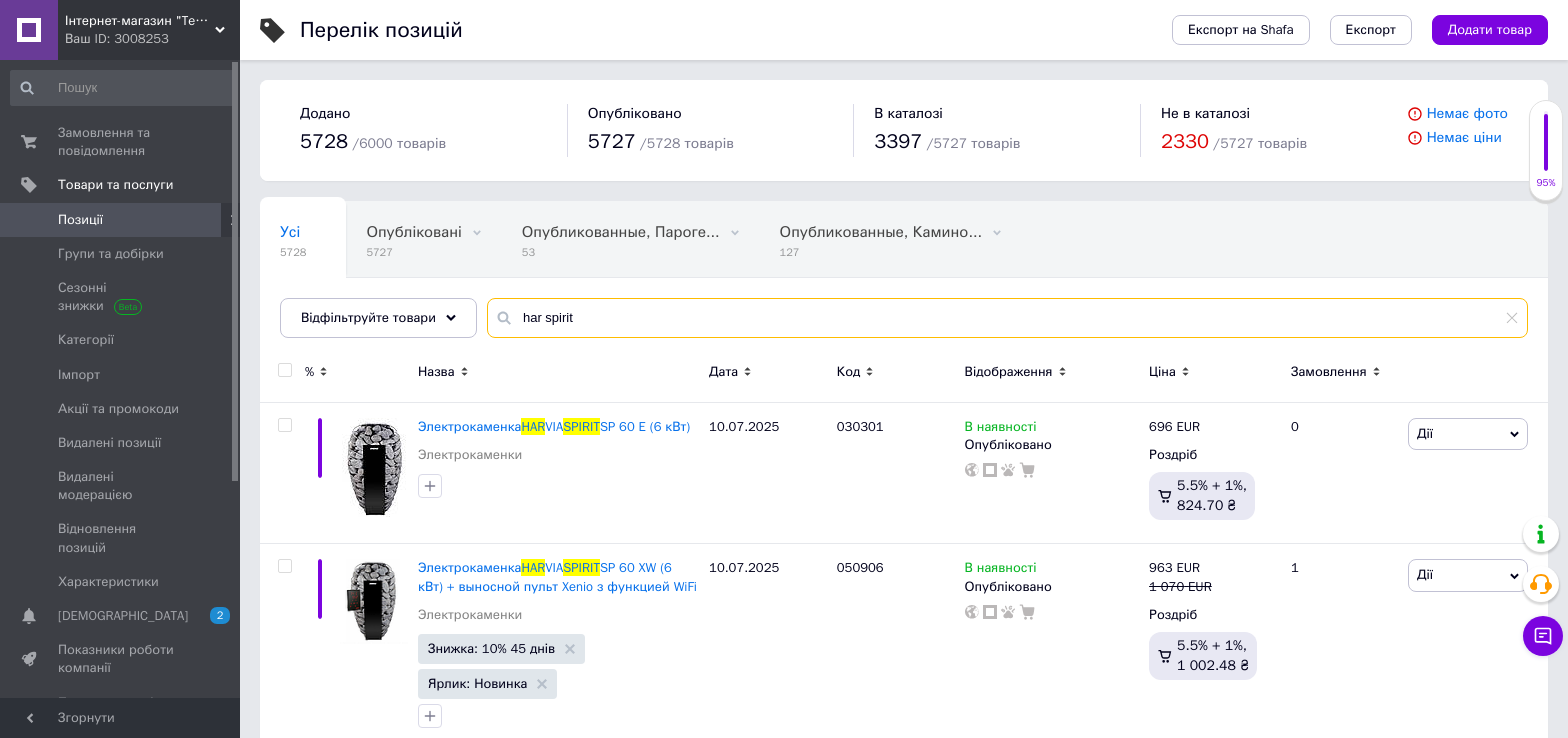 click on "har spirit" at bounding box center [1007, 318] 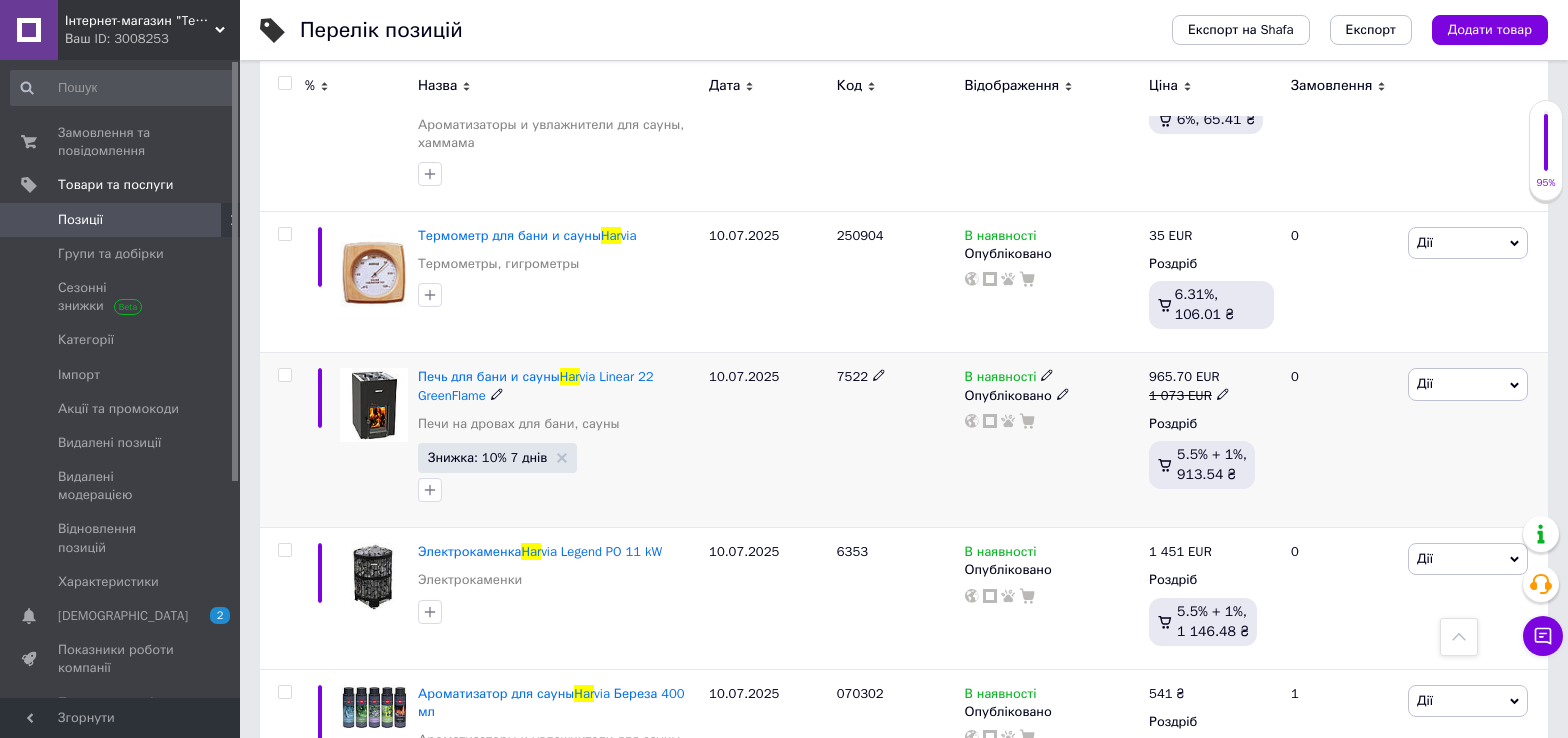 scroll, scrollTop: 2100, scrollLeft: 0, axis: vertical 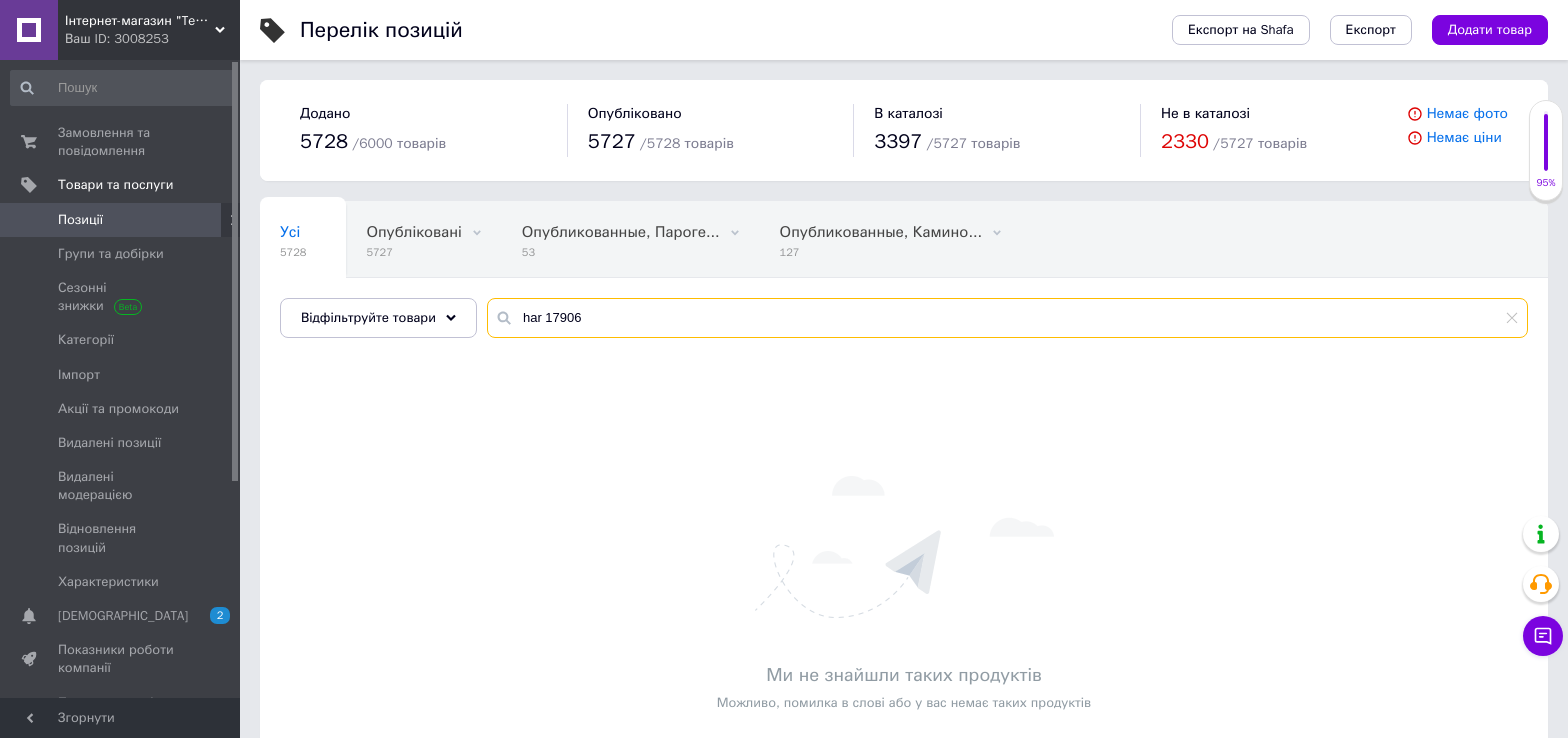 drag, startPoint x: 609, startPoint y: 315, endPoint x: 490, endPoint y: 304, distance: 119.507324 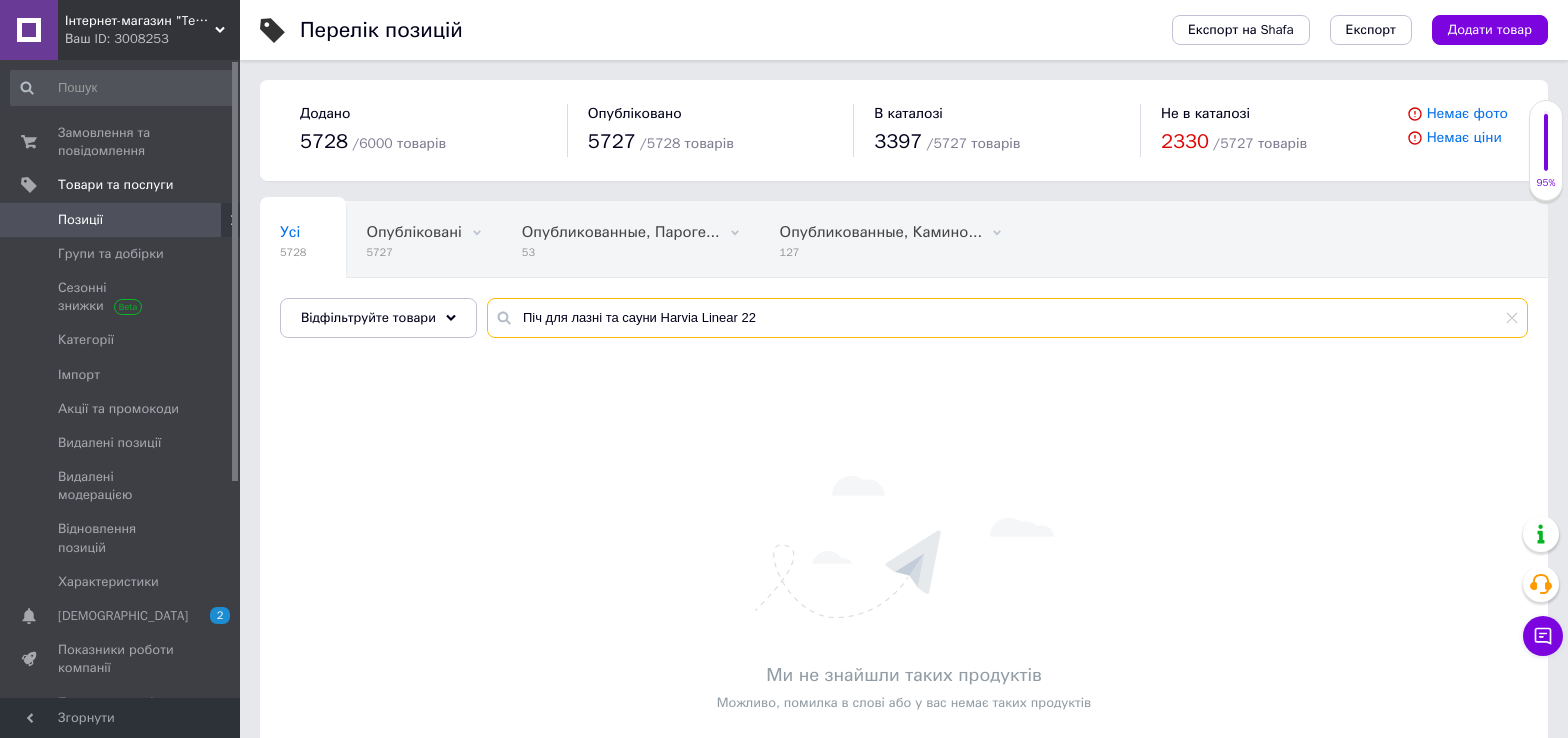 type on "Піч для лазні та сауни Harvia Linear 22" 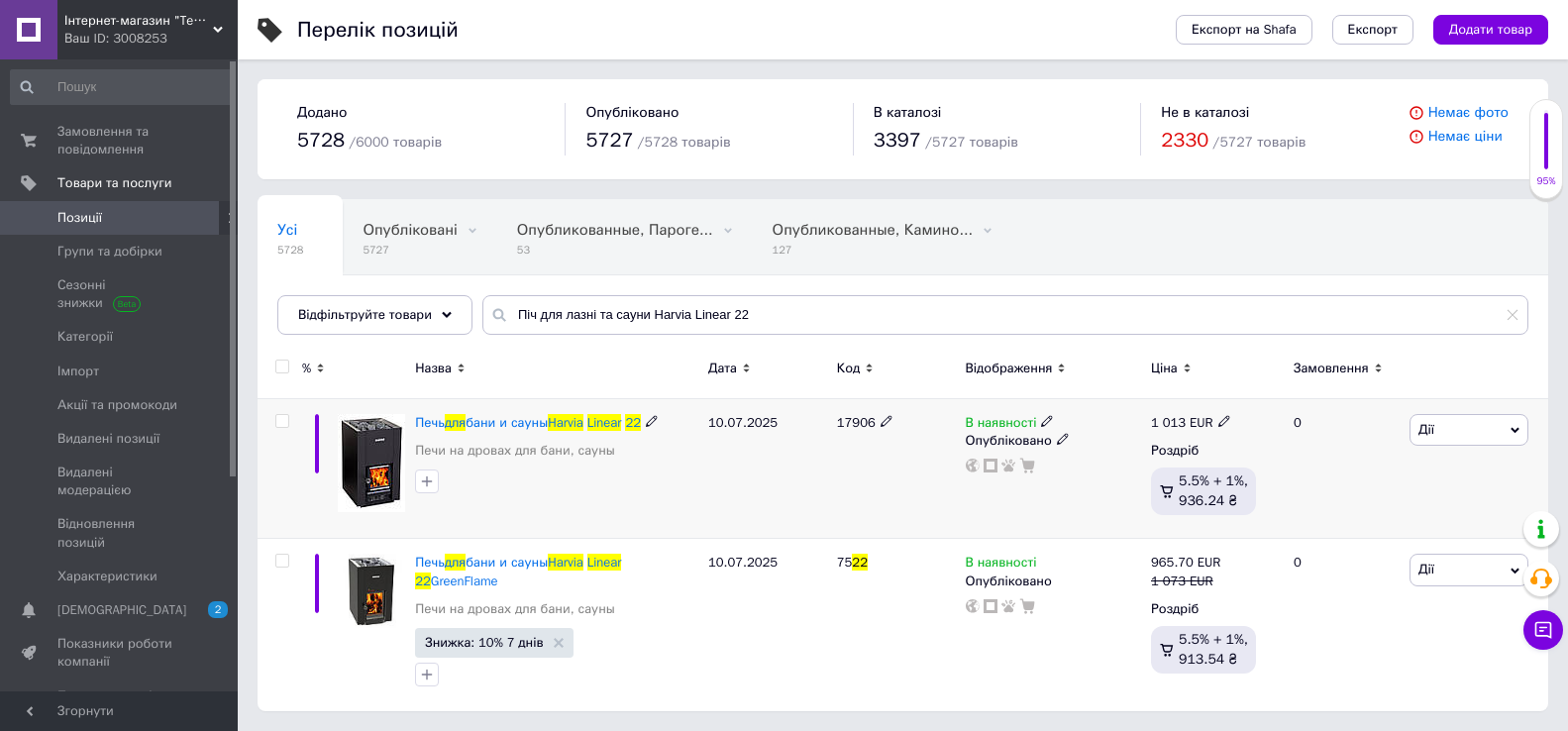 click 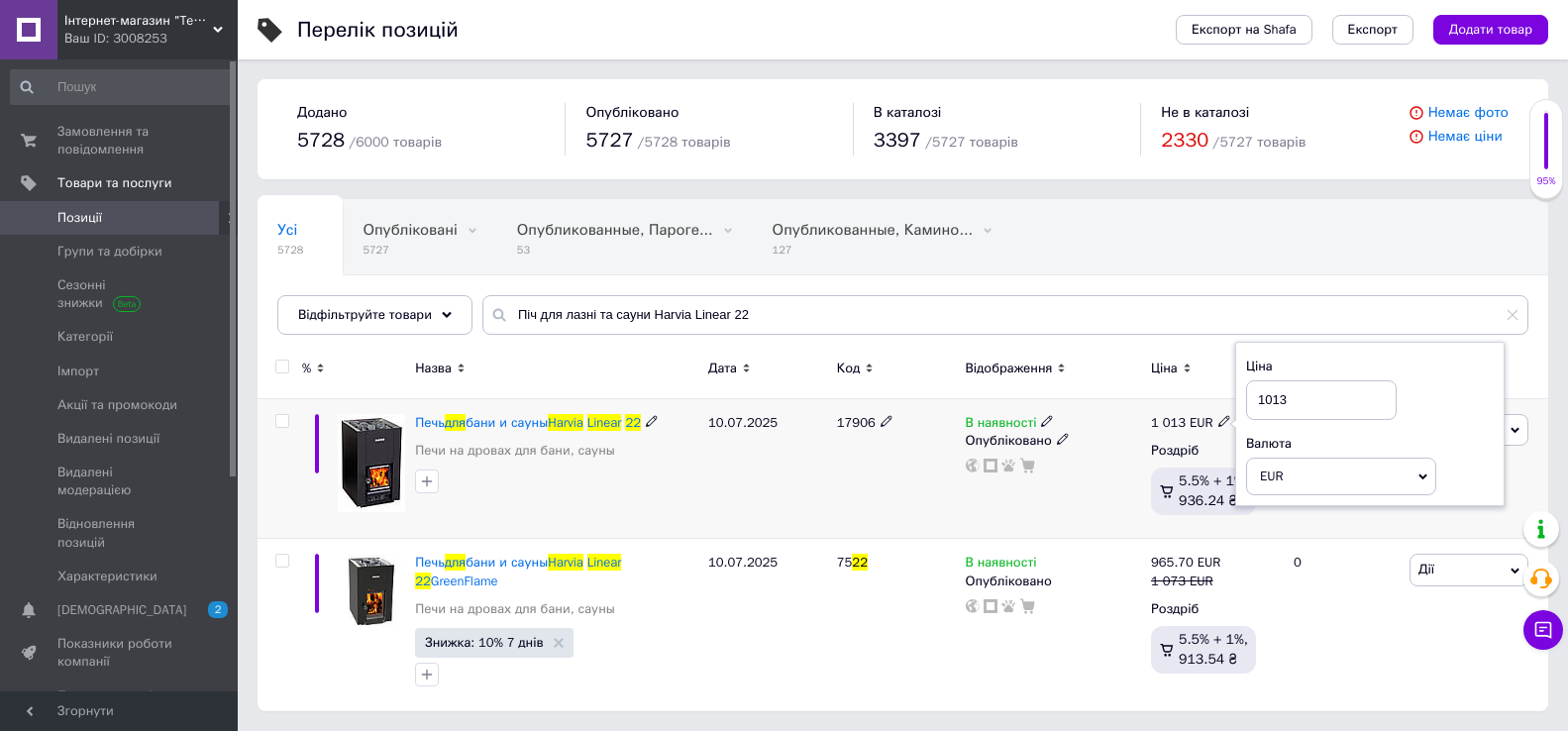 click at bounding box center [1054, 466] 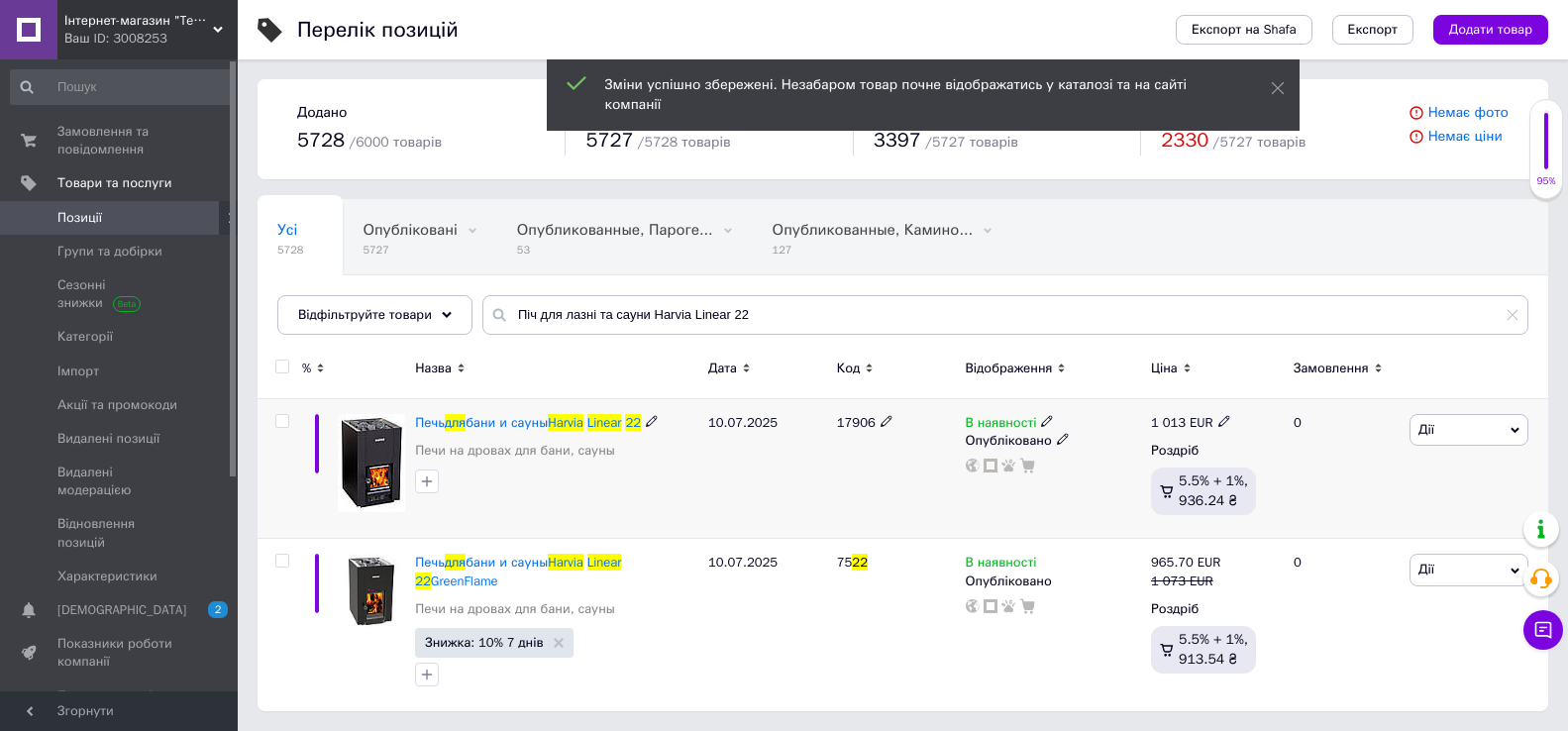 click on "Дії" at bounding box center (1469, 430) 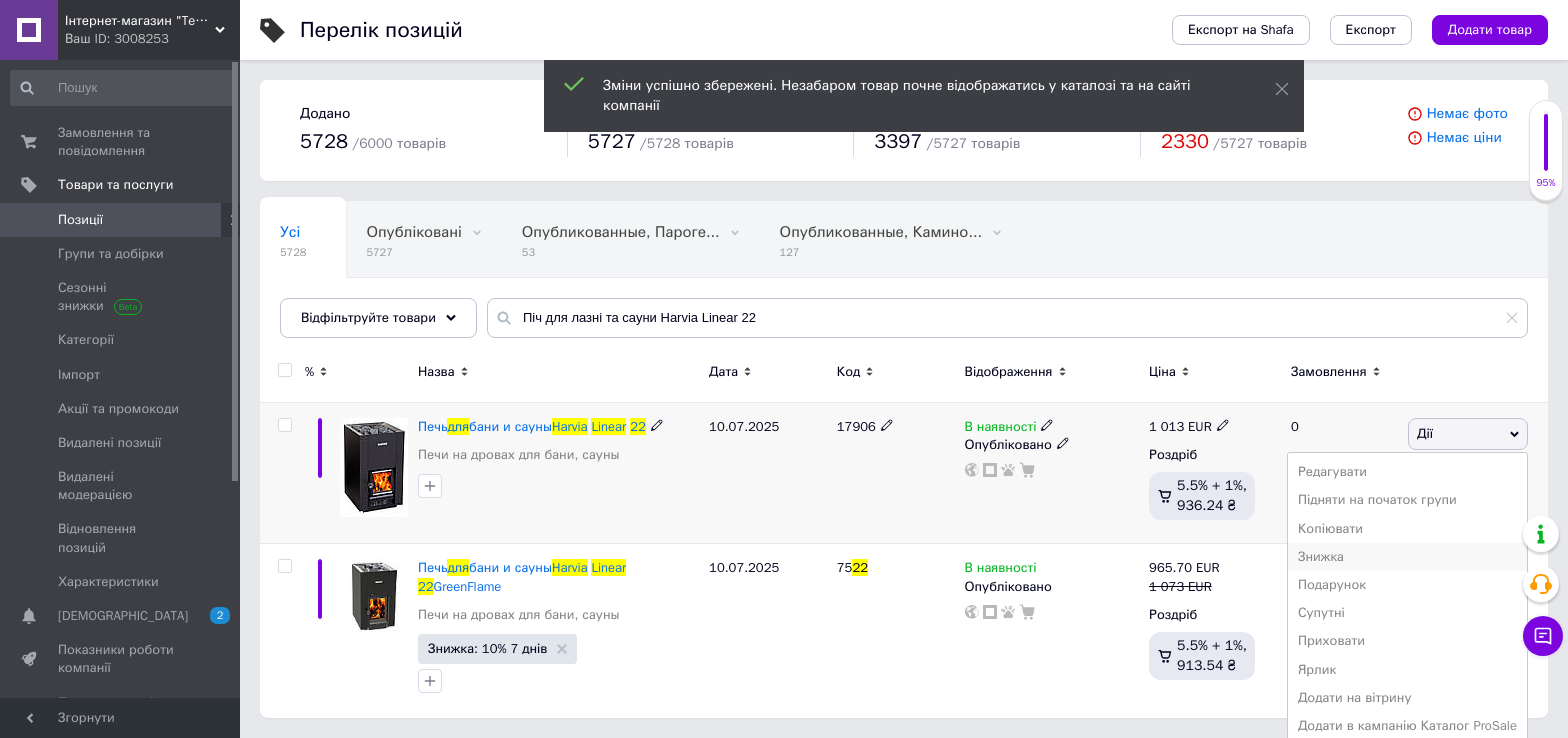 click on "Знижка" at bounding box center (1407, 557) 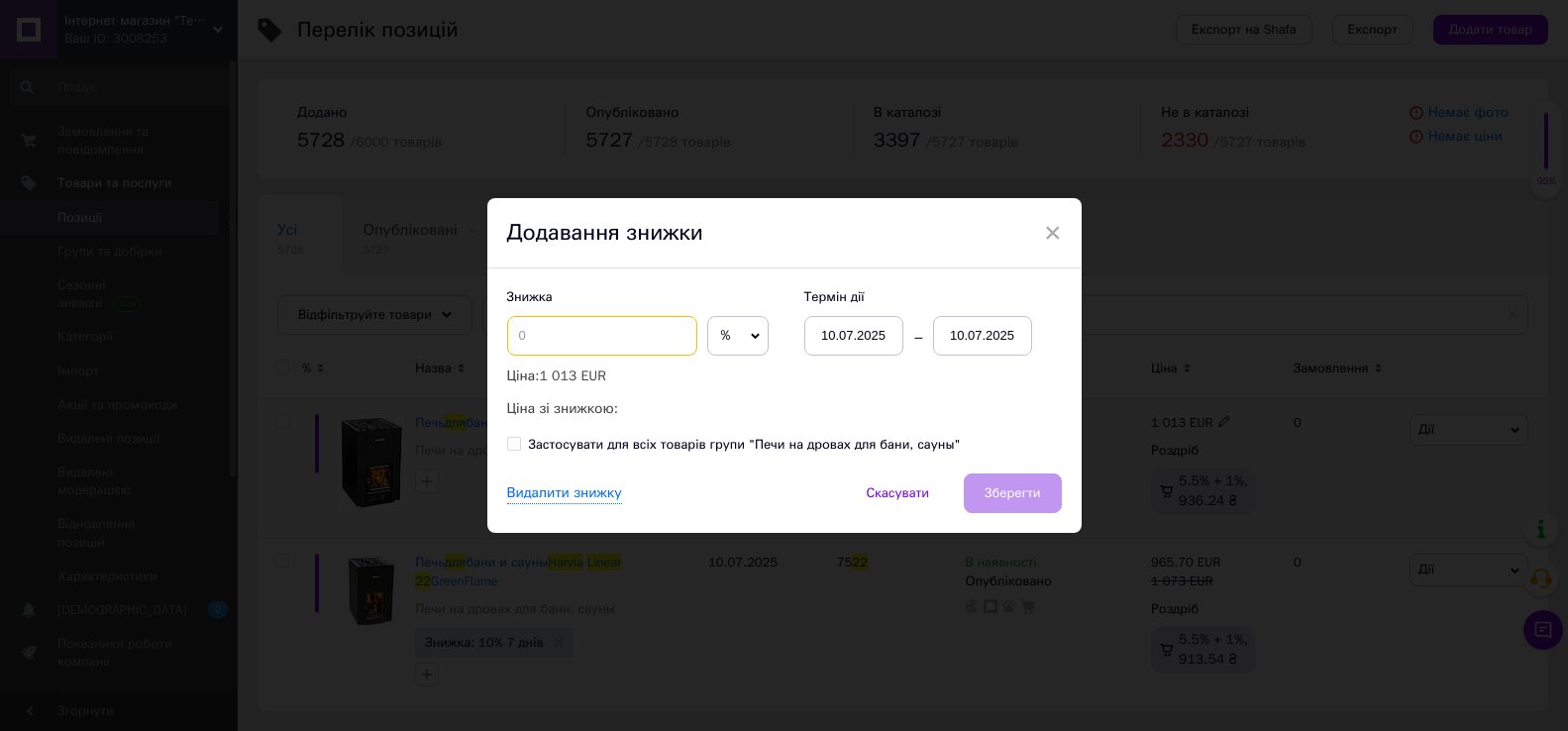 click at bounding box center [602, 336] 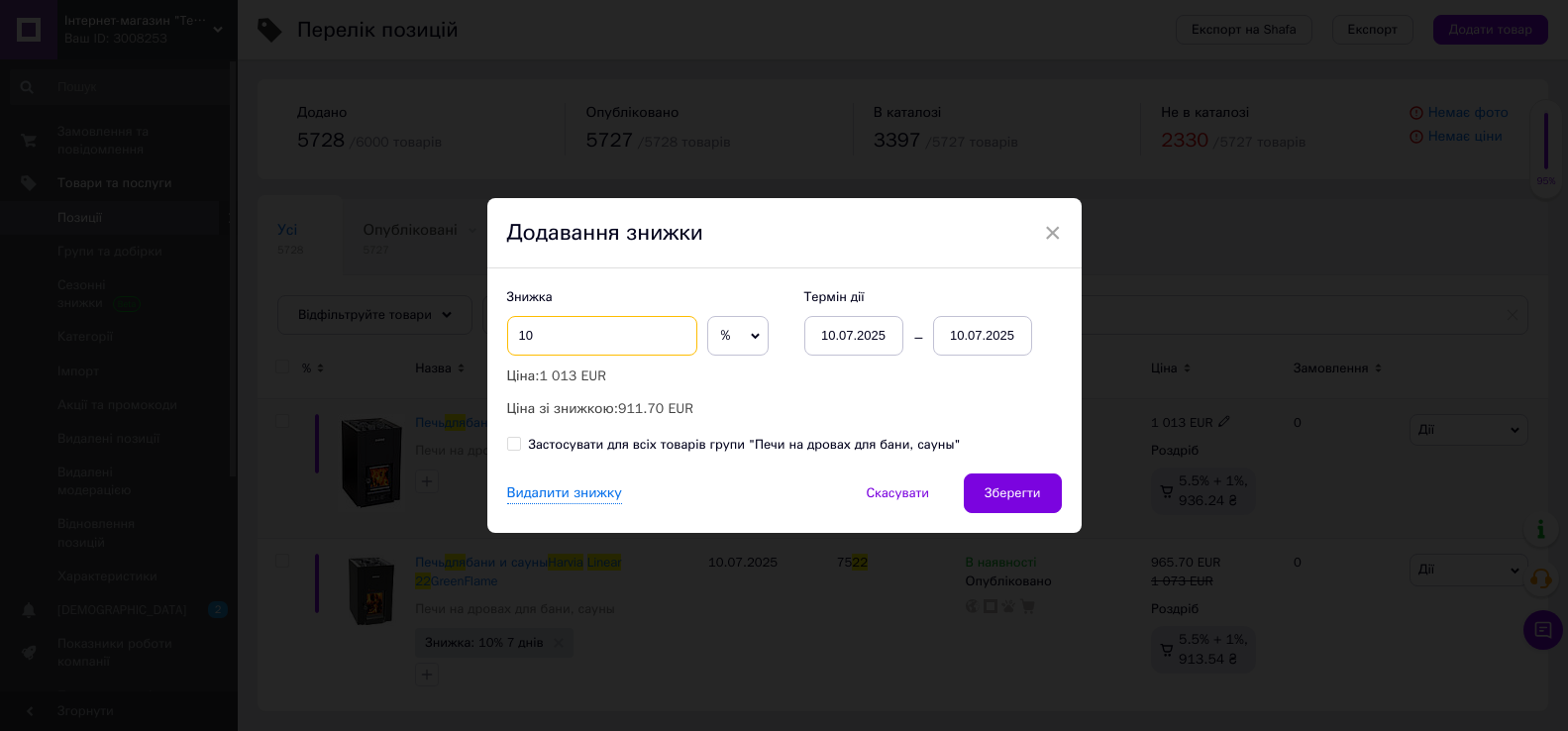 type on "10" 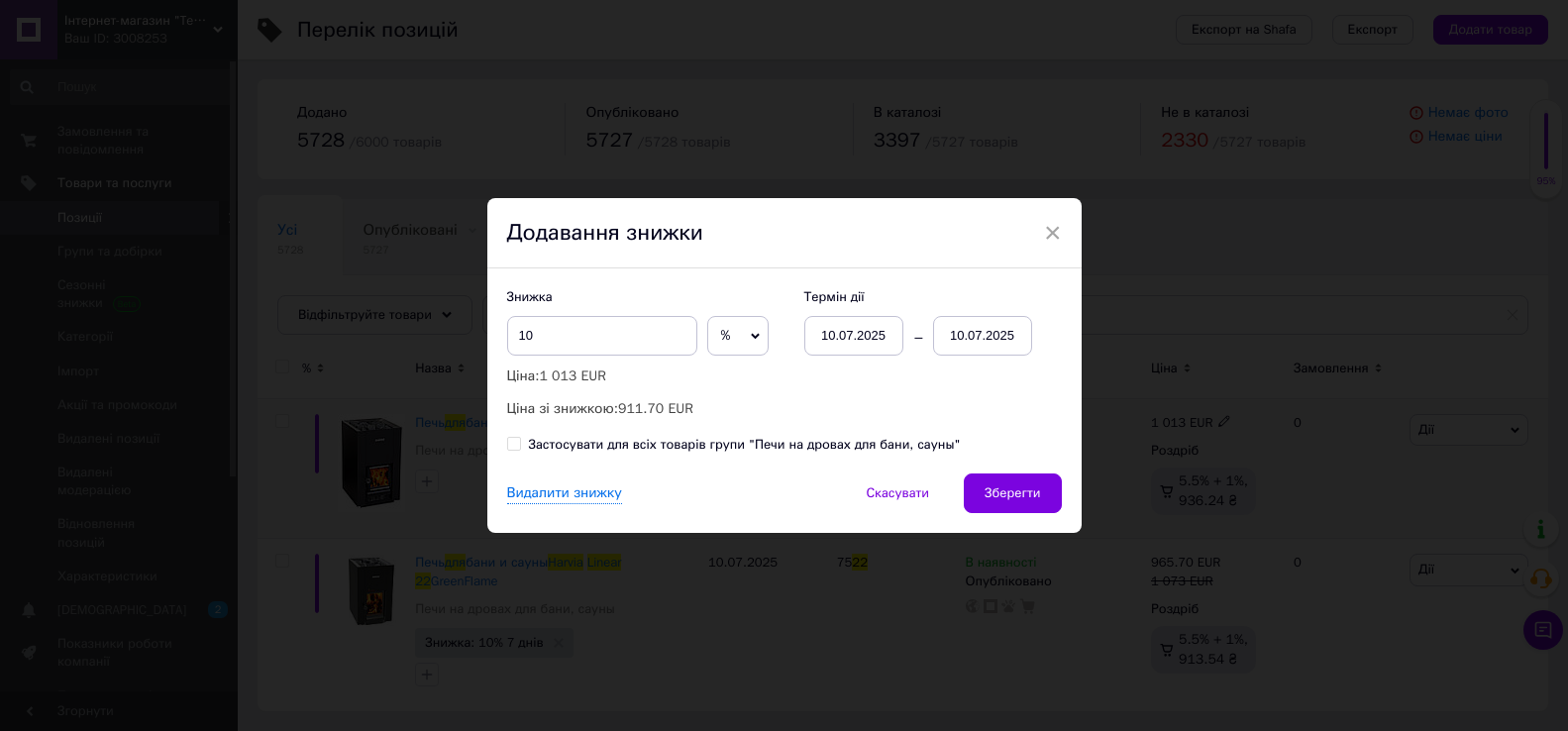 click on "10.07.2025" at bounding box center [983, 336] 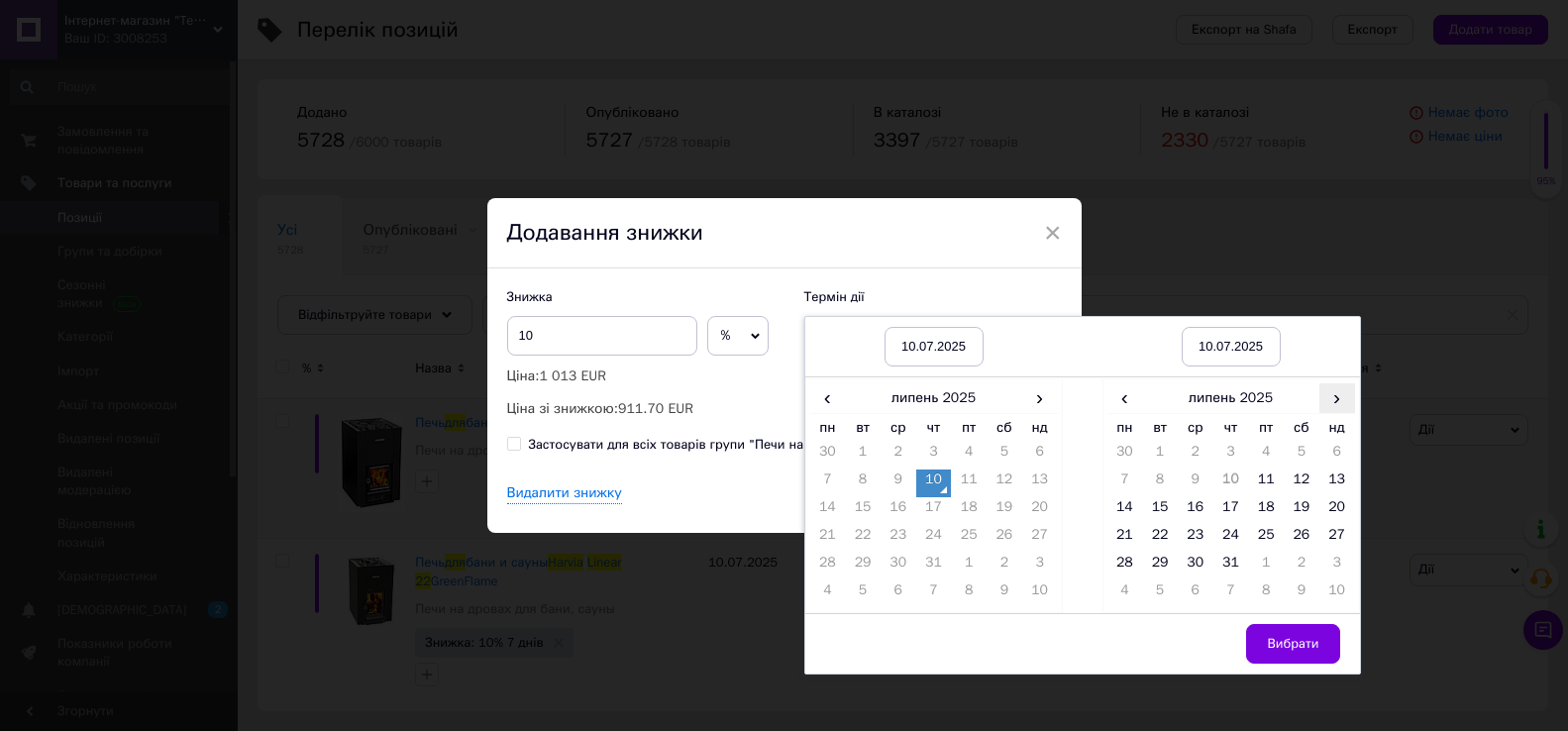 click on "›" at bounding box center (1337, 397) 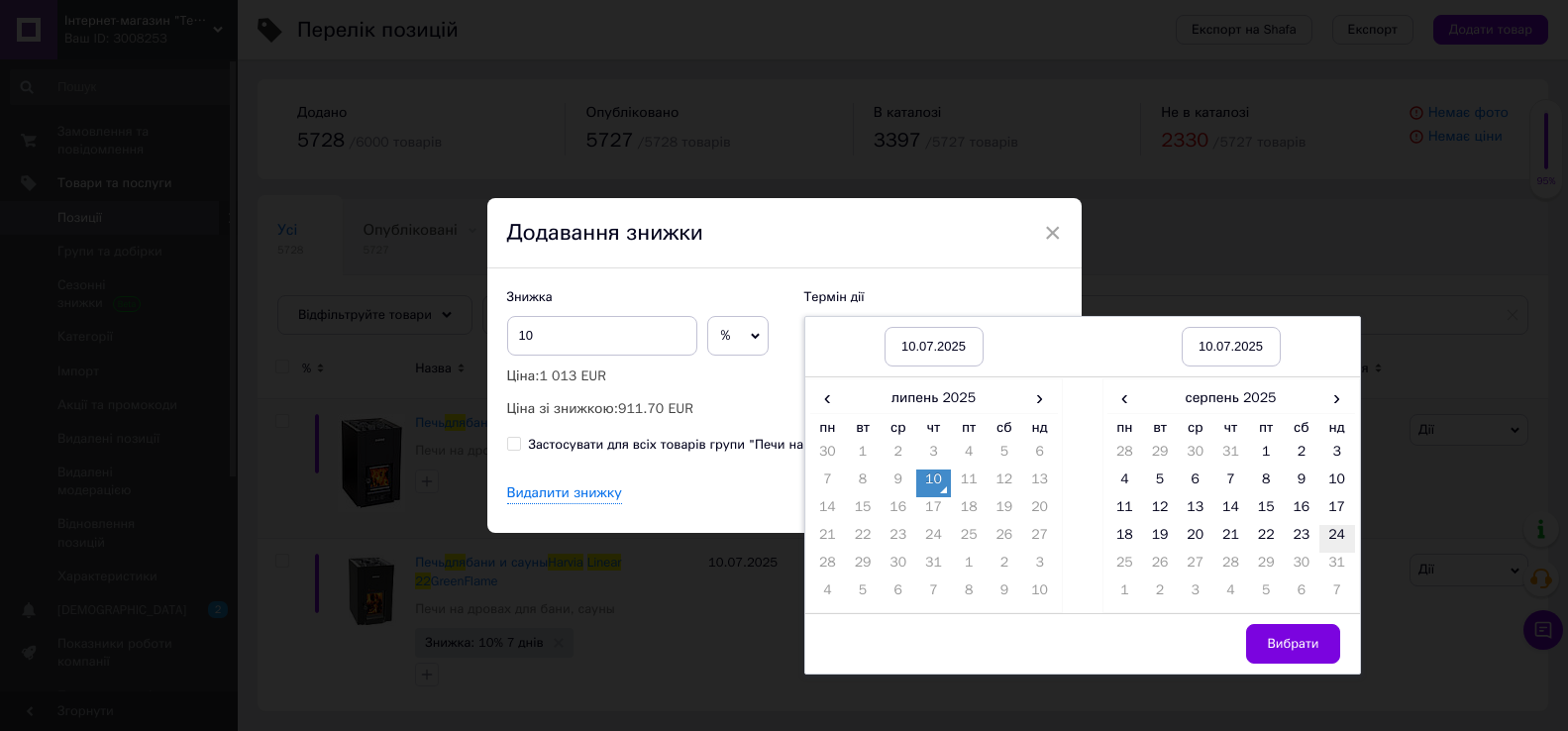 click on "24" at bounding box center (1337, 539) 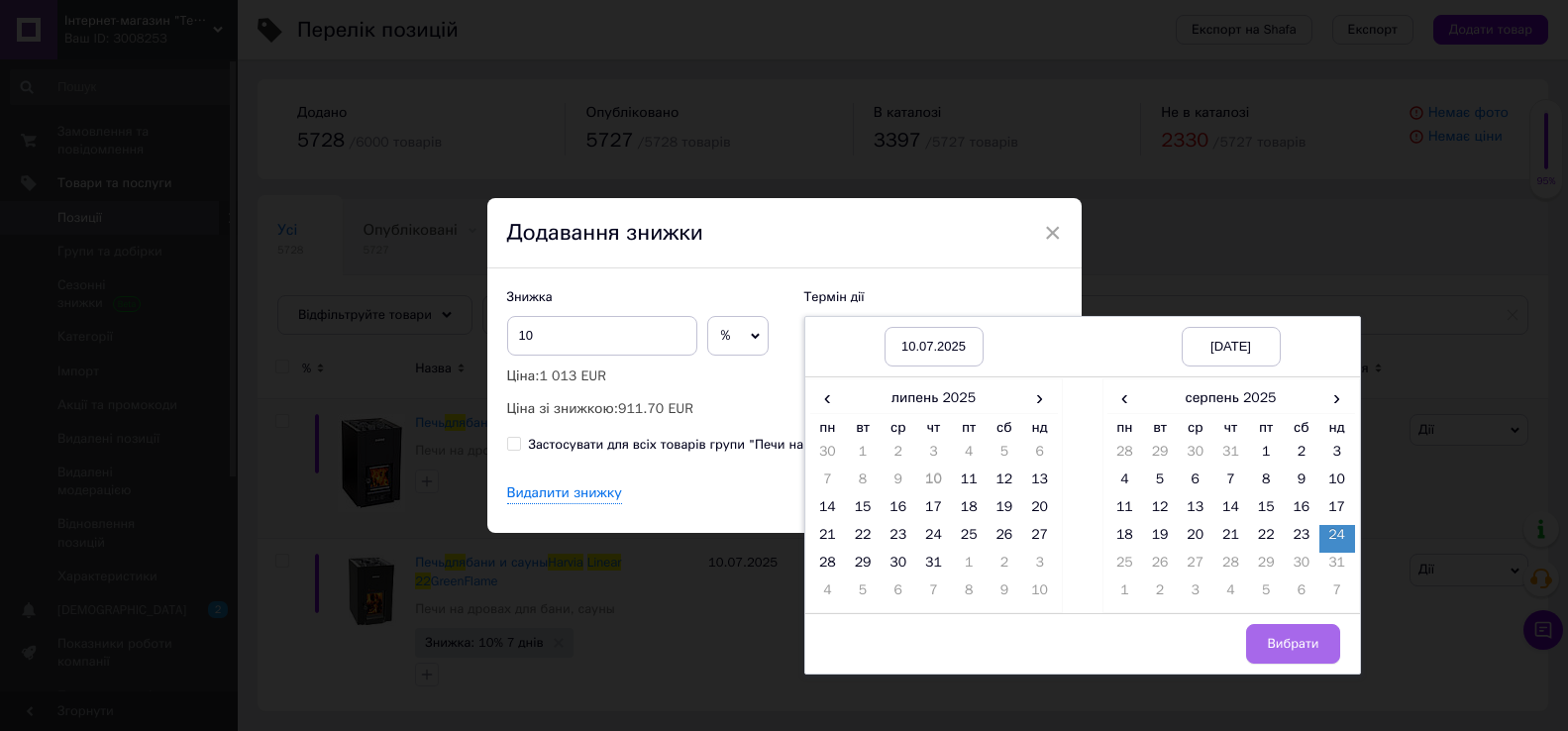 click on "Вибрати" at bounding box center (1293, 644) 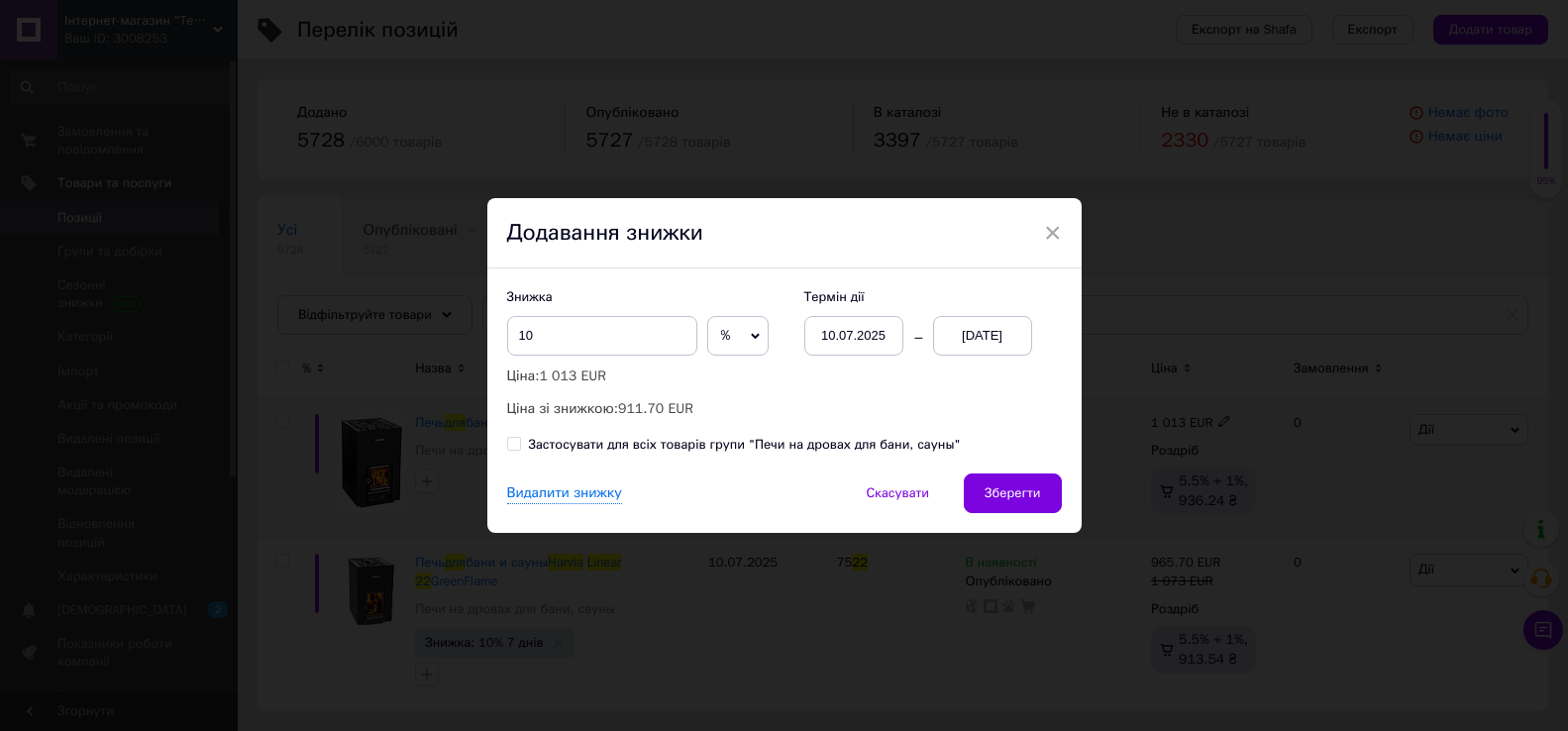 click on "Зберегти" at bounding box center [1012, 493] 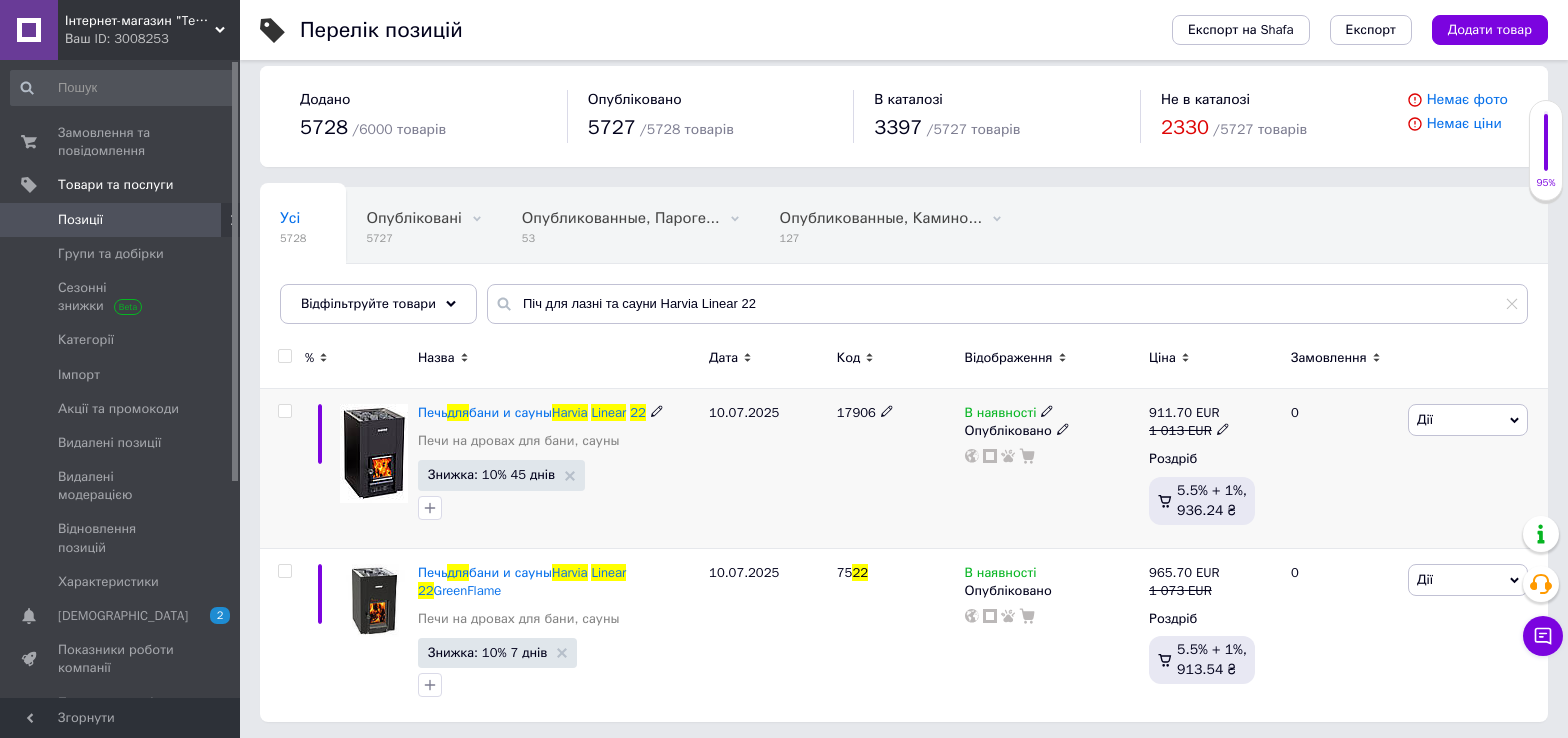 scroll, scrollTop: 18, scrollLeft: 0, axis: vertical 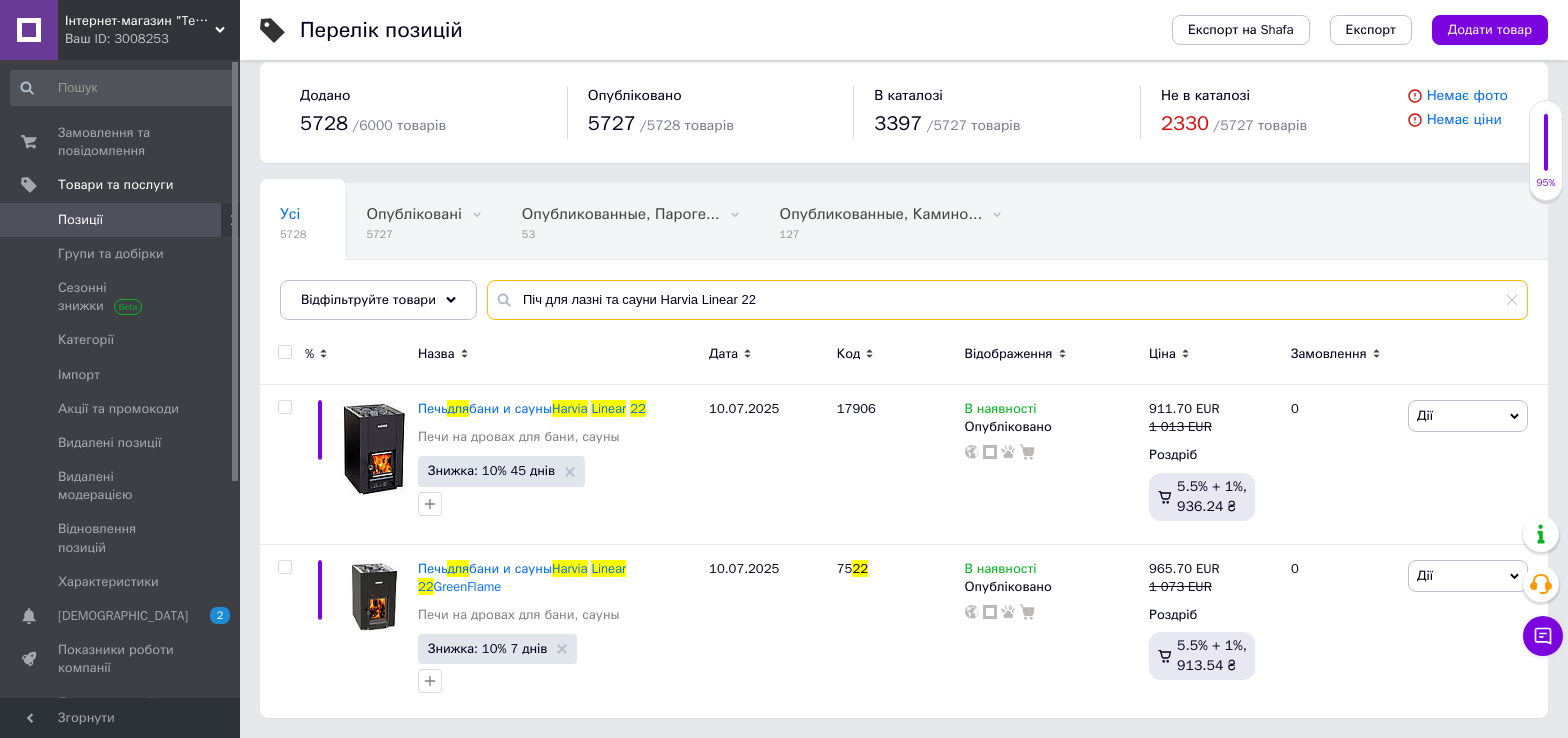 drag, startPoint x: 654, startPoint y: 295, endPoint x: 472, endPoint y: 296, distance: 182.00275 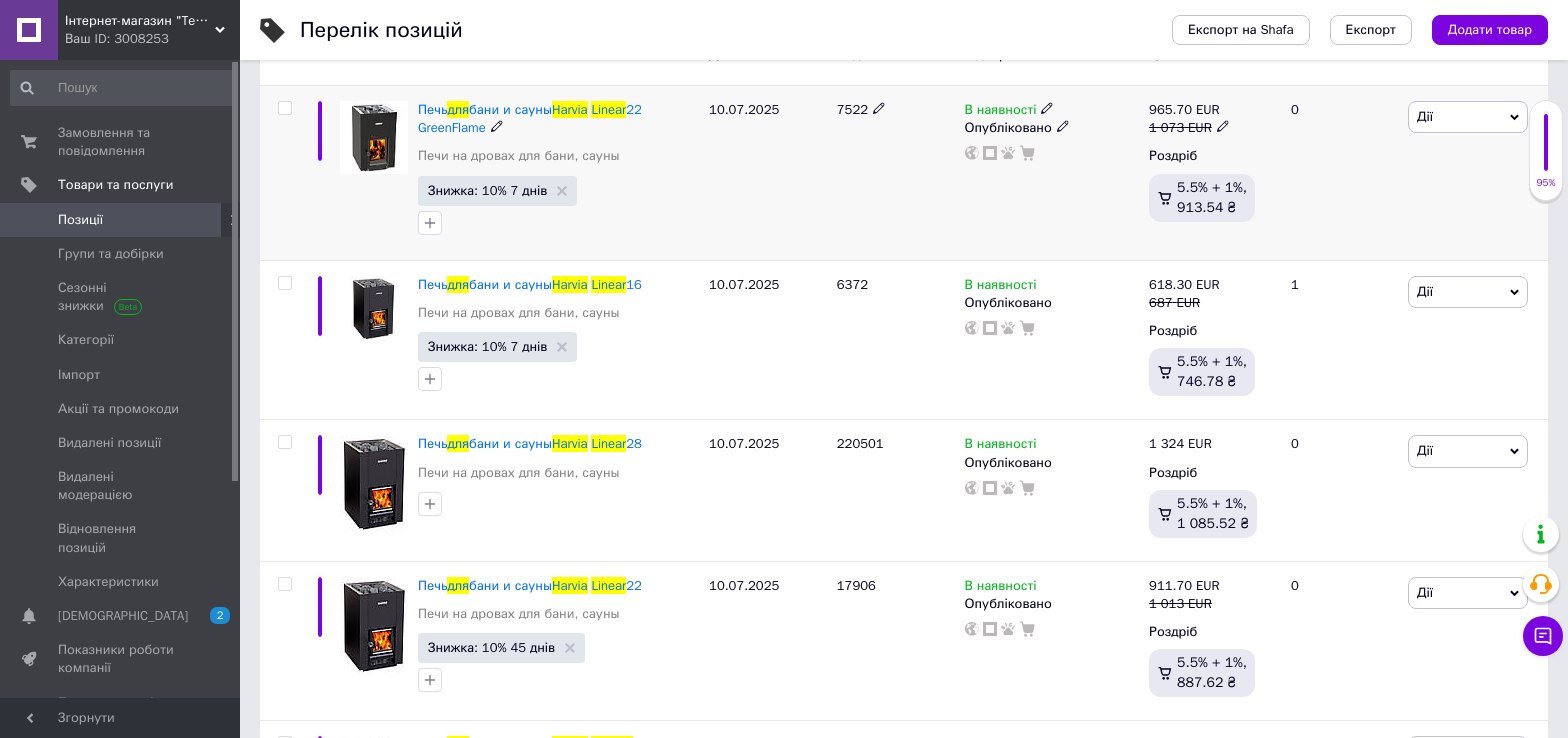 scroll, scrollTop: 418, scrollLeft: 0, axis: vertical 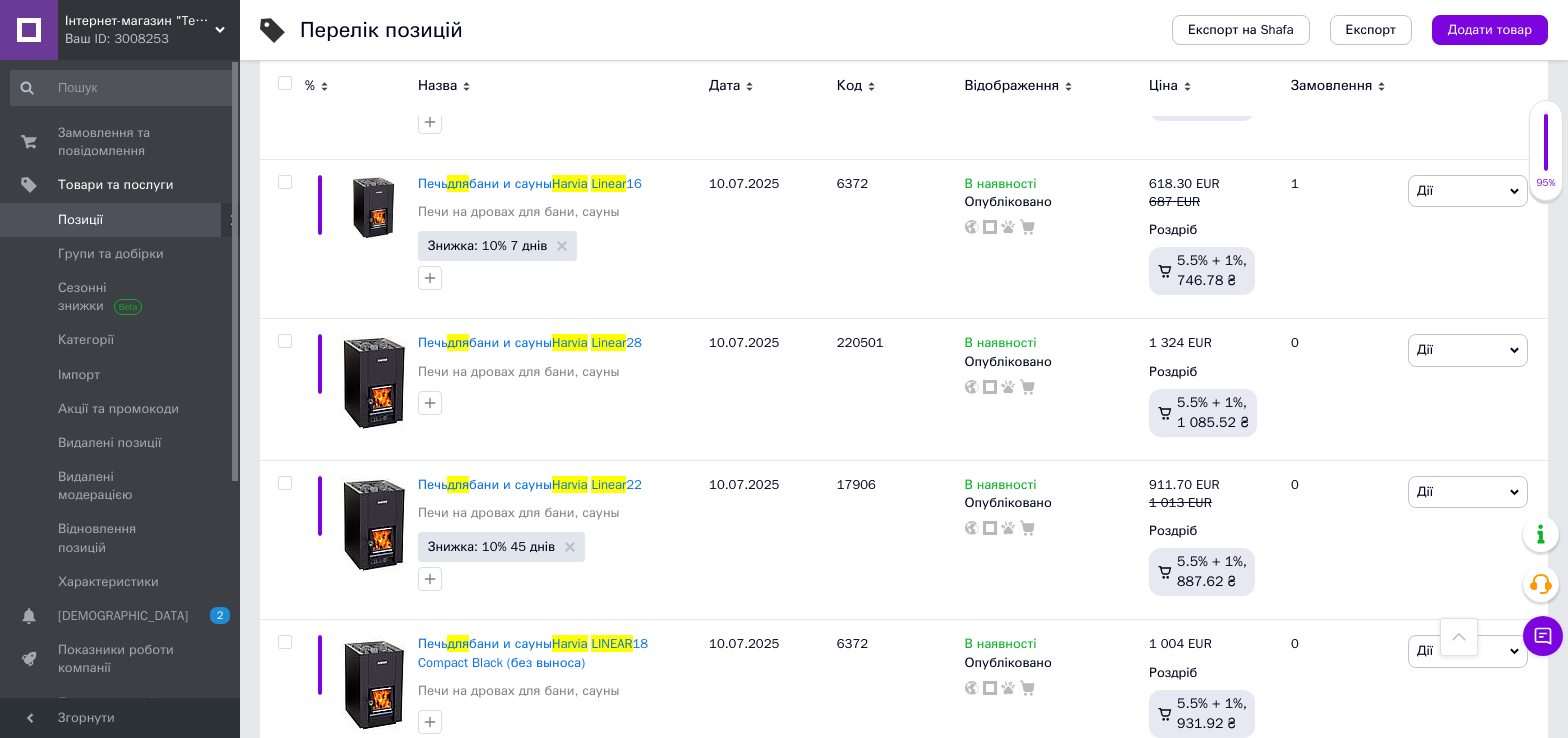 type on "Піч для лазні та сауни Harvia Linear" 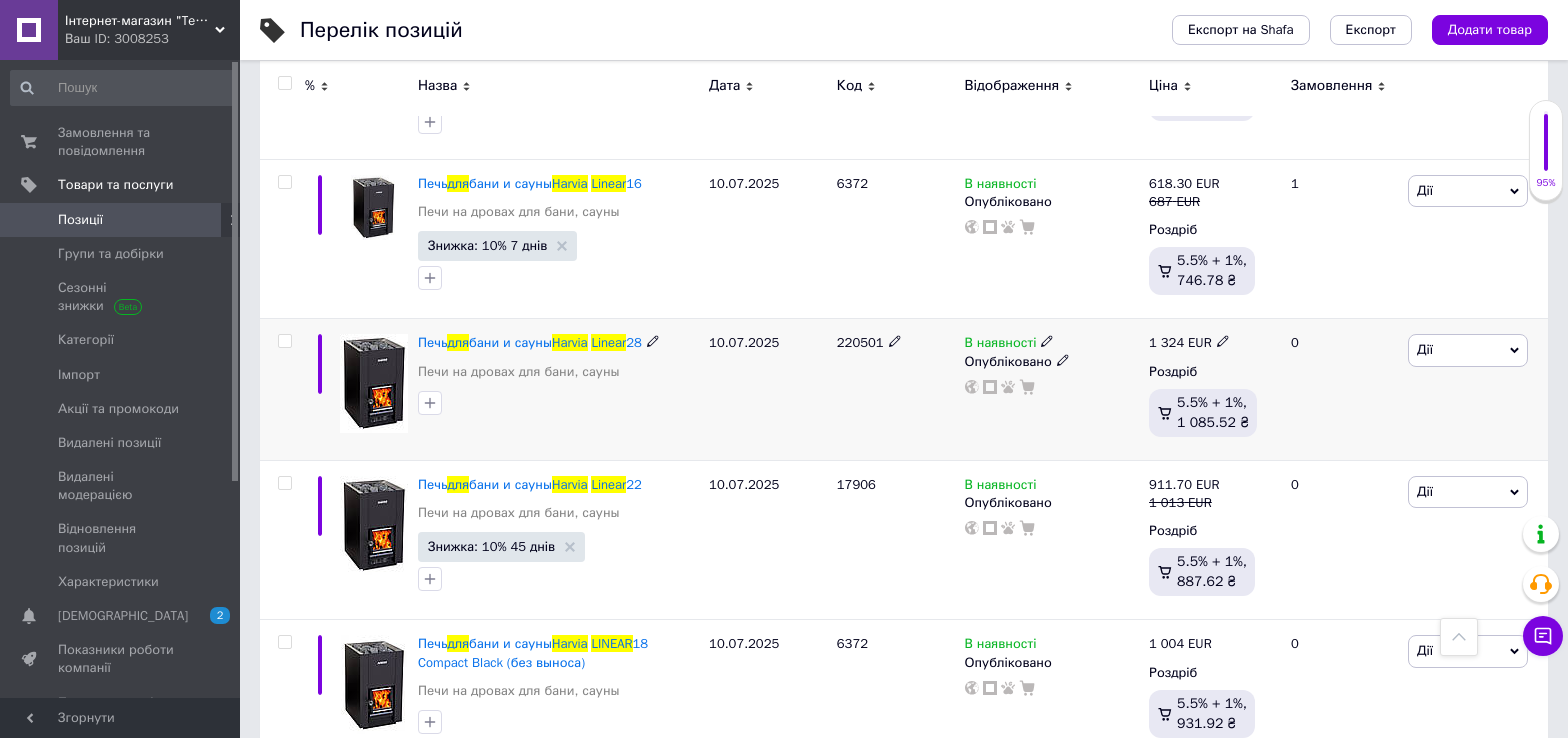 click 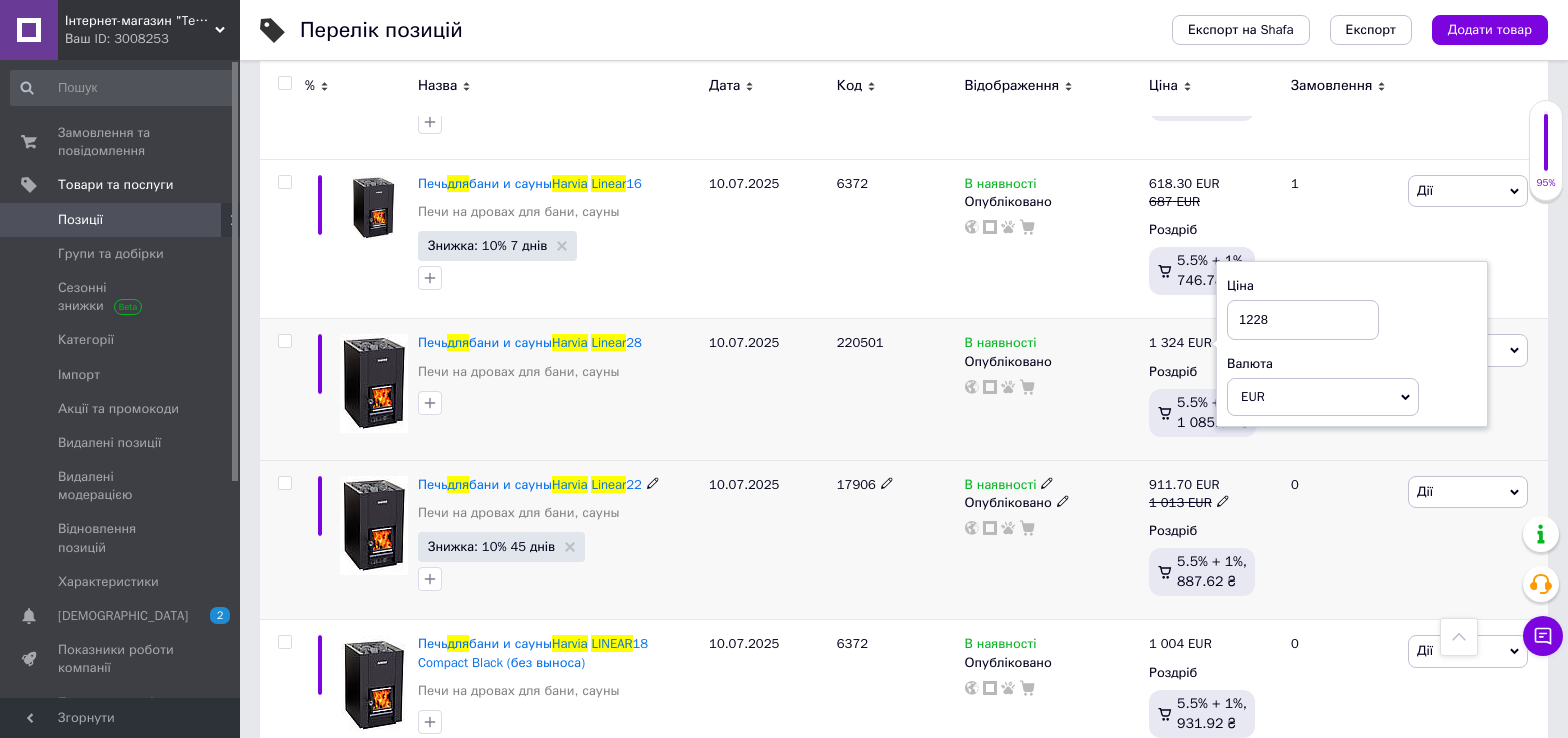 type on "1228" 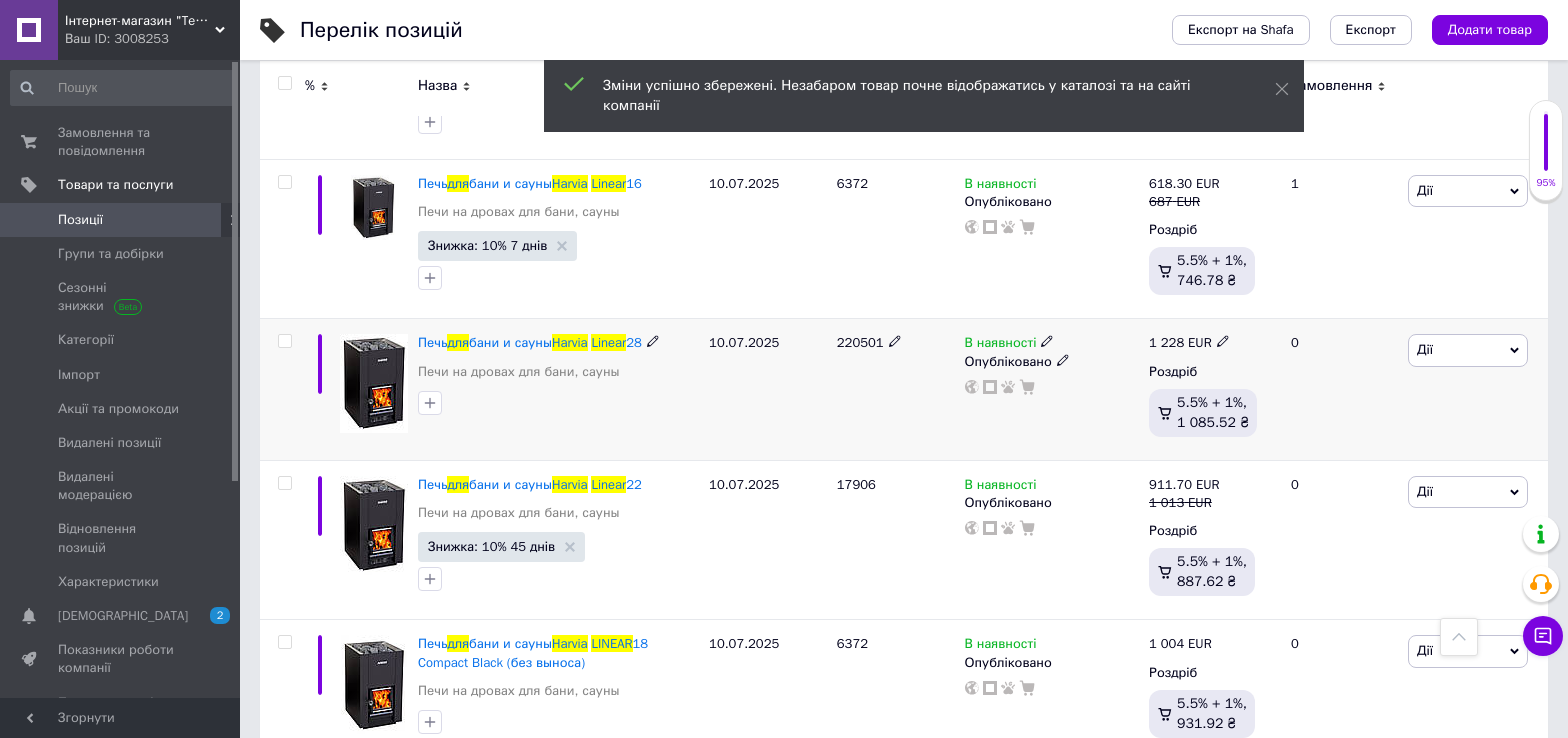click on "Дії" at bounding box center [1468, 350] 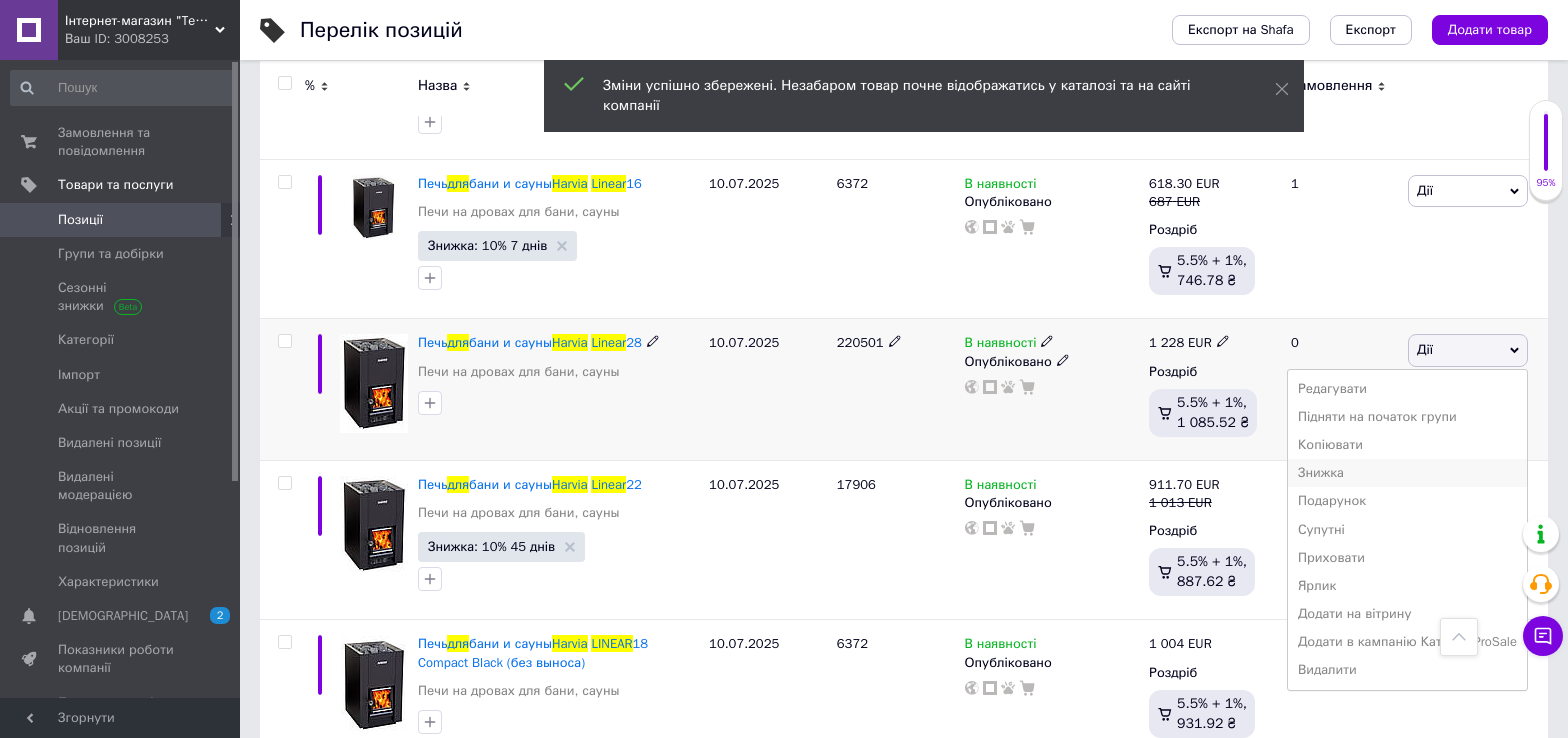 click on "Знижка" at bounding box center [1407, 473] 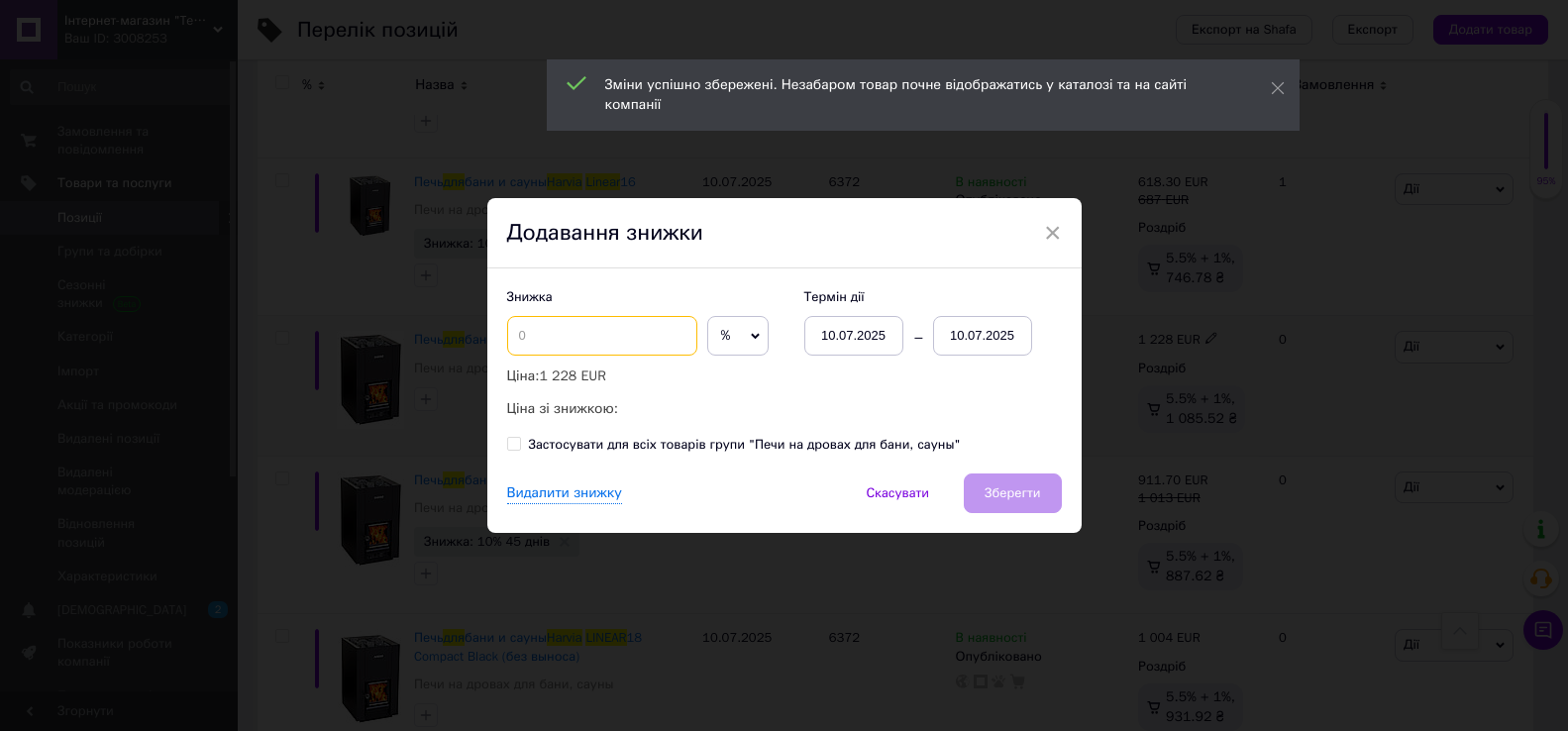 click at bounding box center (602, 336) 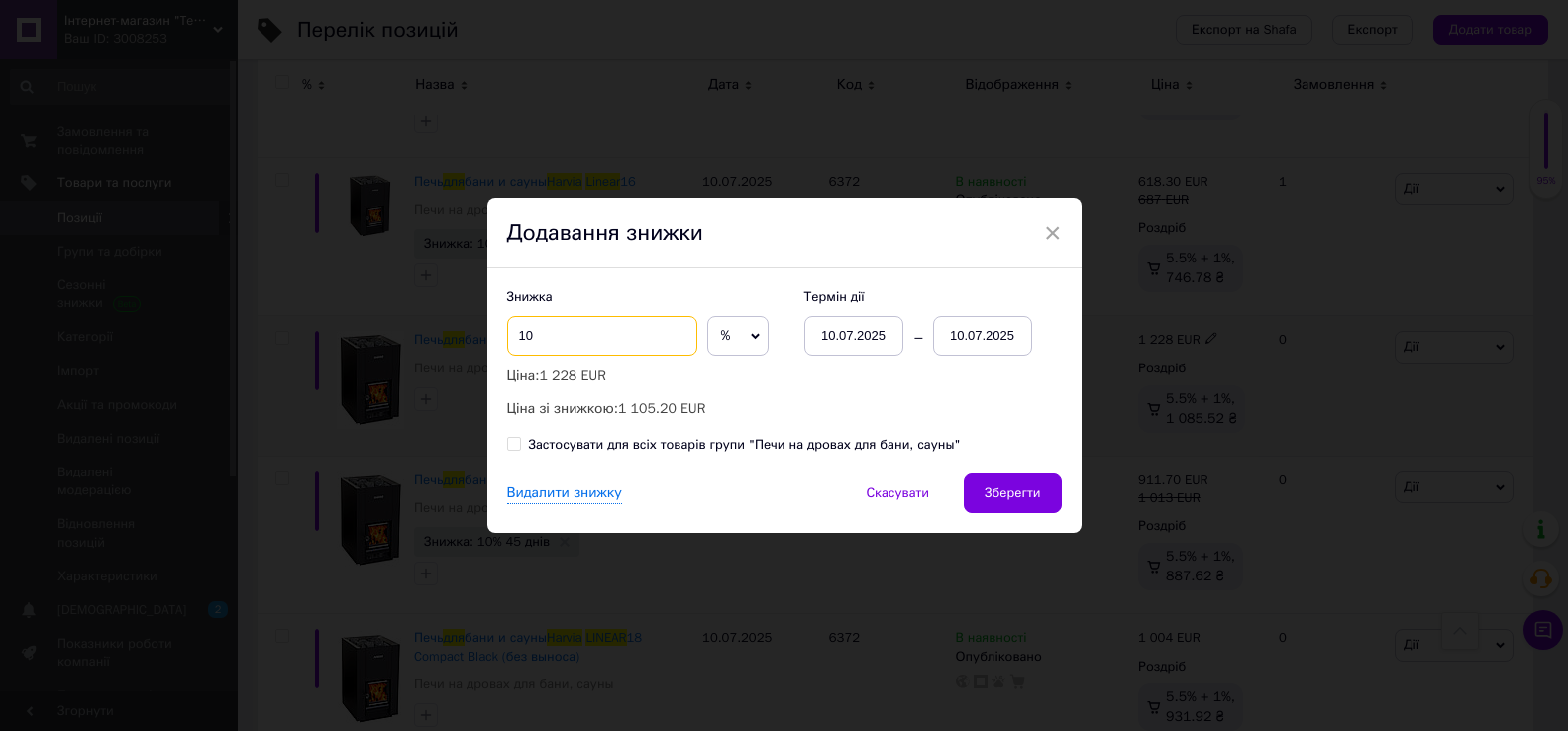 type on "10" 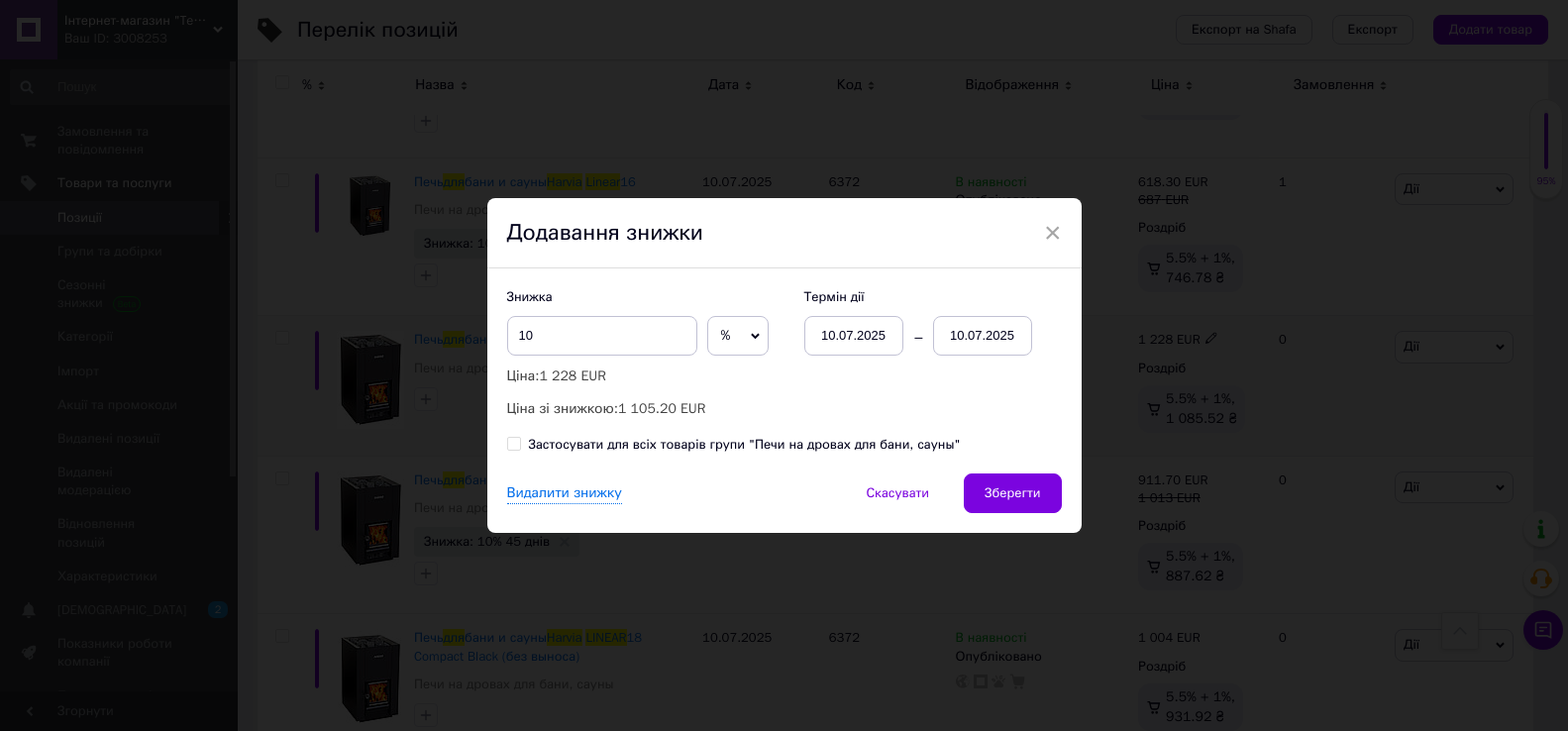click on "10.07.2025" at bounding box center [983, 336] 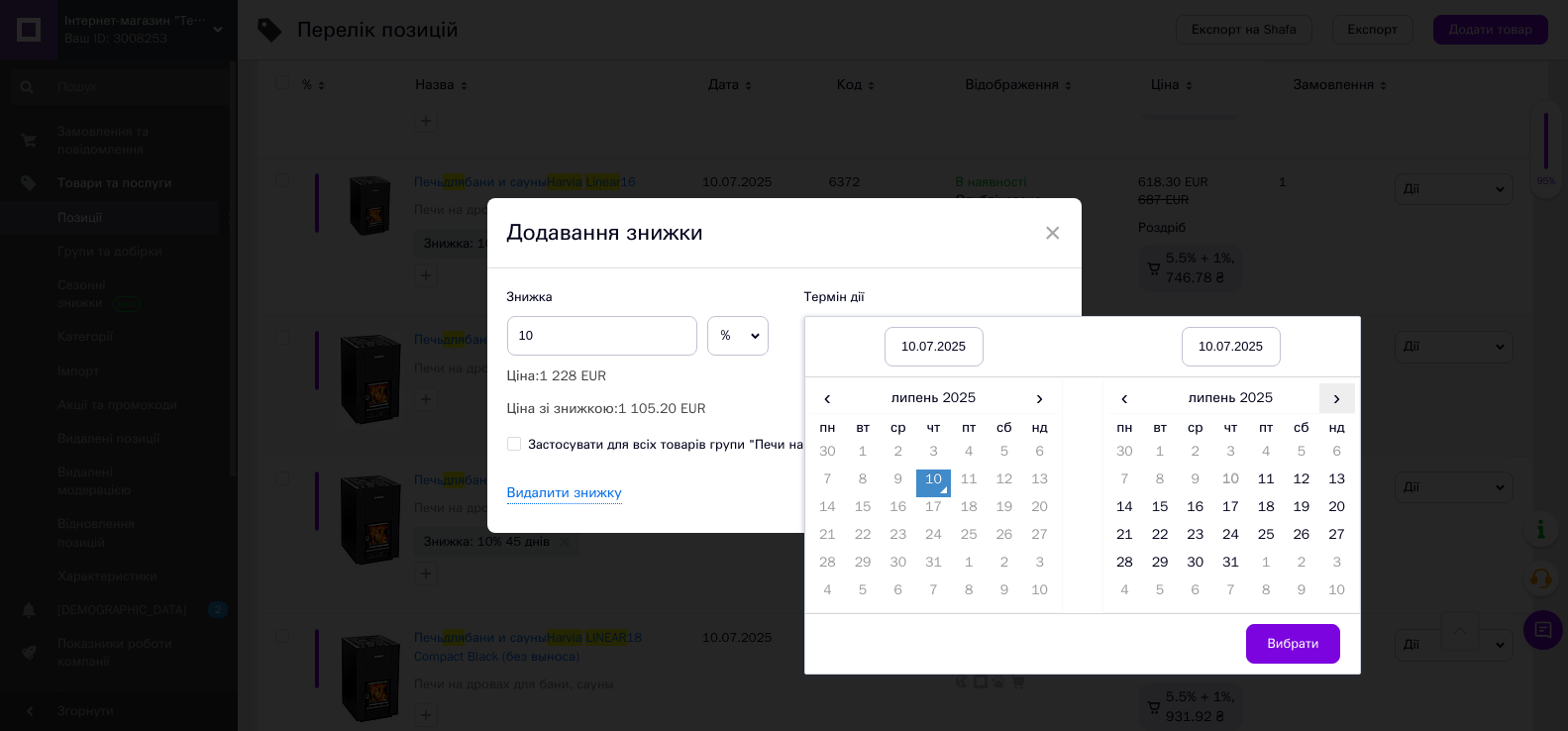 click on "›" at bounding box center [1337, 397] 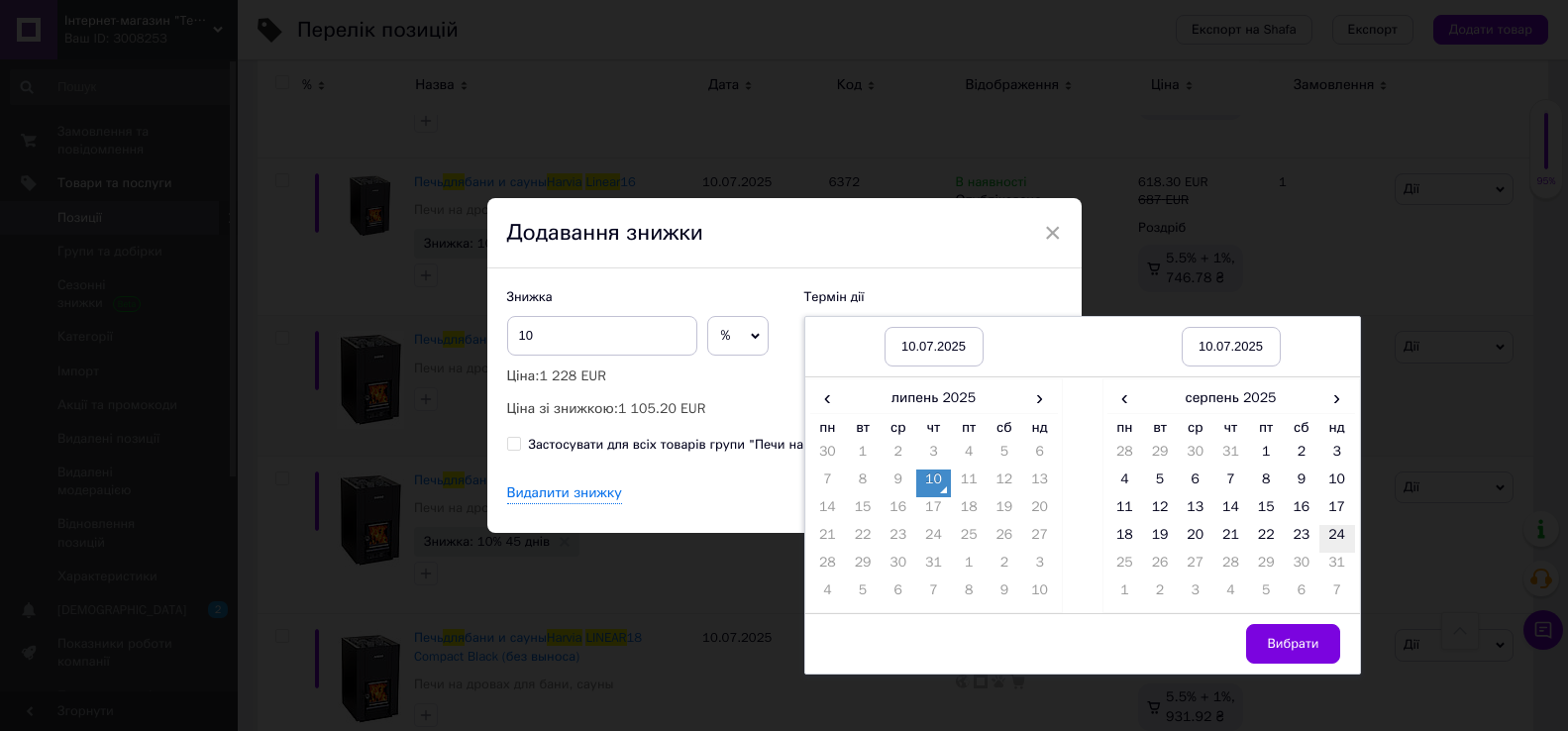 click on "24" at bounding box center [1337, 539] 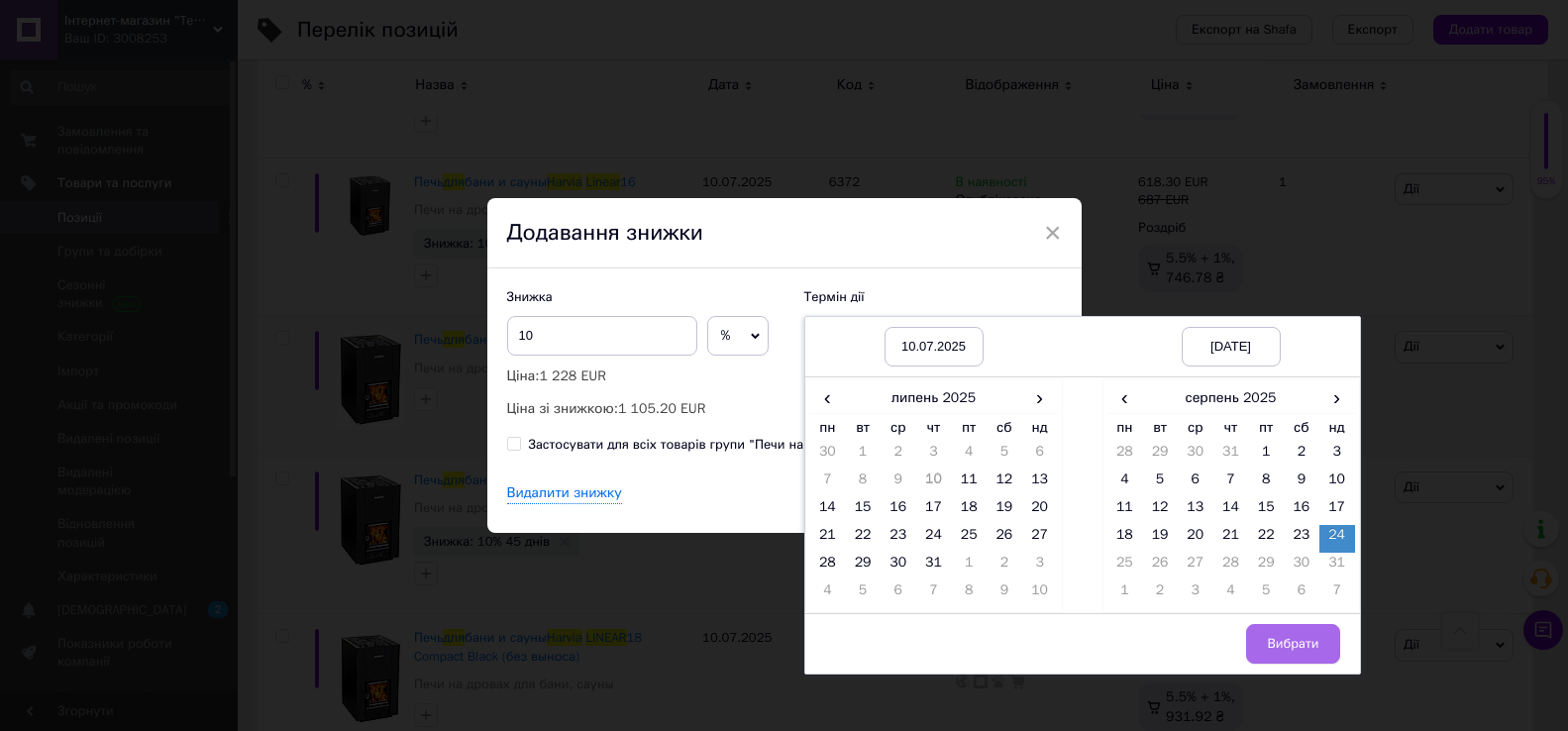 click on "Вибрати" at bounding box center (1293, 644) 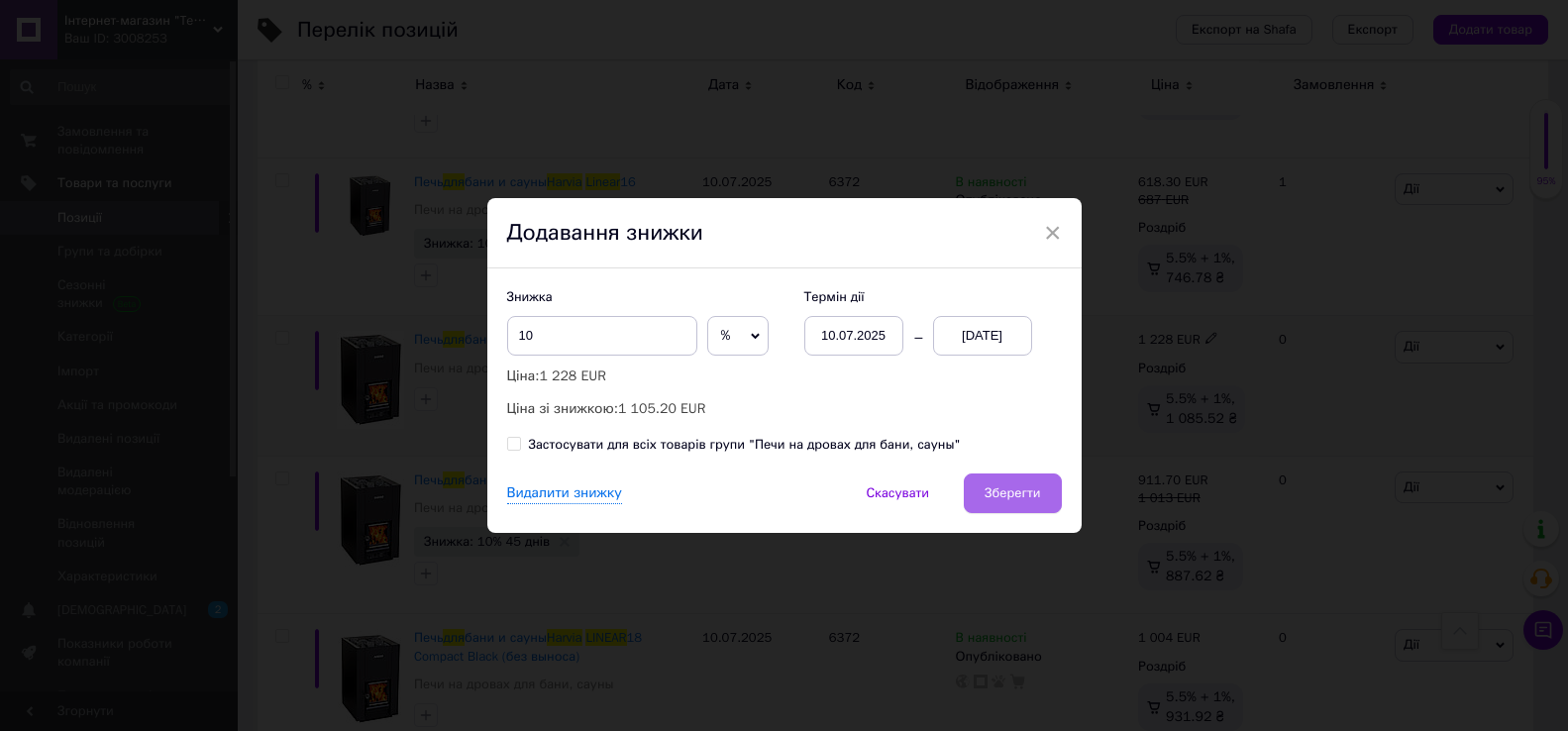 click on "Зберегти" at bounding box center (1012, 493) 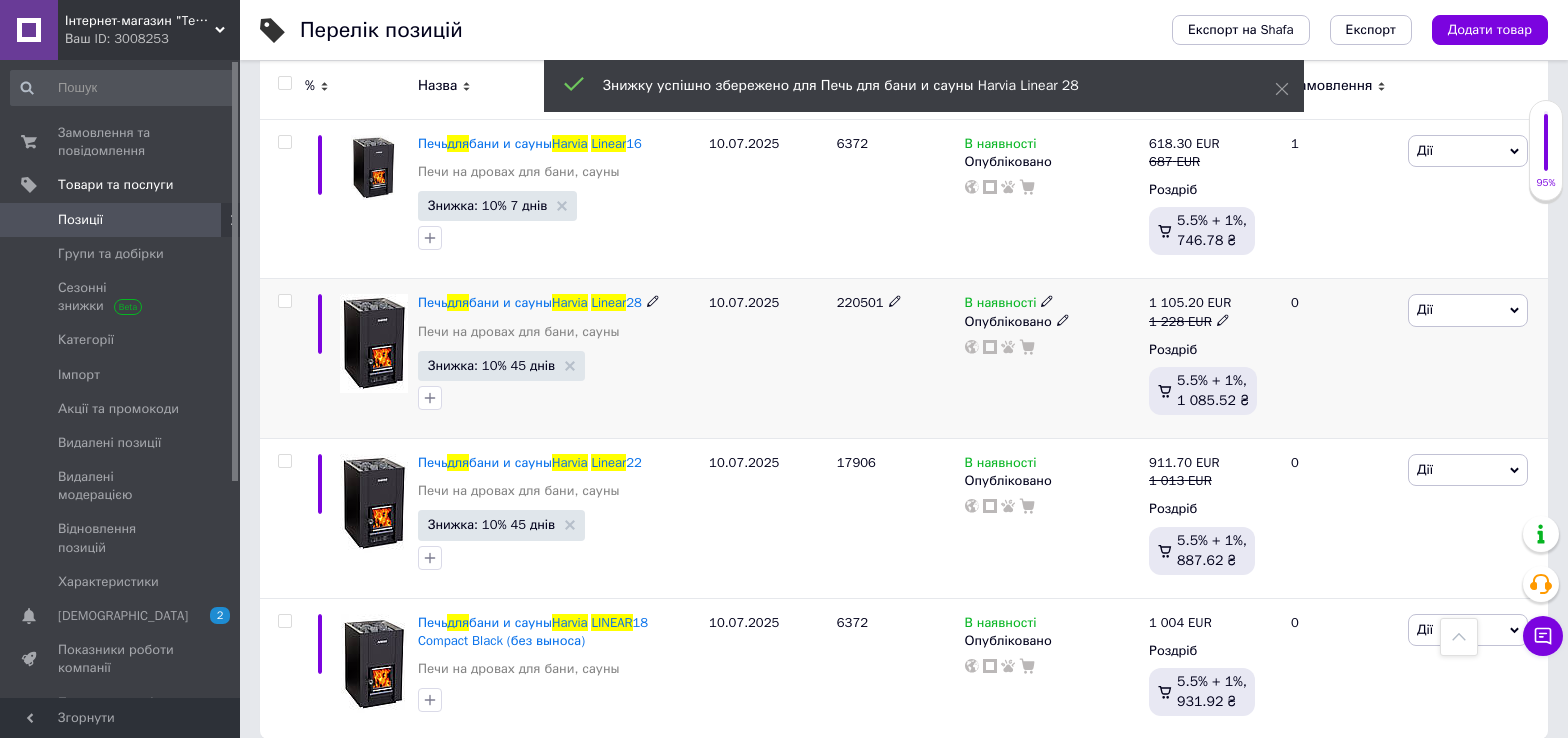 scroll, scrollTop: 479, scrollLeft: 0, axis: vertical 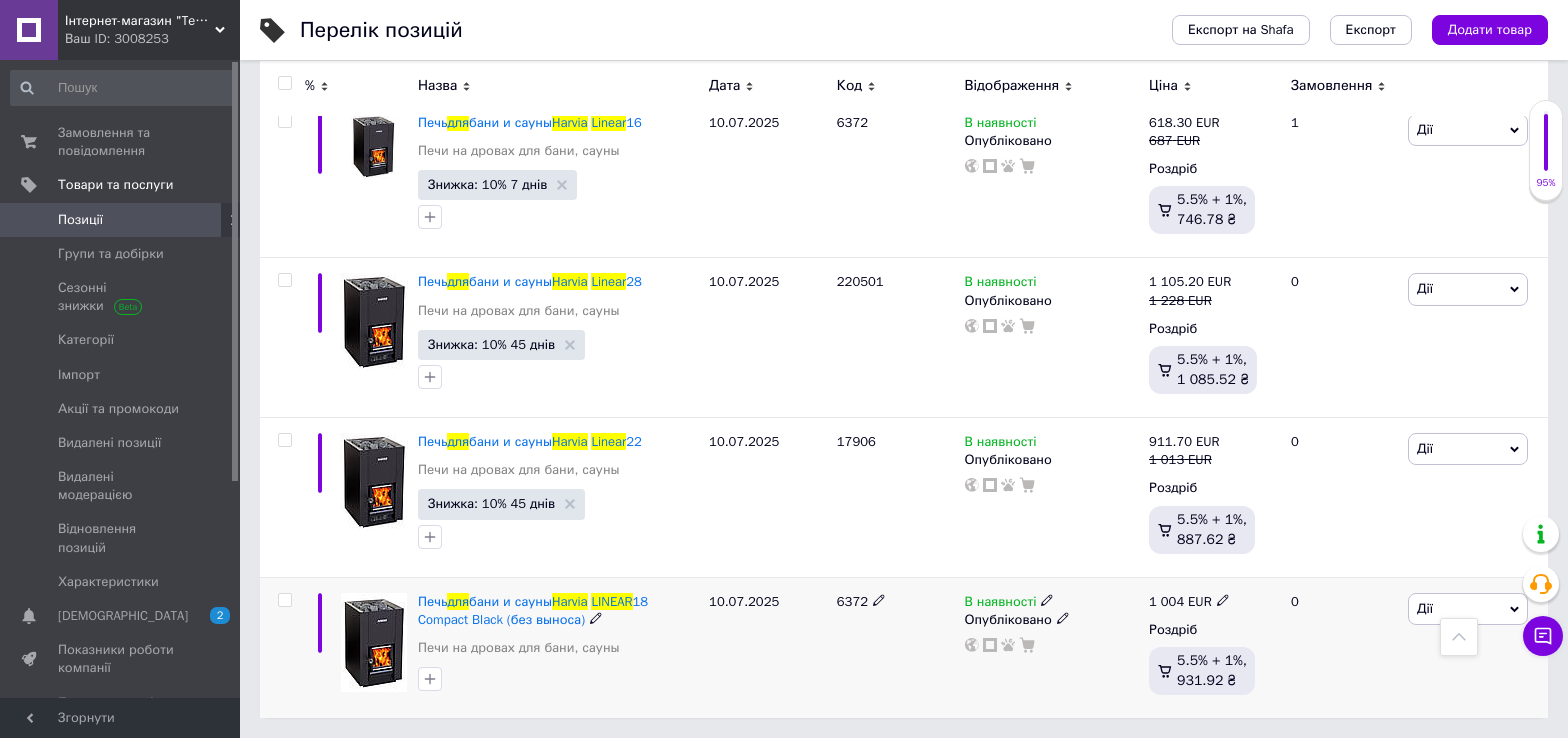 click on "Дії" at bounding box center [1468, 609] 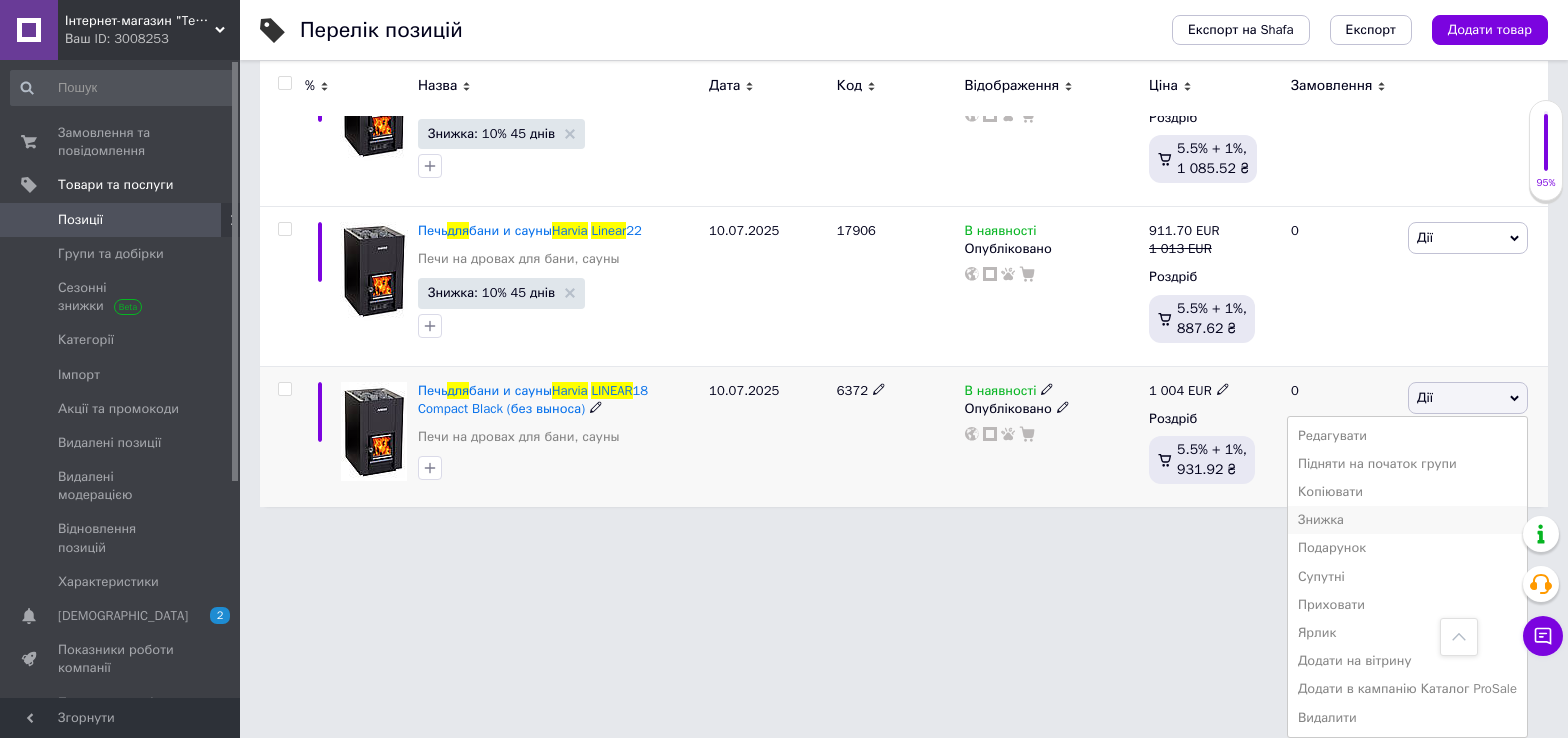 click on "Знижка" at bounding box center [1407, 520] 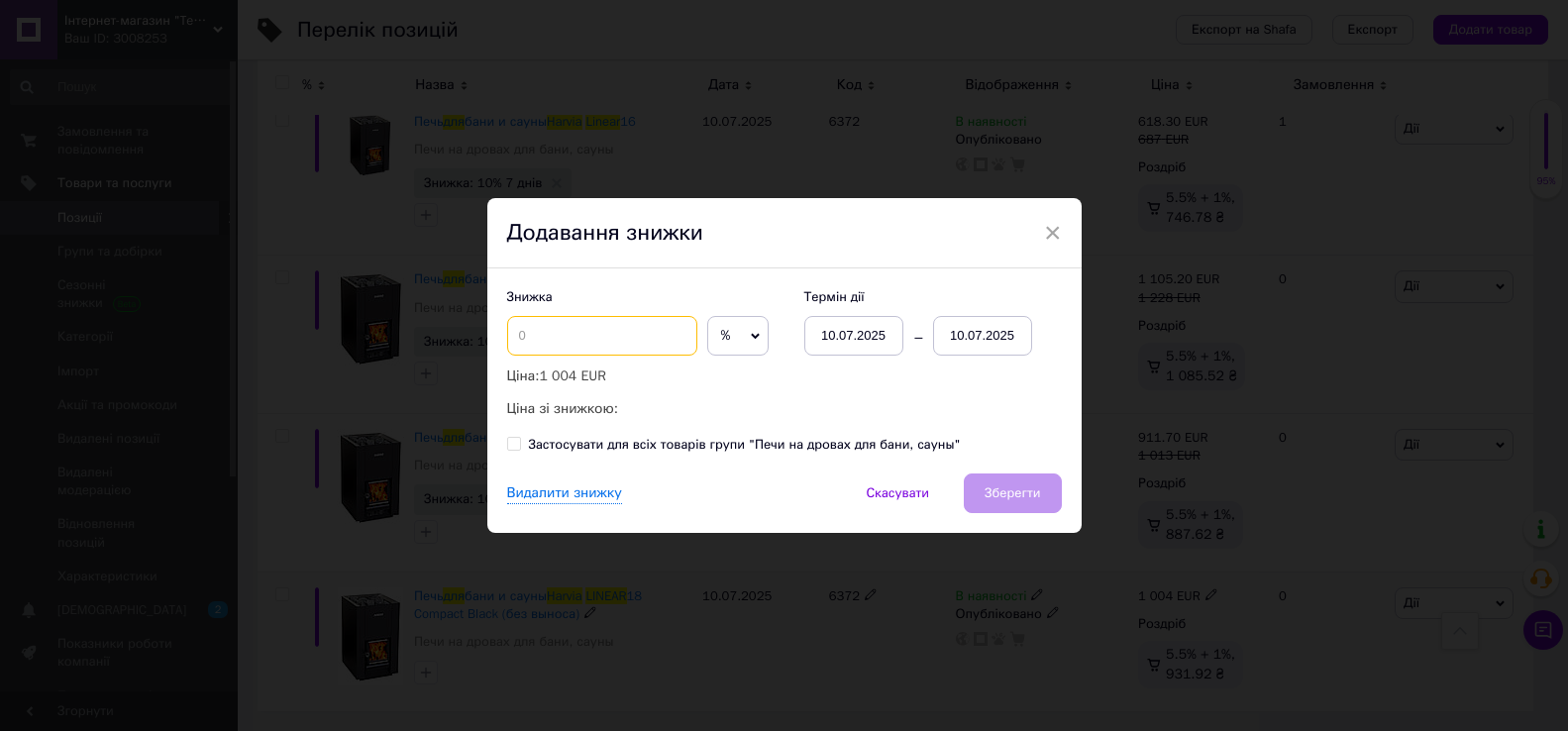 click at bounding box center (602, 336) 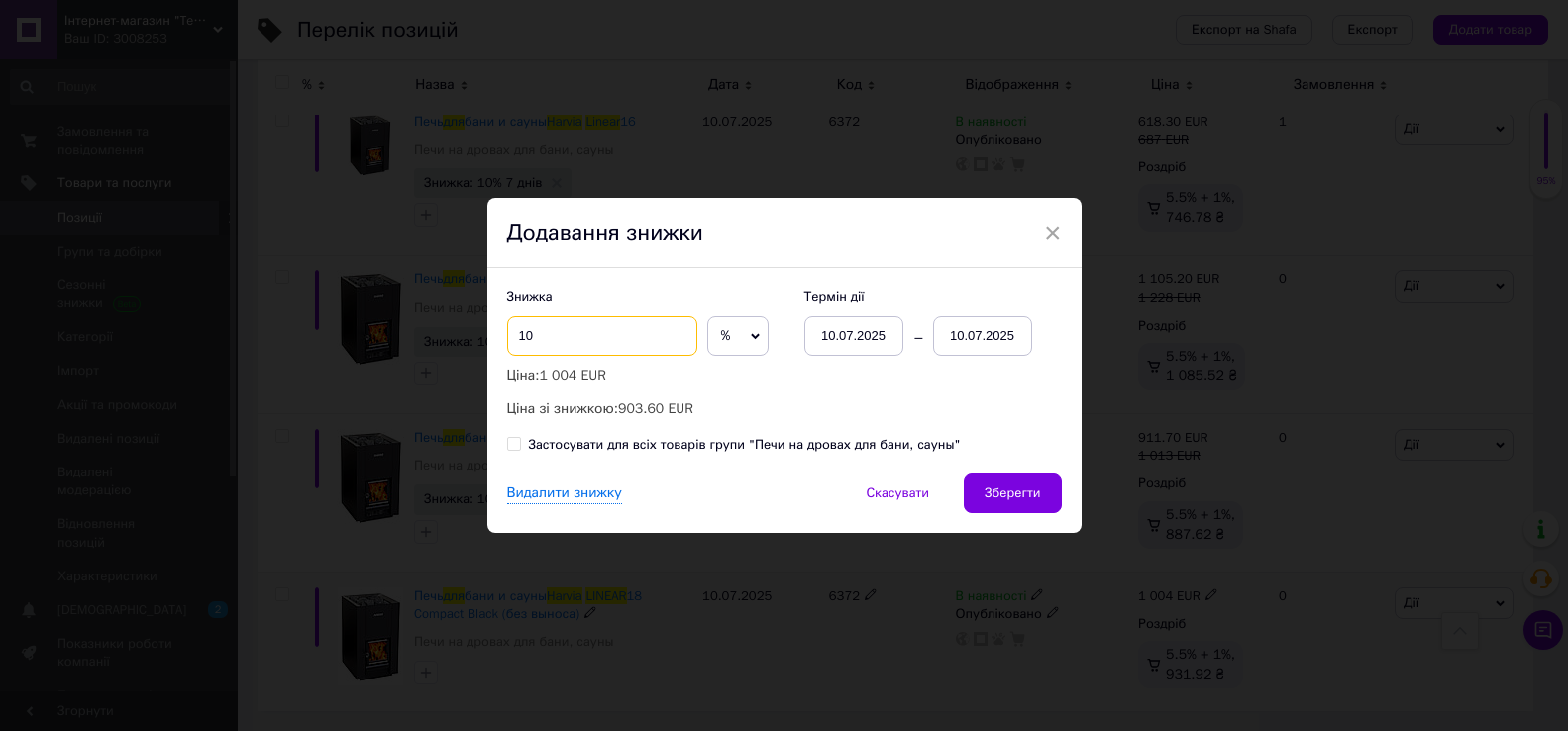 type on "10" 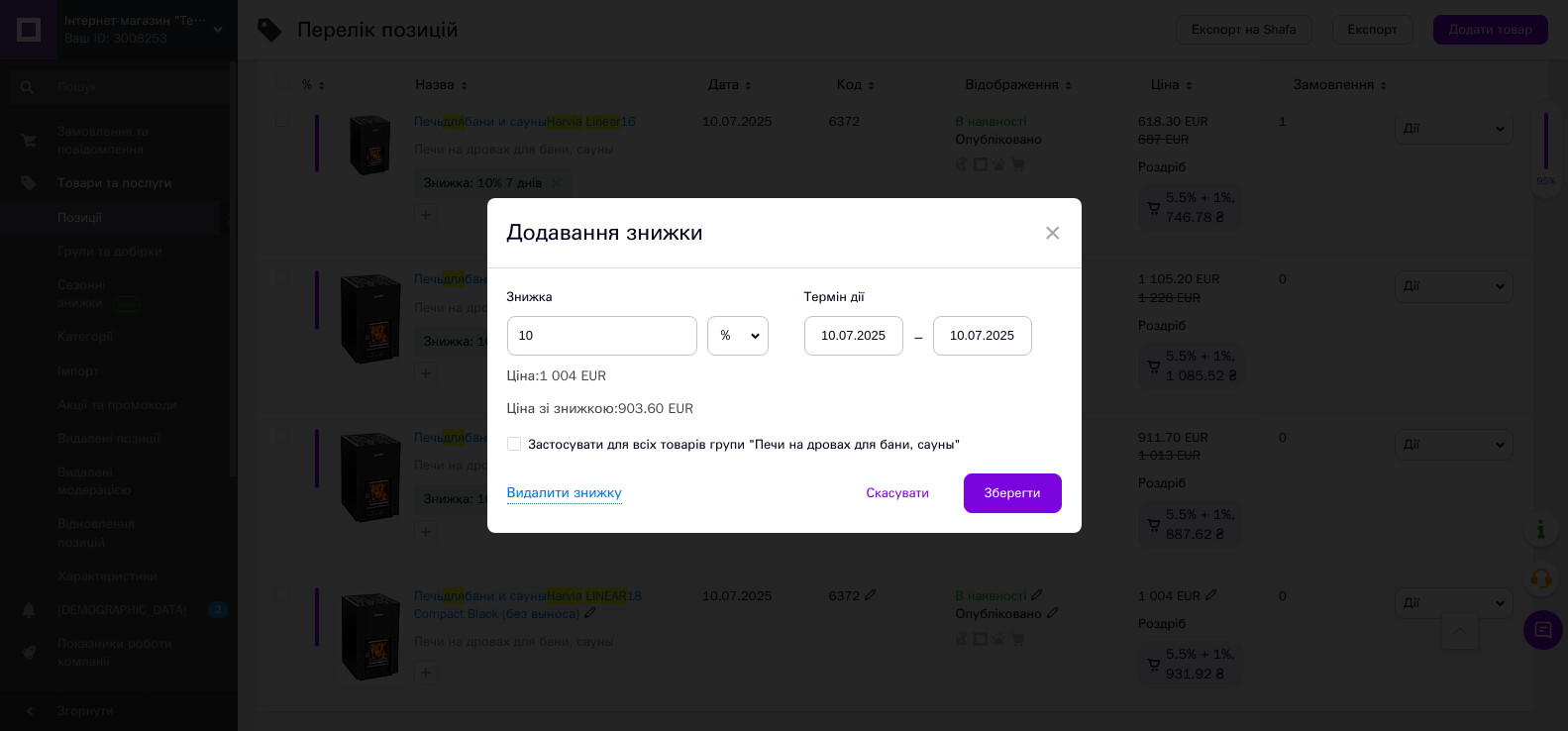 click on "10.07.2025" at bounding box center (983, 336) 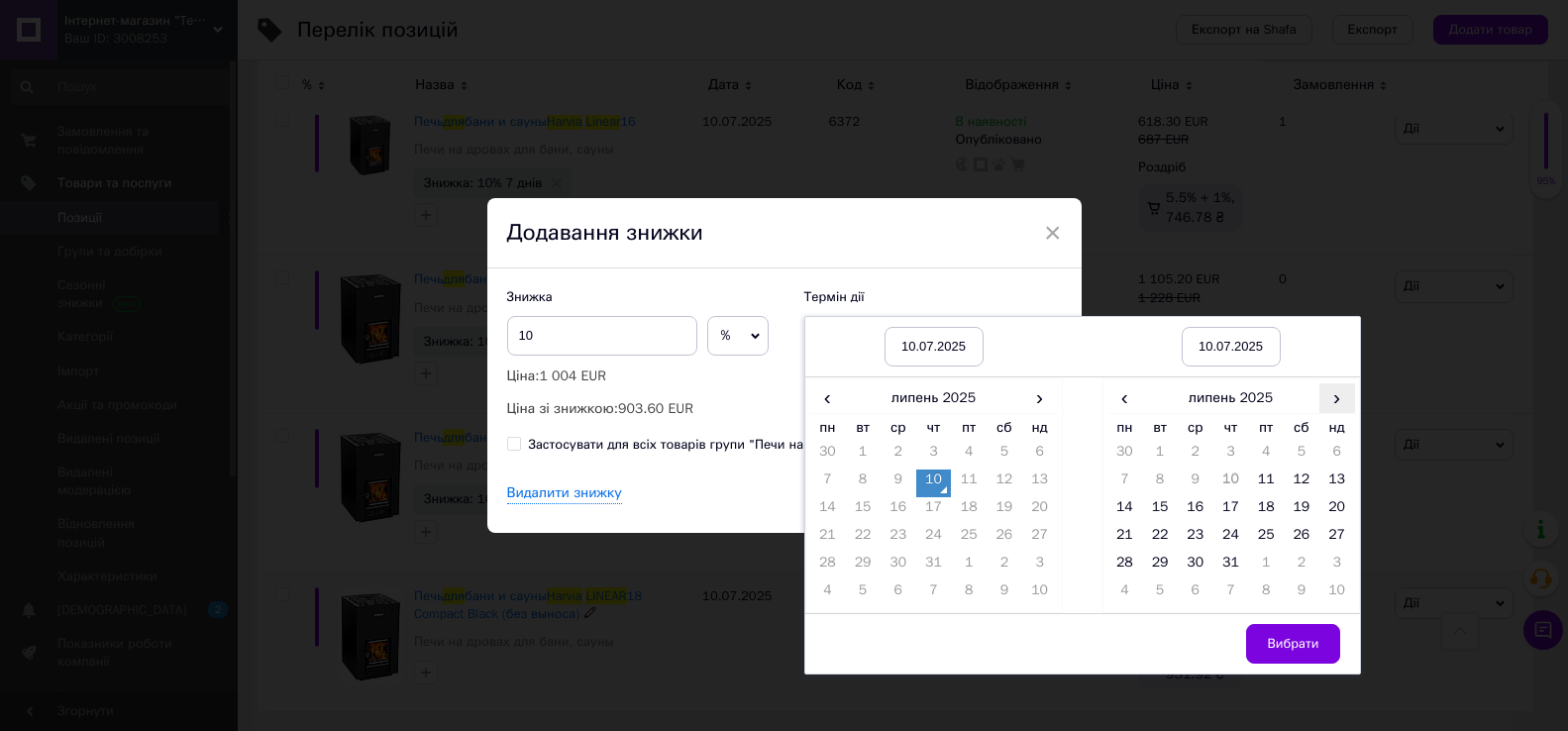 click on "›" at bounding box center (1337, 397) 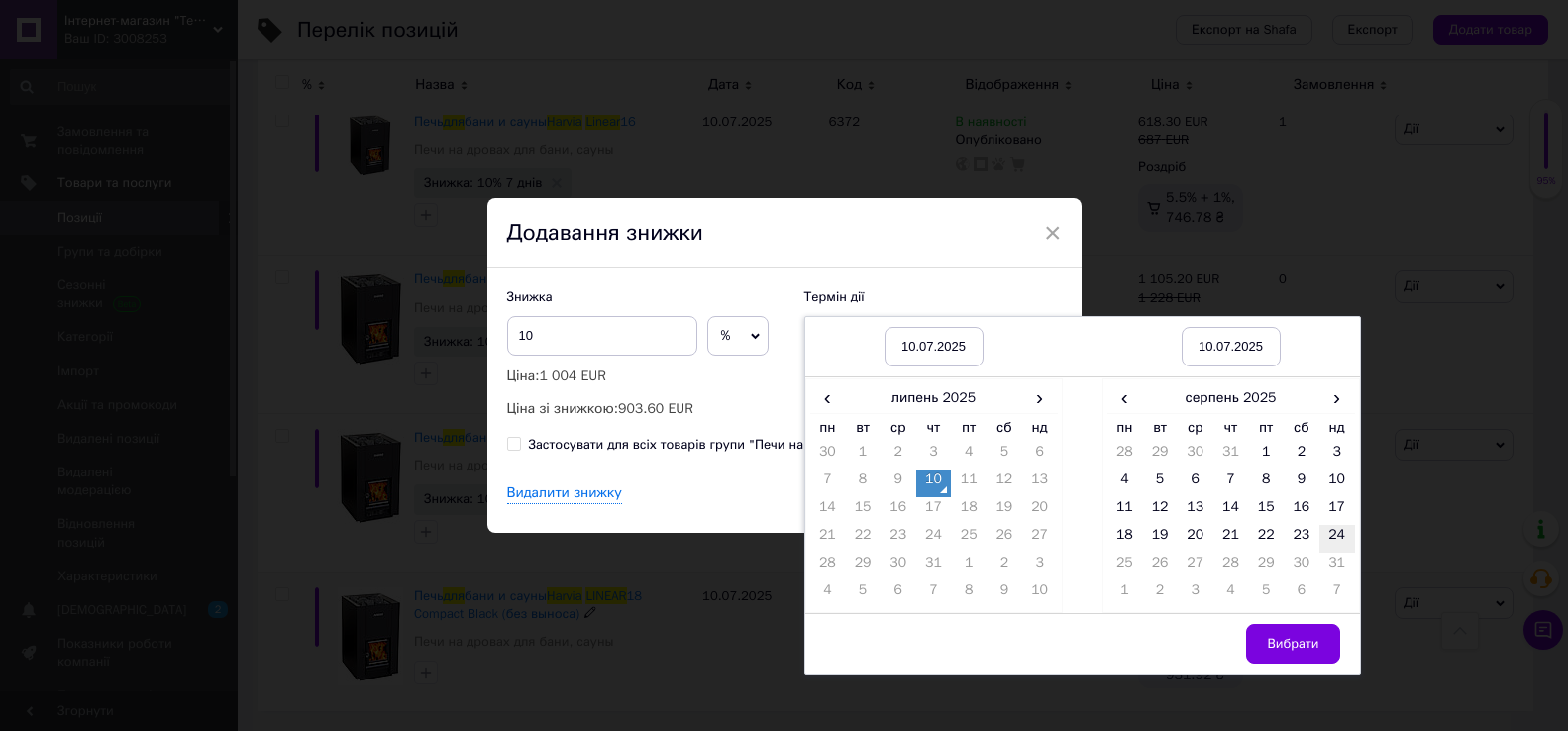 click on "24" at bounding box center (1337, 539) 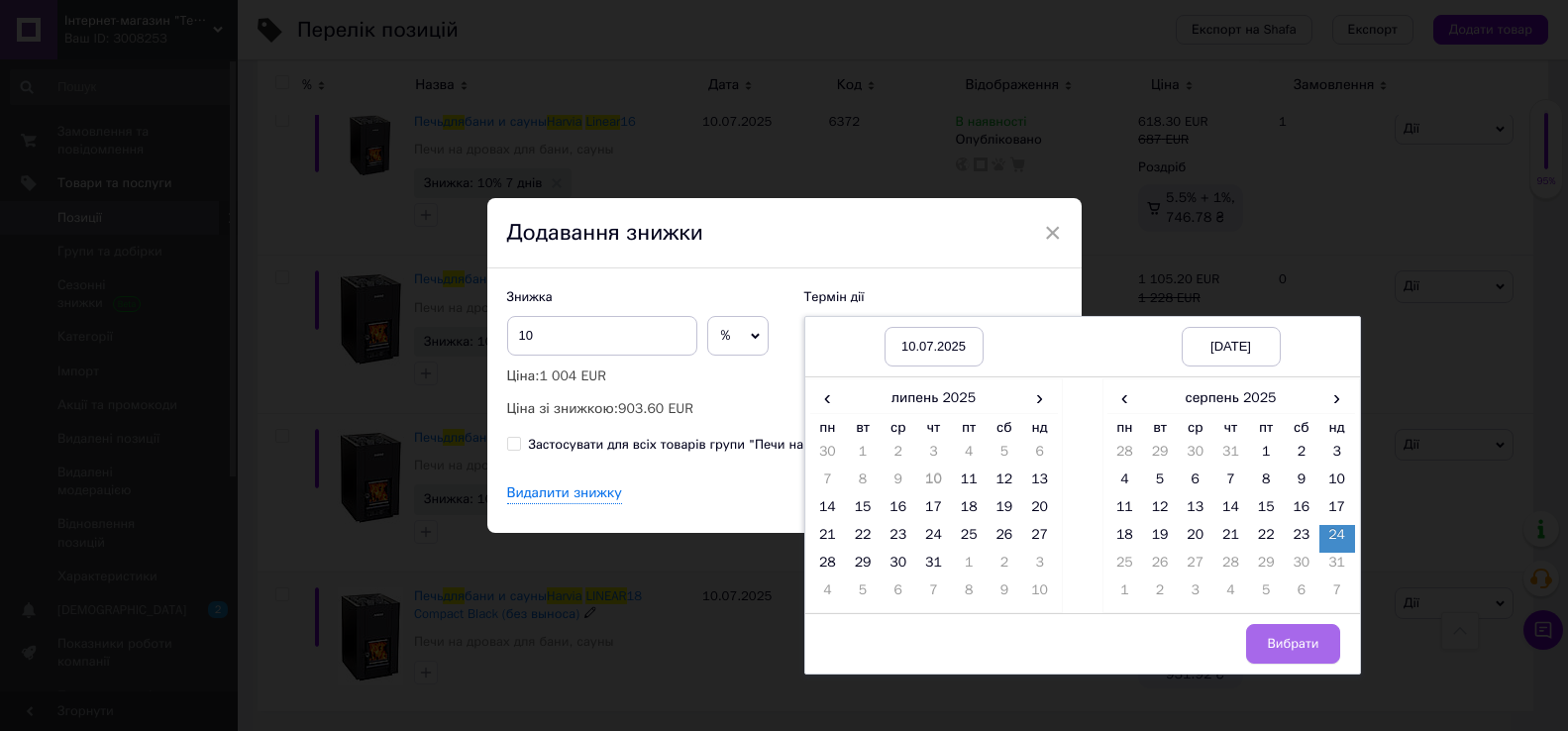click on "Вибрати" at bounding box center (1293, 644) 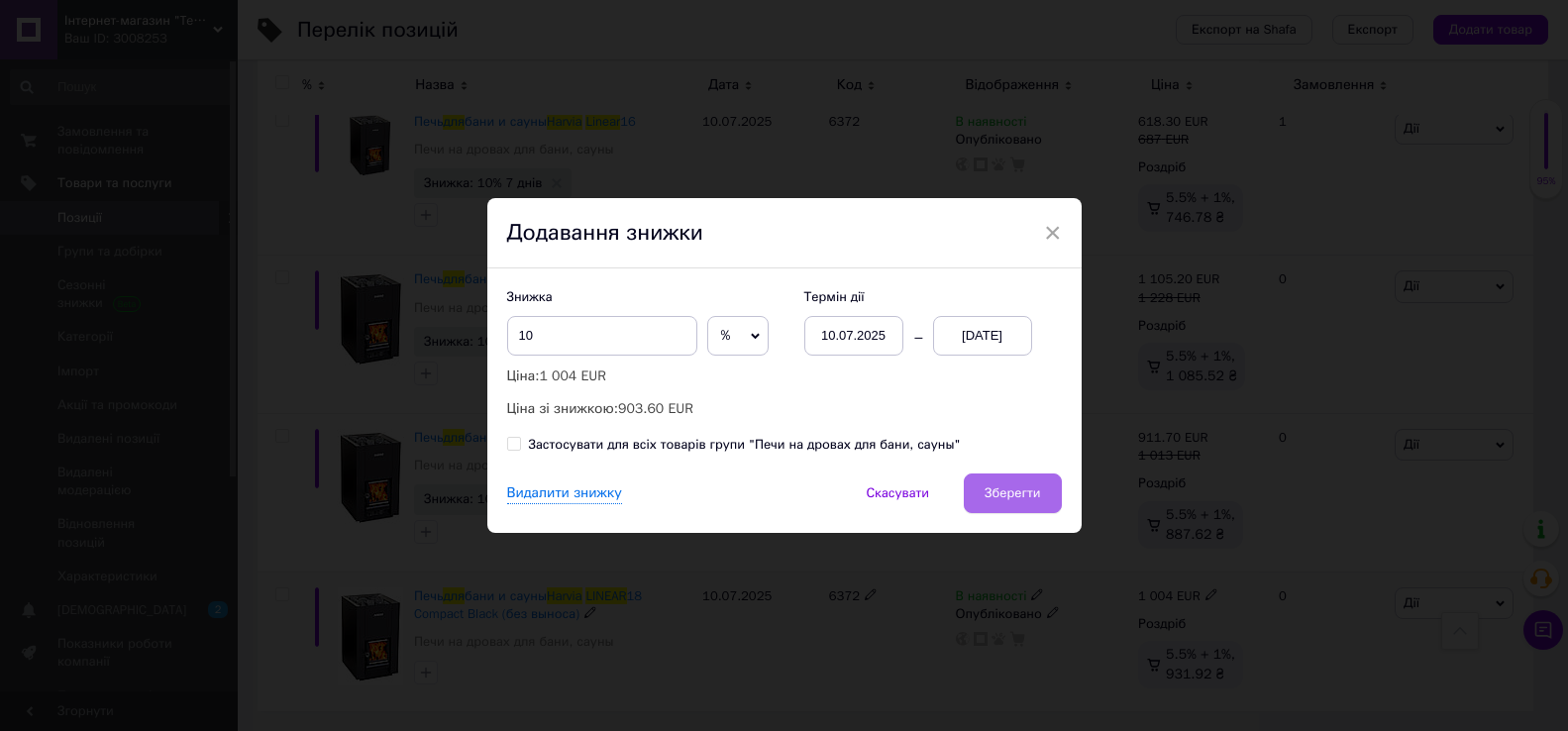 click on "Зберегти" at bounding box center [1012, 493] 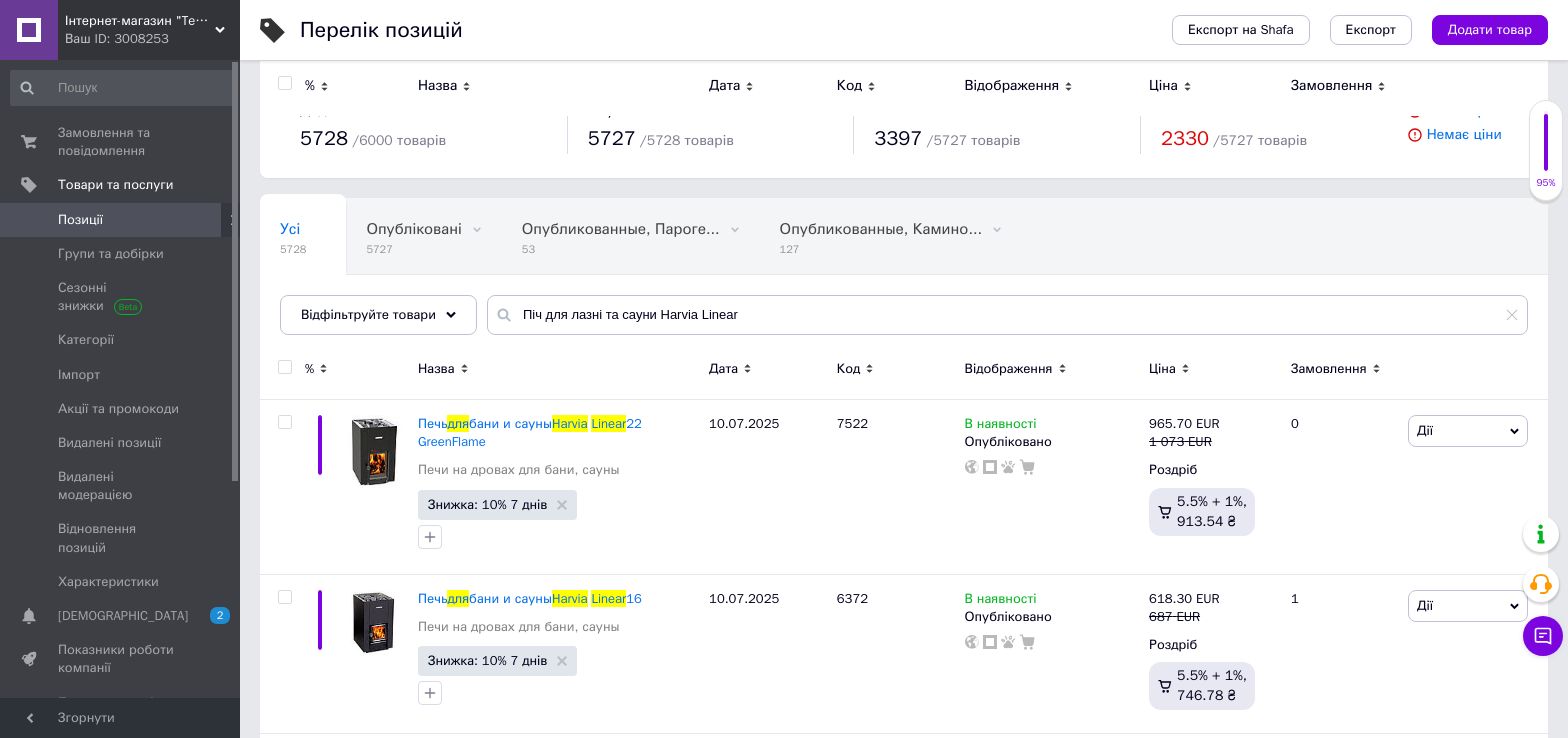 scroll, scrollTop: 0, scrollLeft: 0, axis: both 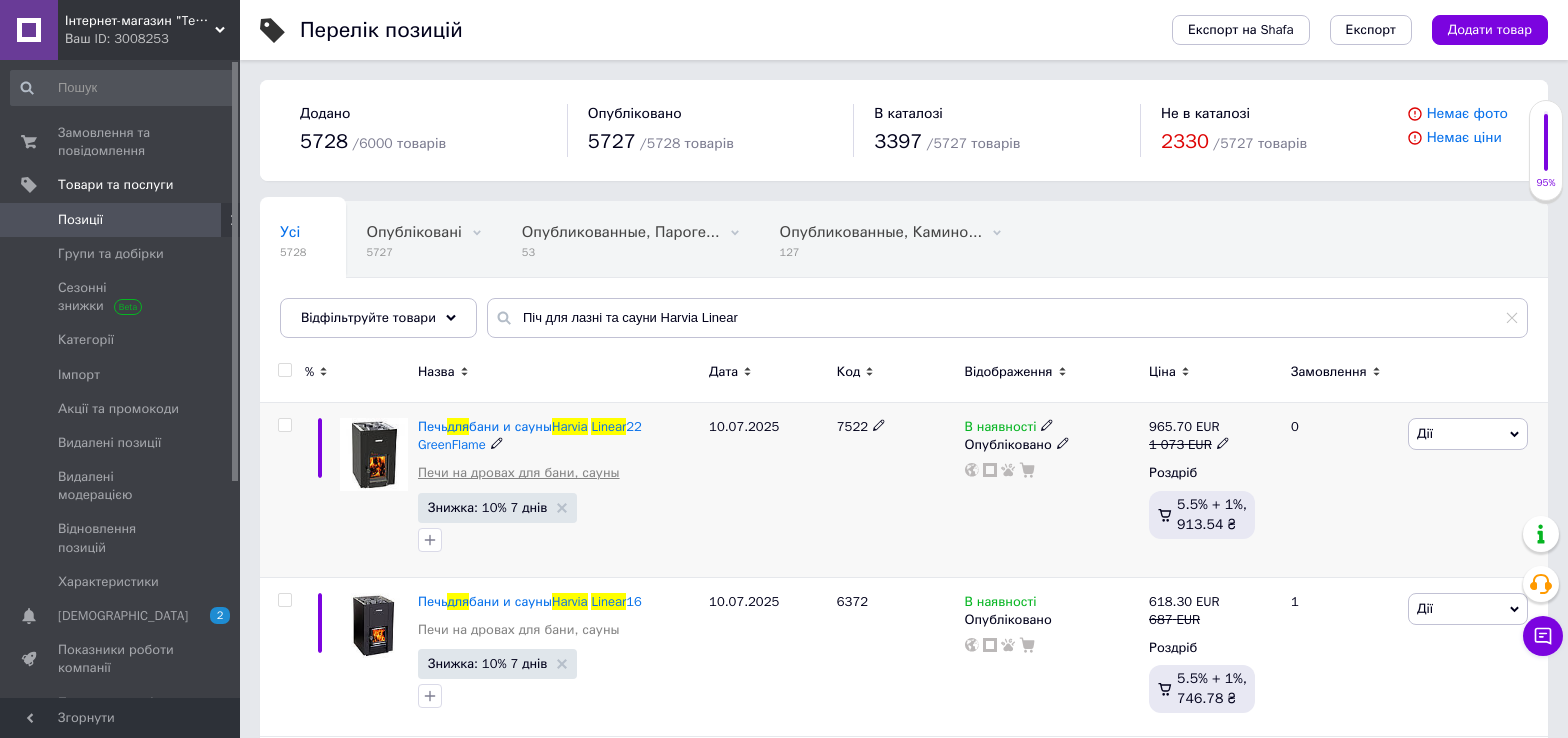 click on "Печи на дровах для бани, сауны" at bounding box center [519, 473] 